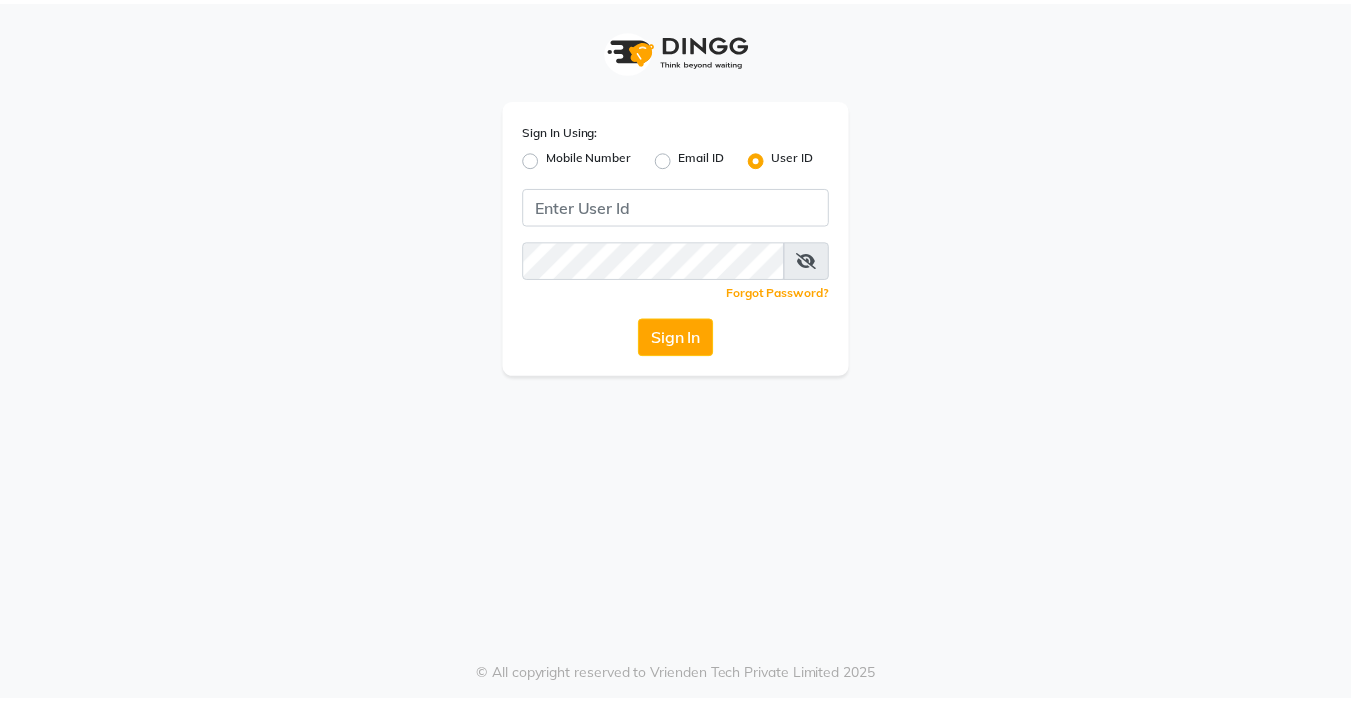scroll, scrollTop: 0, scrollLeft: 0, axis: both 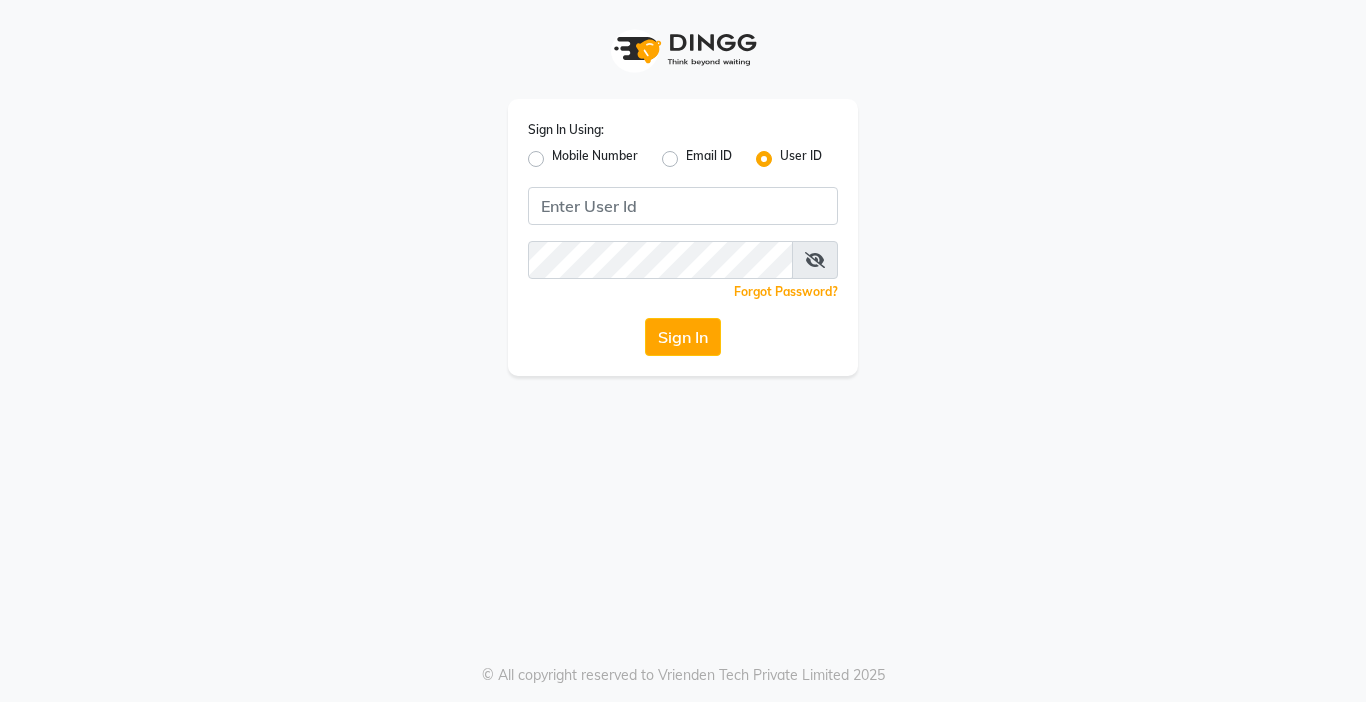 click on "Mobile Number" 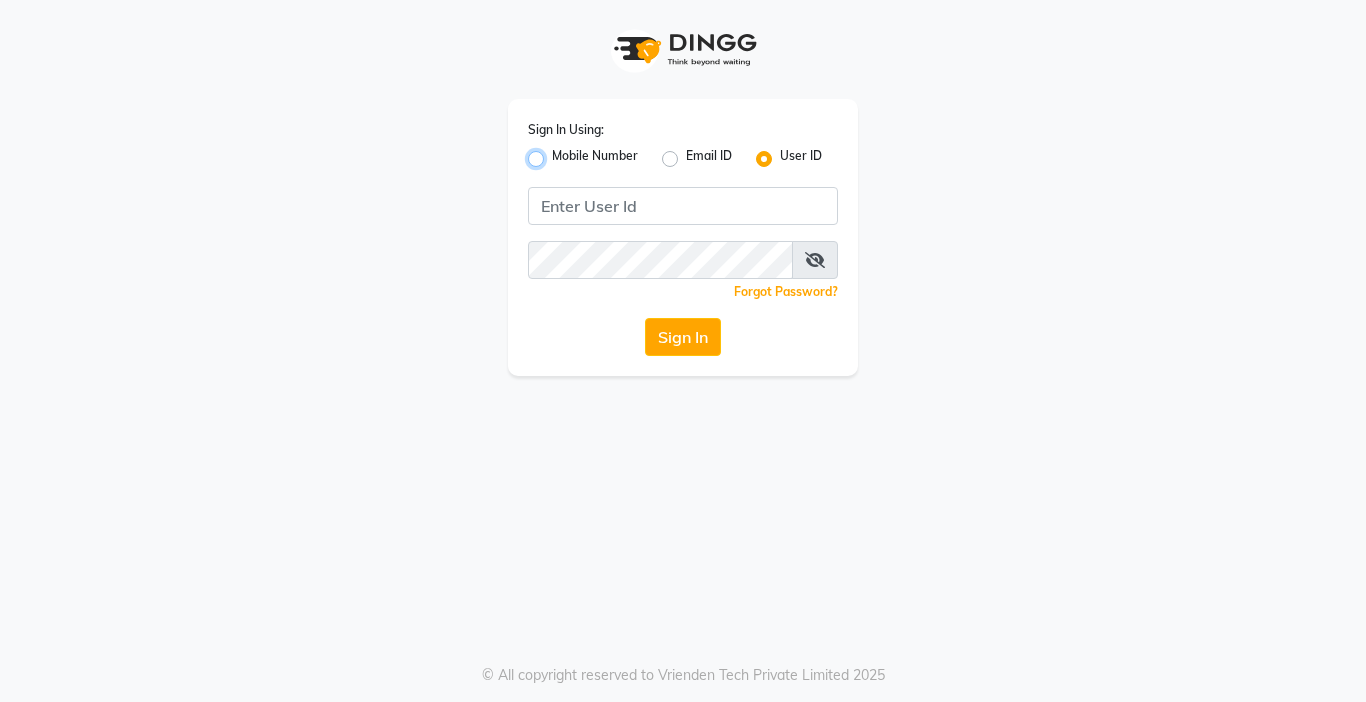 click on "Mobile Number" at bounding box center (558, 153) 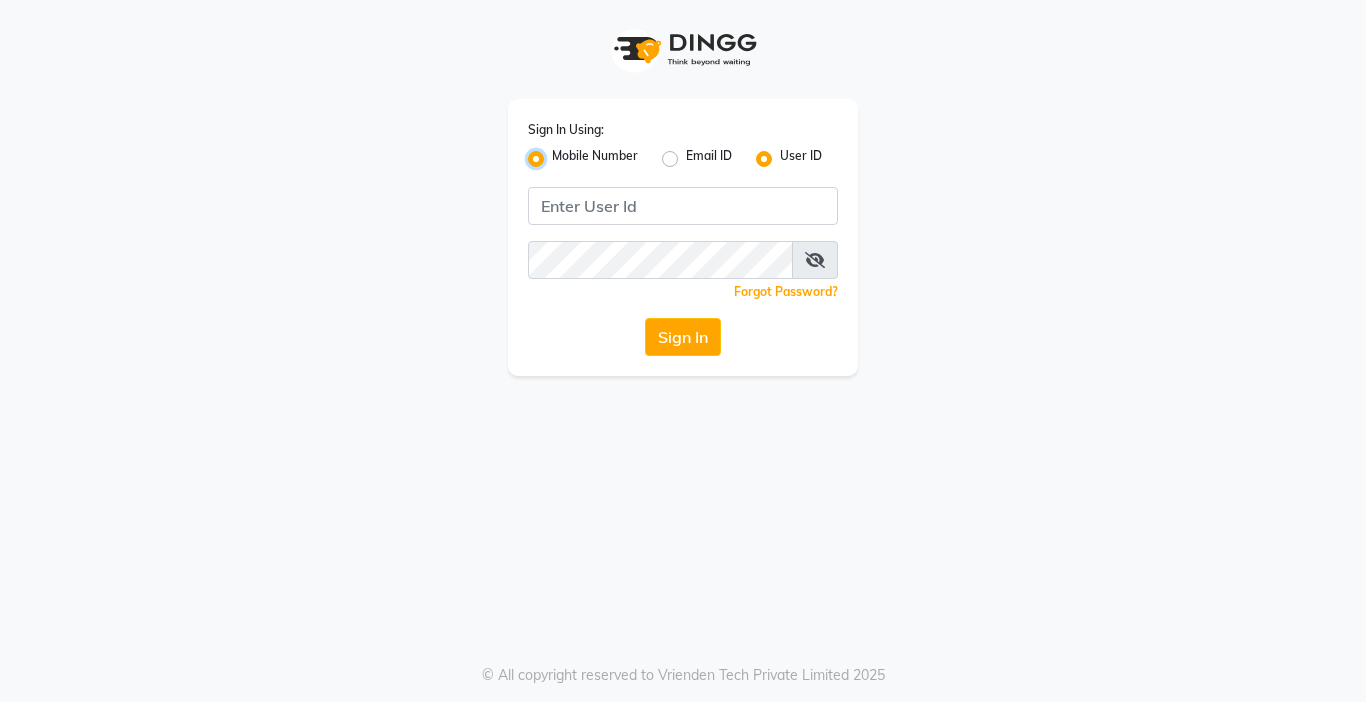 radio on "false" 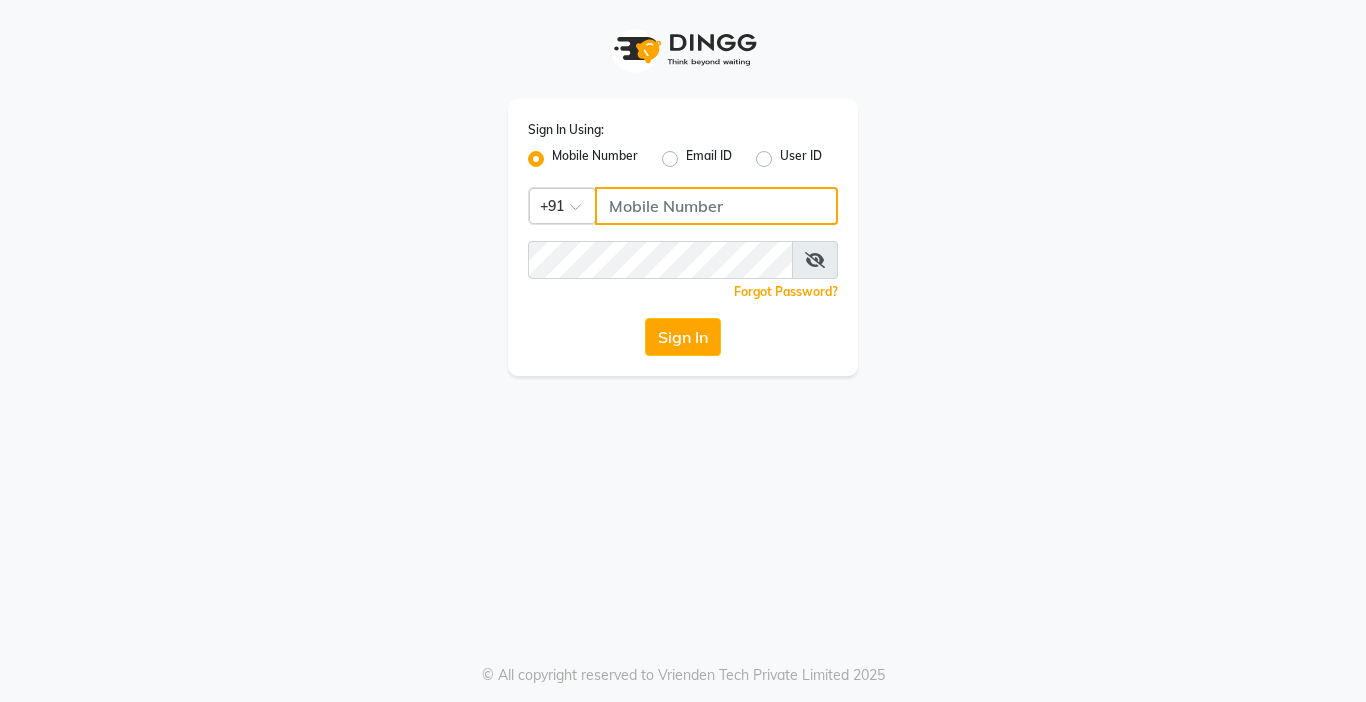 click 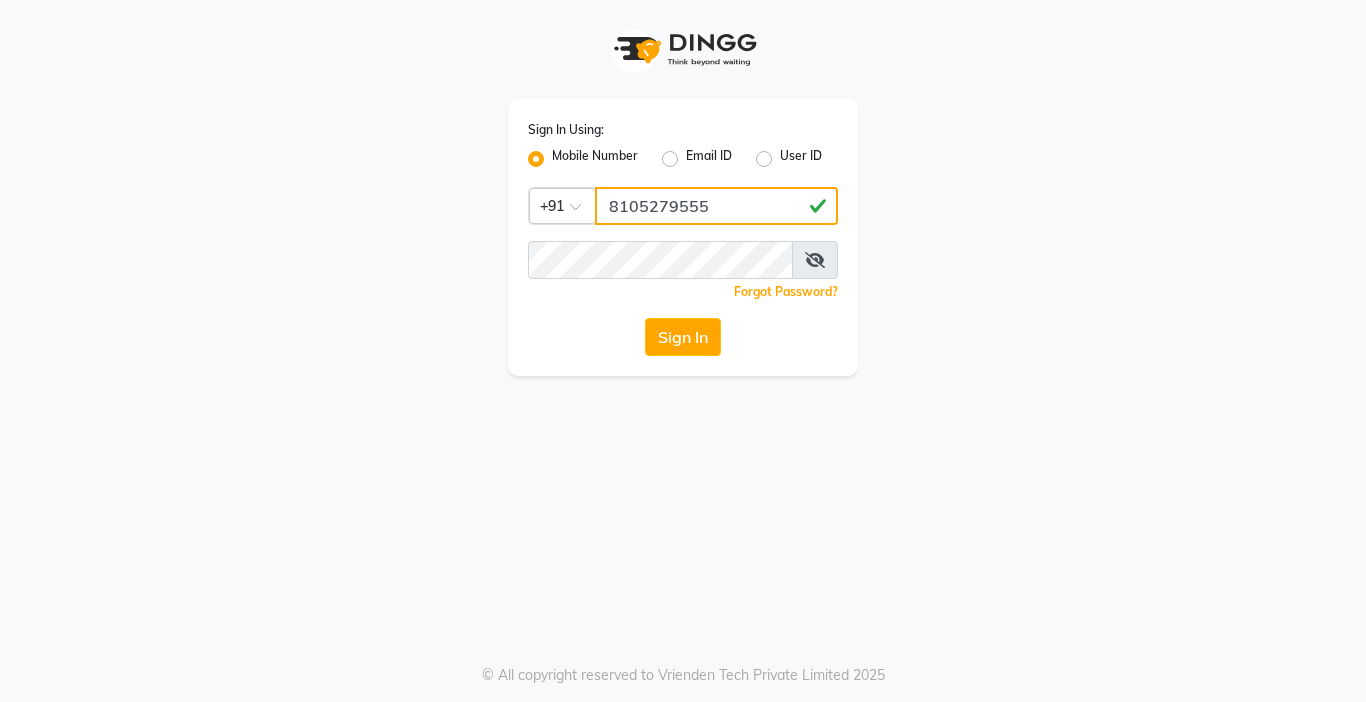 type on "8105279555" 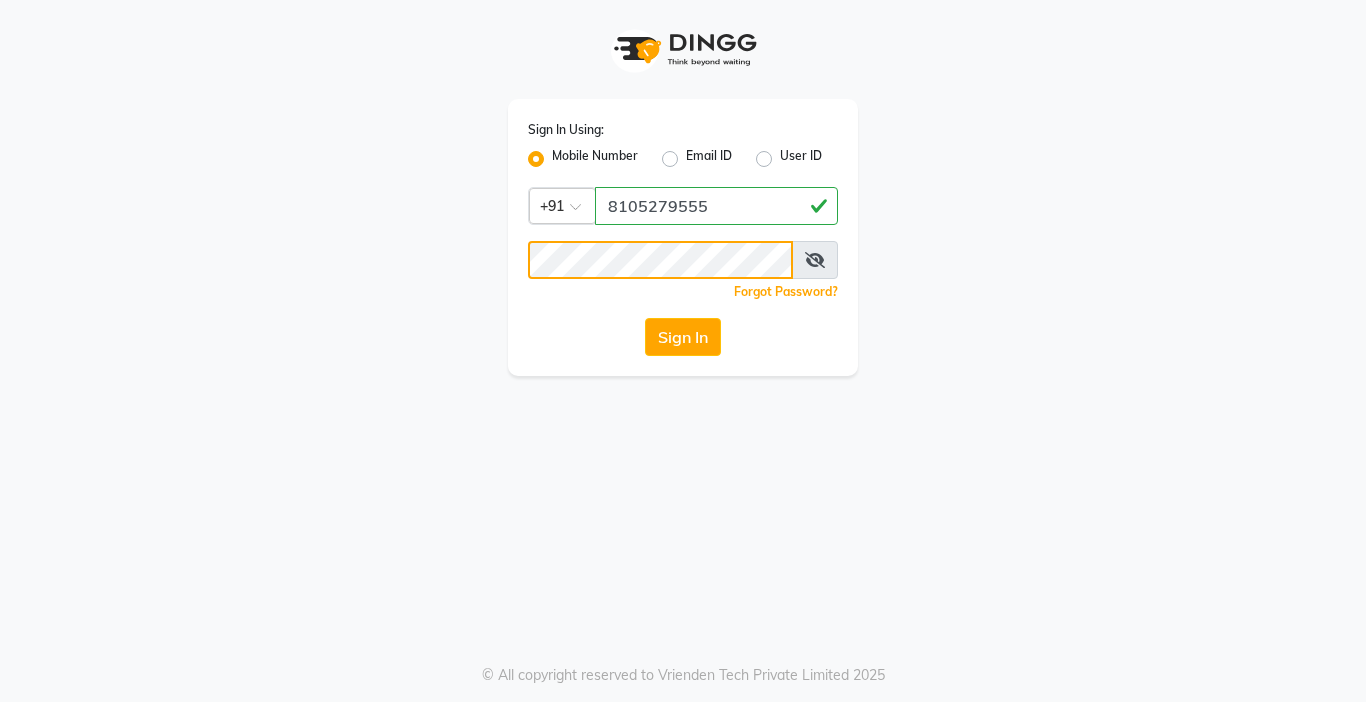 click on "Sign In" 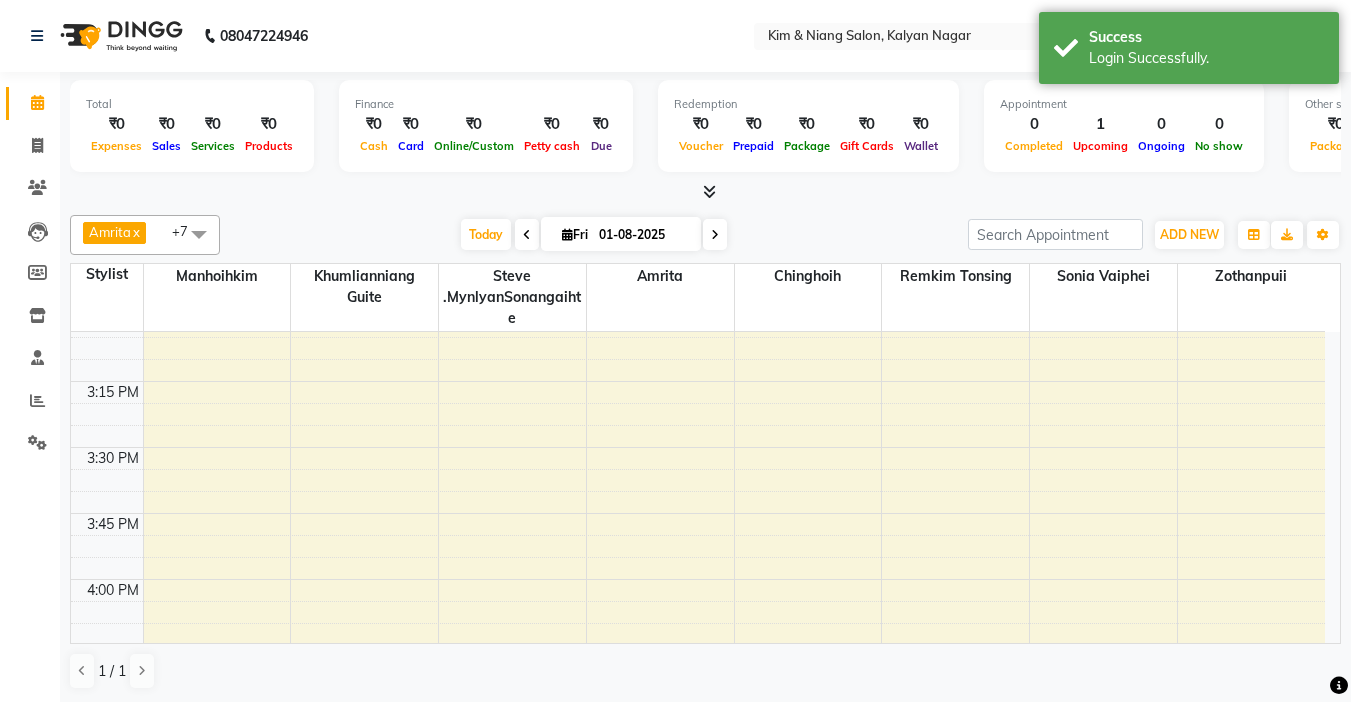 scroll, scrollTop: 2200, scrollLeft: 0, axis: vertical 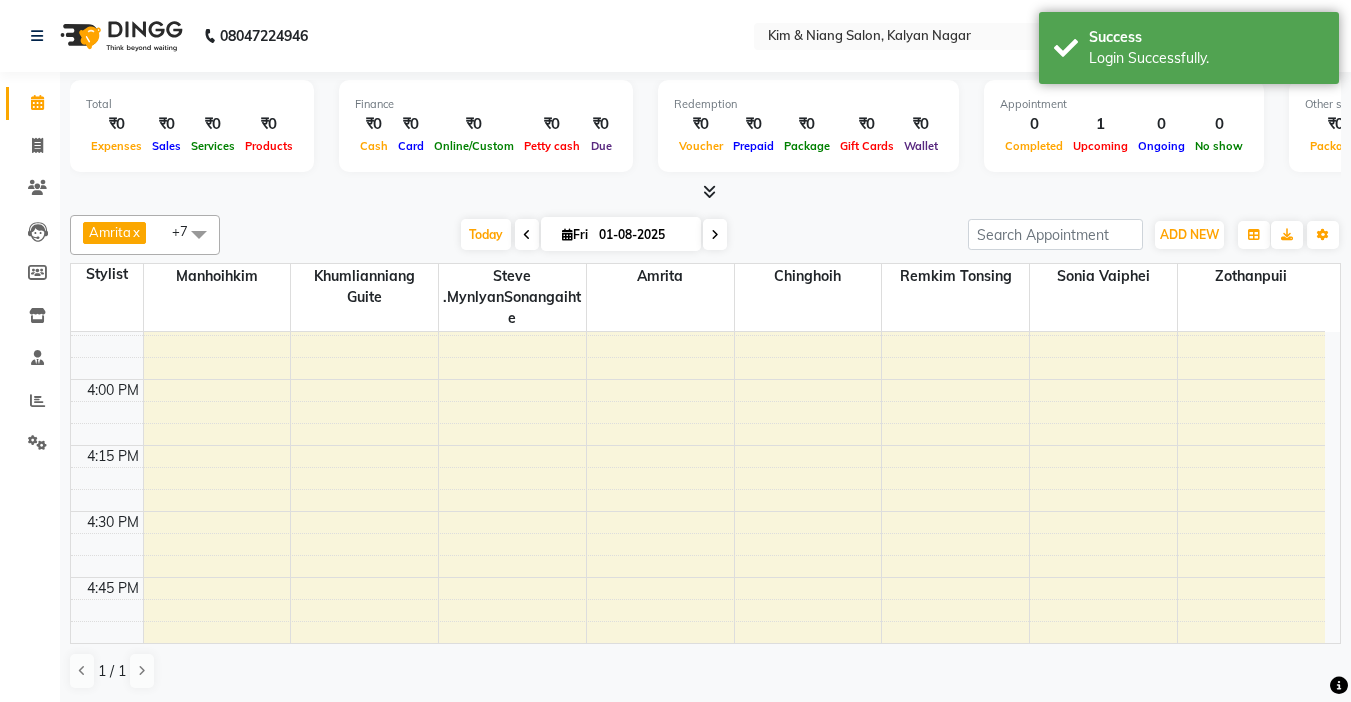 click on "9:00 AM 9:15 AM 9:30 AM 9:45 AM 10:00 AM 10:15 AM 10:30 AM 10:45 AM 11:00 AM 11:15 AM 11:30 AM 11:45 AM 12:00 PM 12:15 PM 12:30 PM 12:45 PM 1:00 PM 1:15 PM 1:30 PM 1:45 PM 2:00 PM 2:15 PM 2:30 PM 2:45 PM 3:00 PM 3:15 PM 3:30 PM 3:45 PM 4:00 PM 4:15 PM 4:30 PM 4:45 PM 5:00 PM 5:15 PM 5:30 PM 5:45 PM 6:00 PM 6:15 PM 6:30 PM 6:45 PM 7:00 PM 7:15 PM 7:30 PM 7:45 PM 8:00 PM 8:15 PM 8:30 PM 8:45 PM 9:00 PM 9:15 PM 9:30 PM 9:45 PM             [FIRST] [LAST], TK01, 06:00 PM-07:30 PM, Colour Treatment - Root Touch Up Kim or Niang" at bounding box center [698, 247] 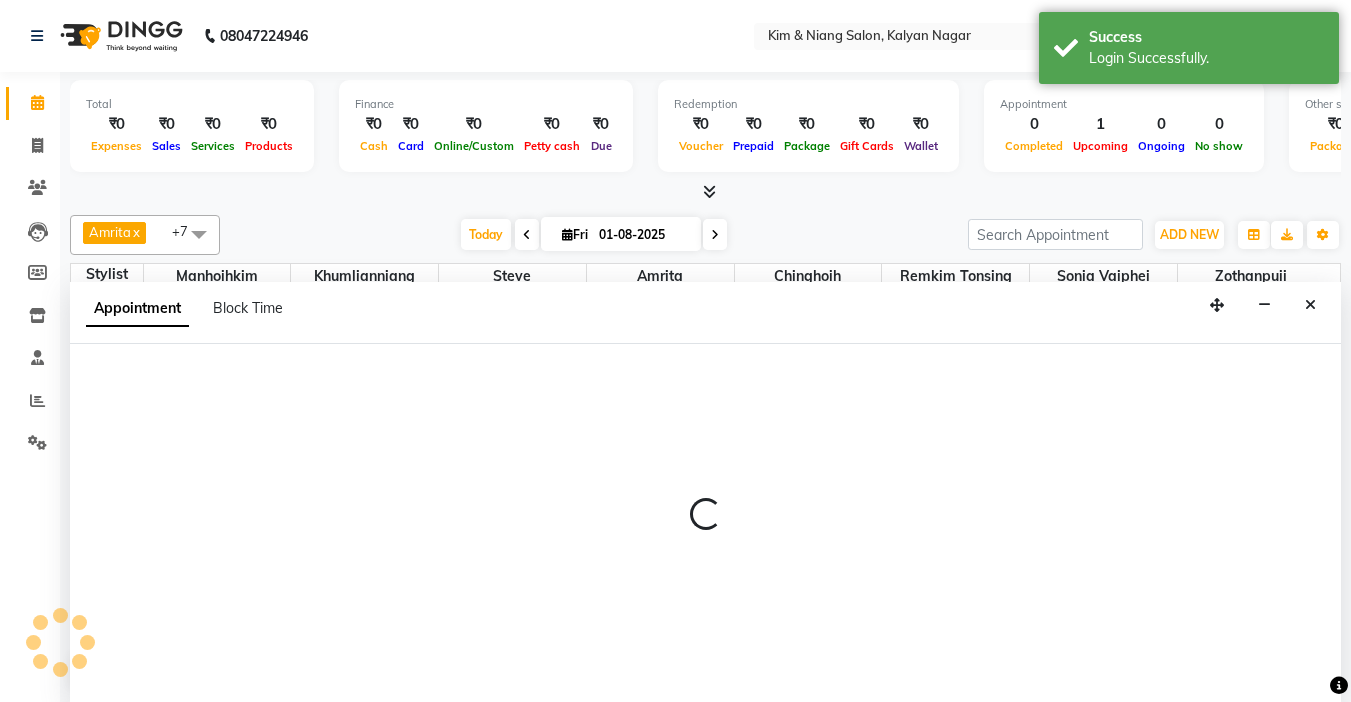 select on "70736" 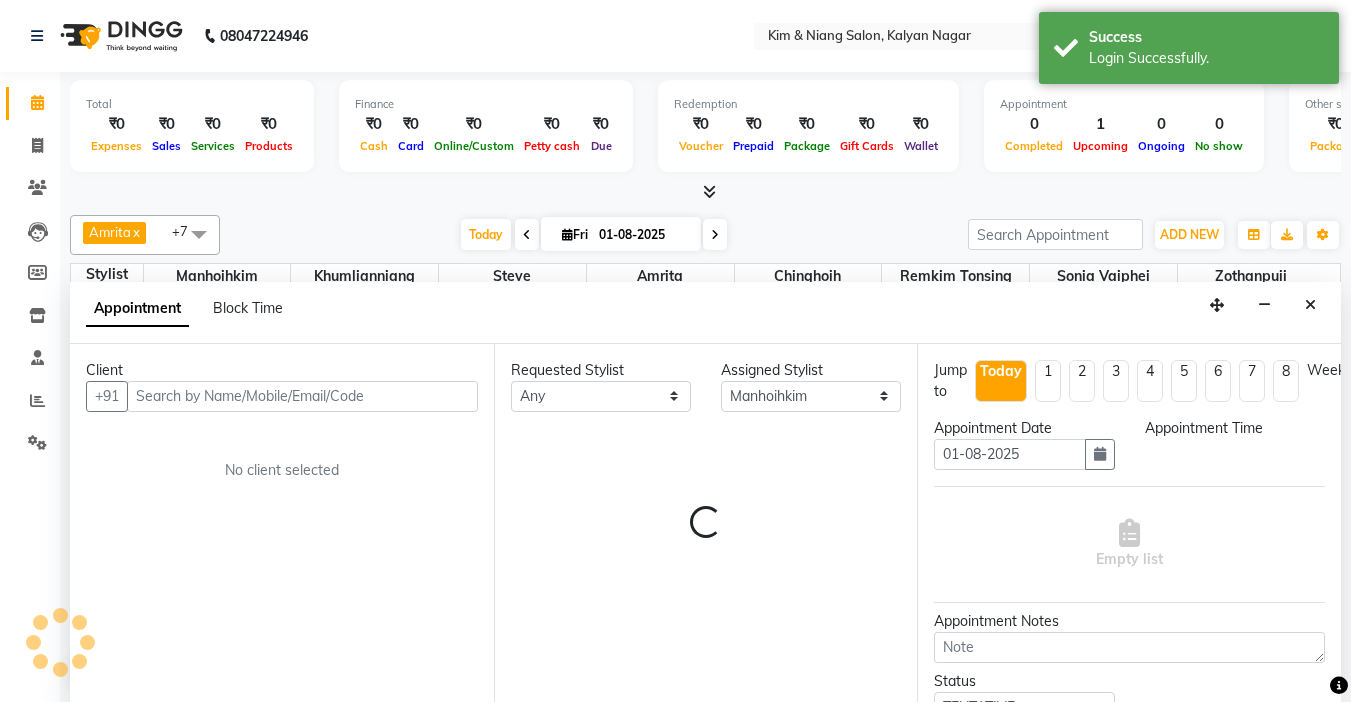 scroll, scrollTop: 1, scrollLeft: 0, axis: vertical 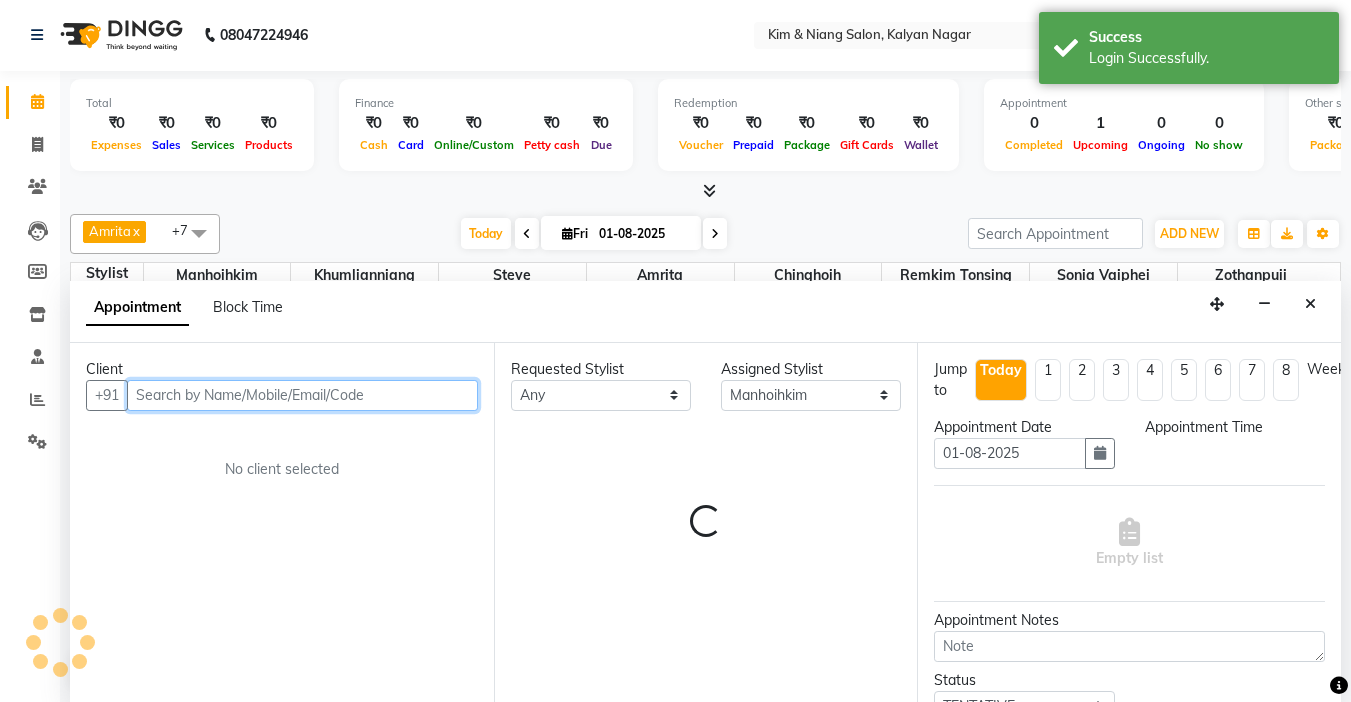 select on "960" 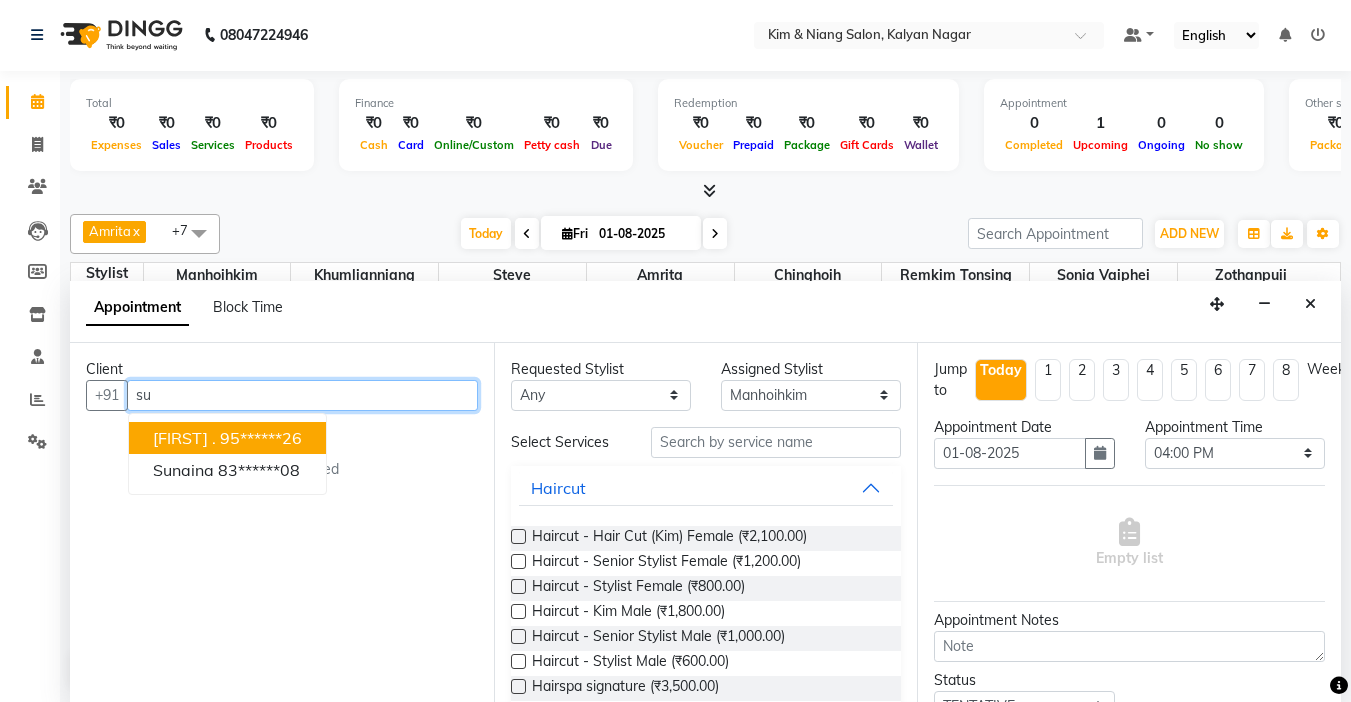 type on "s" 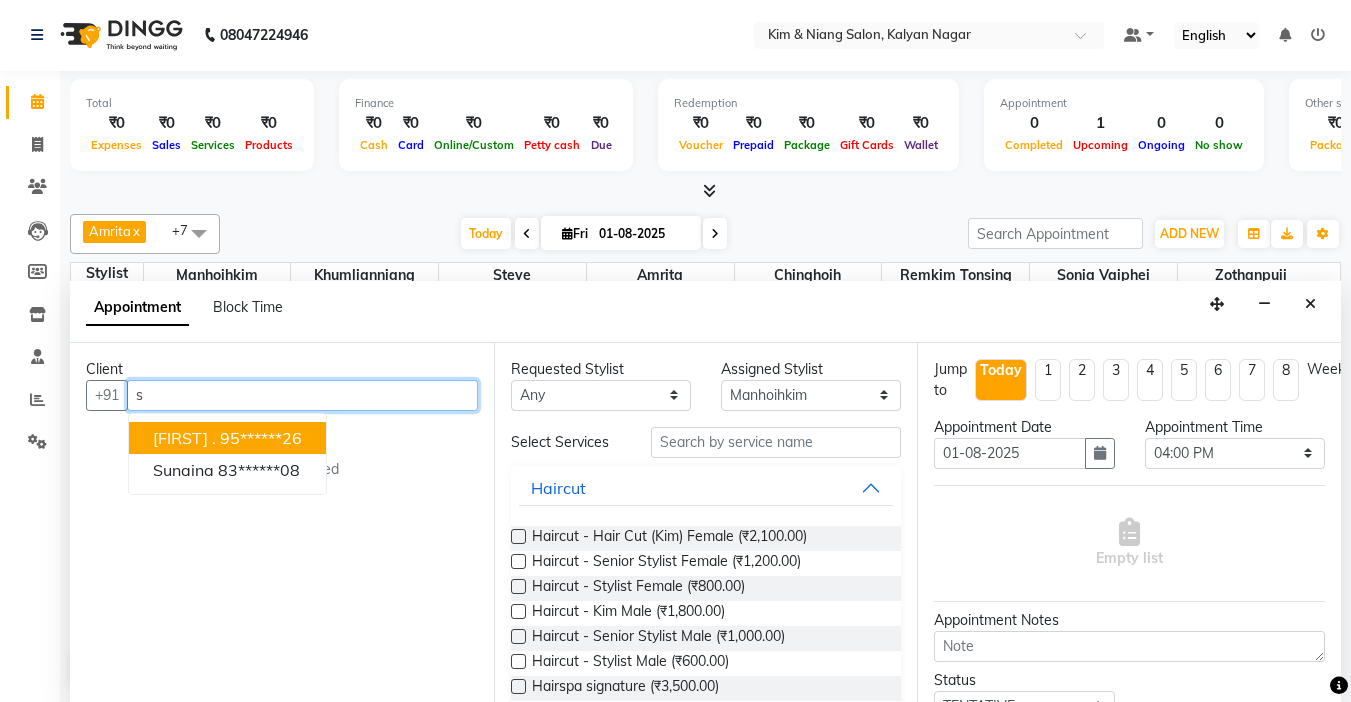 type 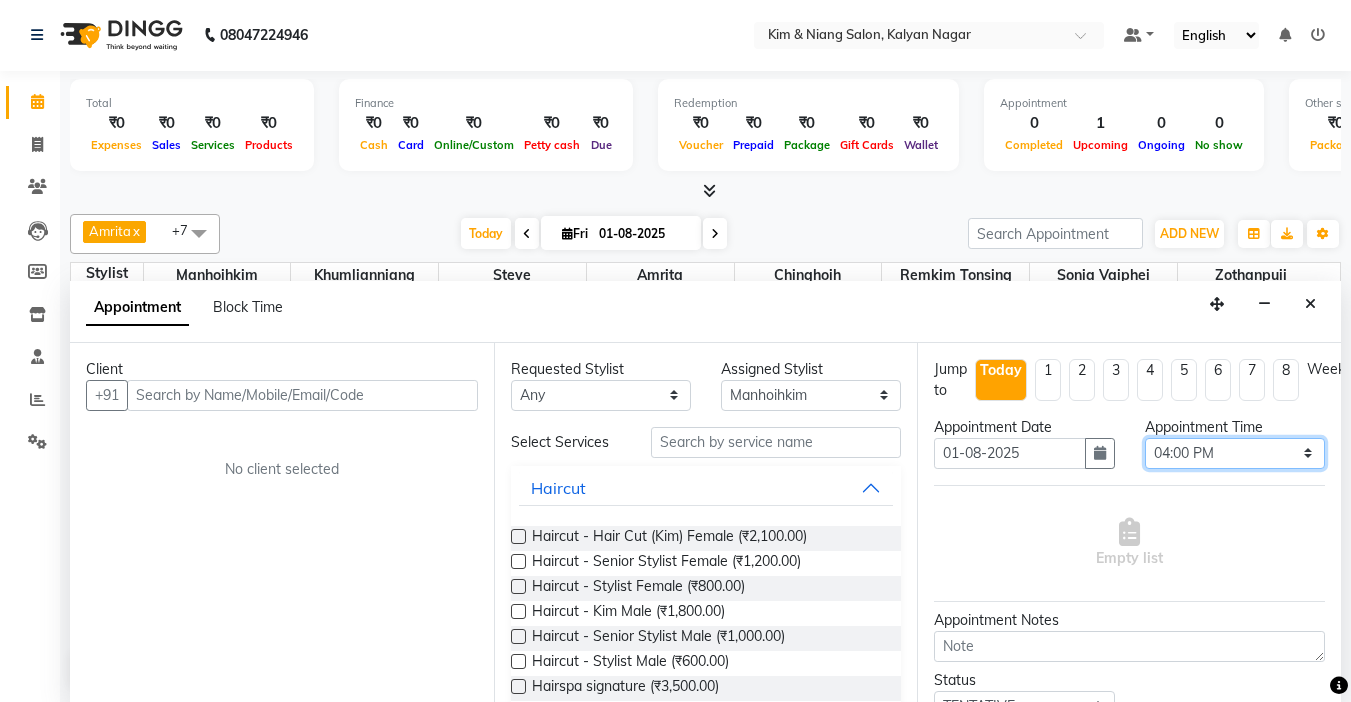 click on "Select 10:00 AM 10:15 AM 10:30 AM 10:45 AM 11:00 AM 11:15 AM 11:30 AM 11:45 AM 12:00 PM 12:15 PM 12:30 PM 12:45 PM 01:00 PM 01:15 PM 01:30 PM 01:45 PM 02:00 PM 02:15 PM 02:30 PM 02:45 PM 03:00 PM 03:15 PM 03:30 PM 03:45 PM 04:00 PM 04:15 PM 04:30 PM 04:45 PM 05:00 PM 05:15 PM 05:30 PM 05:45 PM 06:00 PM 06:15 PM 06:30 PM 06:45 PM 07:00 PM 07:15 PM 07:30 PM 07:45 PM 08:00 PM 08:15 PM 08:30 PM 08:45 PM 09:00 PM" at bounding box center [1235, 453] 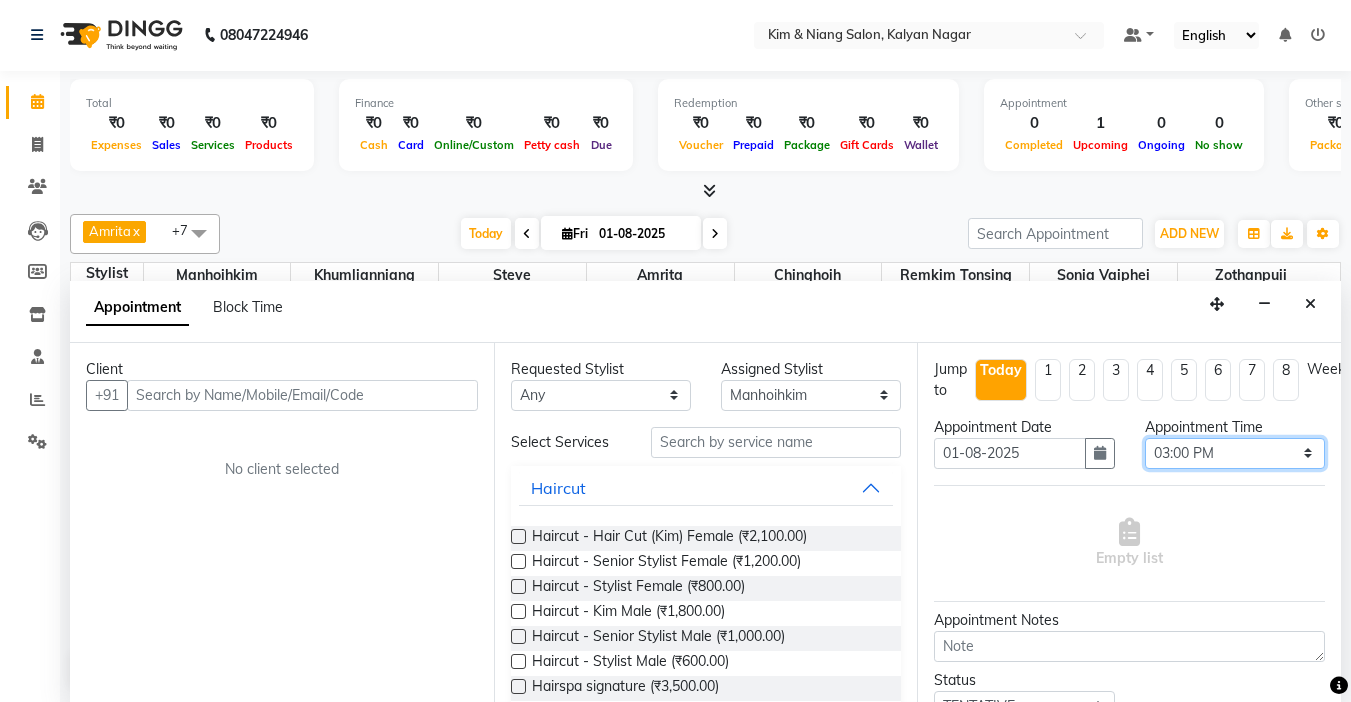 click on "Select 10:00 AM 10:15 AM 10:30 AM 10:45 AM 11:00 AM 11:15 AM 11:30 AM 11:45 AM 12:00 PM 12:15 PM 12:30 PM 12:45 PM 01:00 PM 01:15 PM 01:30 PM 01:45 PM 02:00 PM 02:15 PM 02:30 PM 02:45 PM 03:00 PM 03:15 PM 03:30 PM 03:45 PM 04:00 PM 04:15 PM 04:30 PM 04:45 PM 05:00 PM 05:15 PM 05:30 PM 05:45 PM 06:00 PM 06:15 PM 06:30 PM 06:45 PM 07:00 PM 07:15 PM 07:30 PM 07:45 PM 08:00 PM 08:15 PM 08:30 PM 08:45 PM 09:00 PM" at bounding box center (1235, 453) 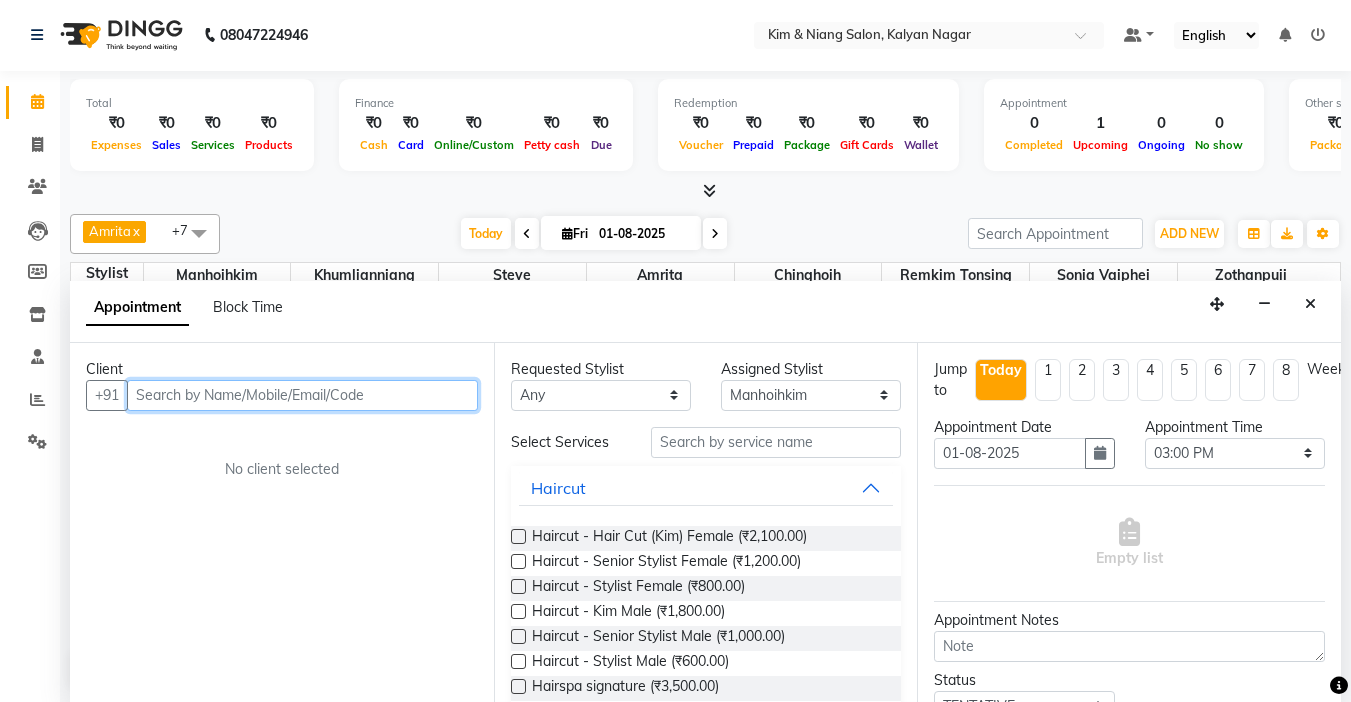 click at bounding box center (302, 395) 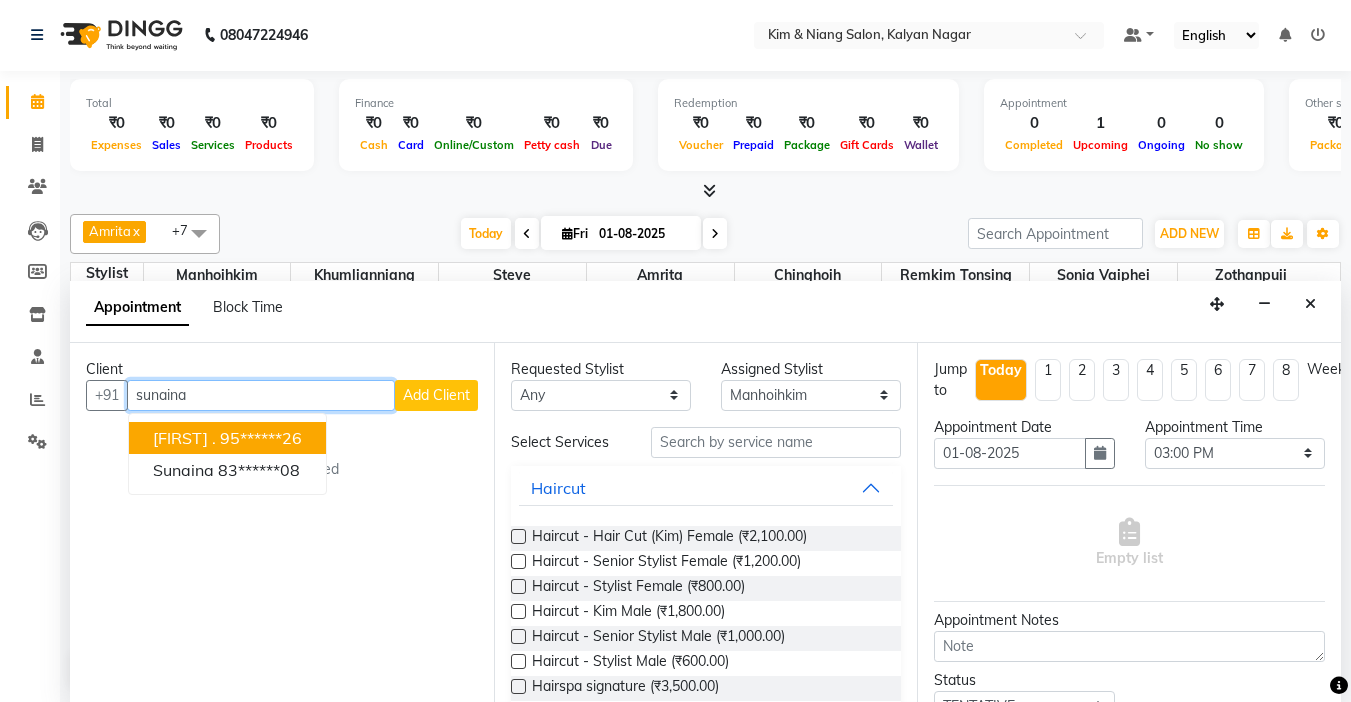 click on "95******26" at bounding box center [261, 438] 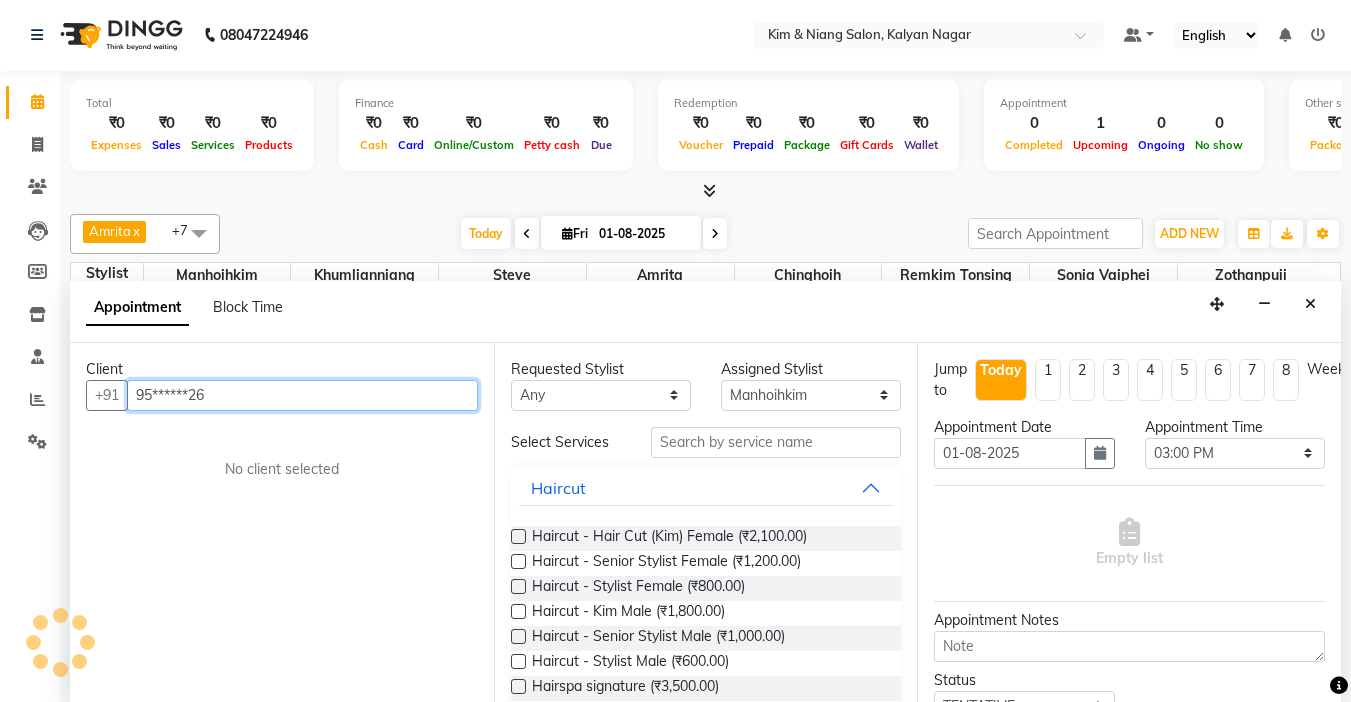type on "95******26" 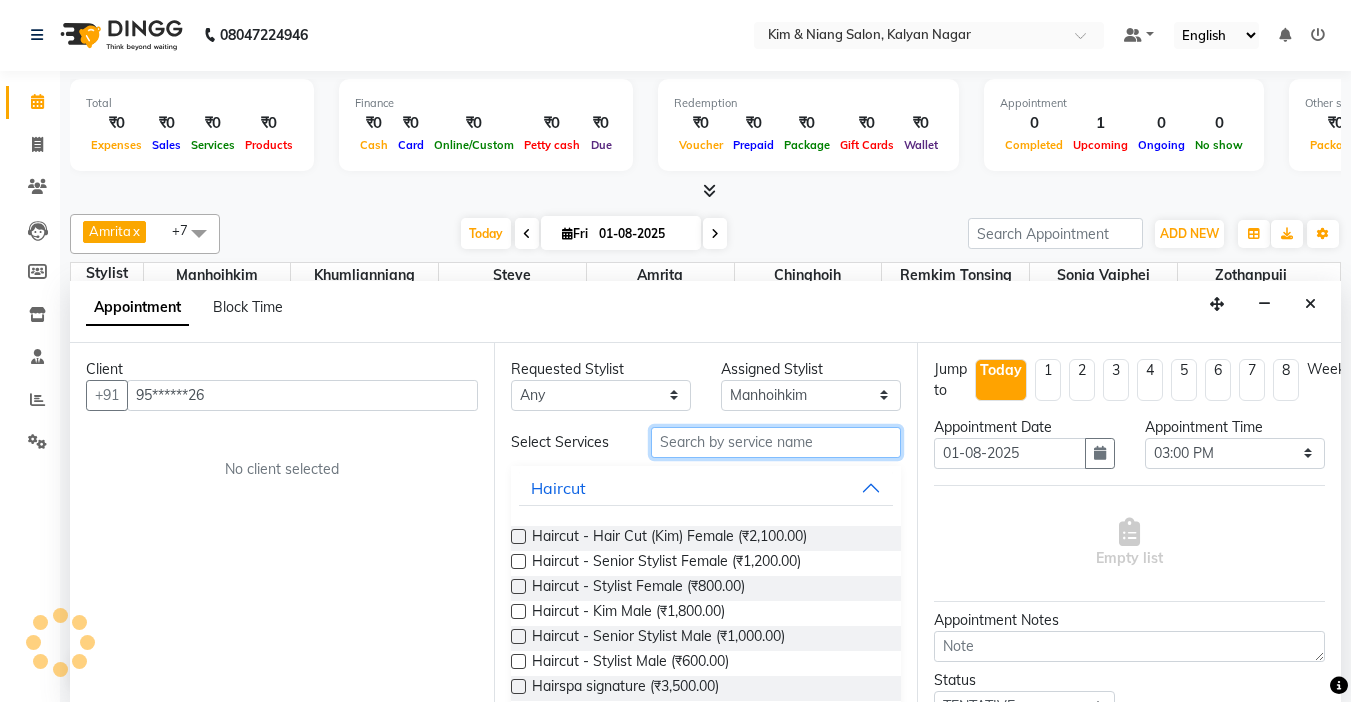 click at bounding box center [776, 442] 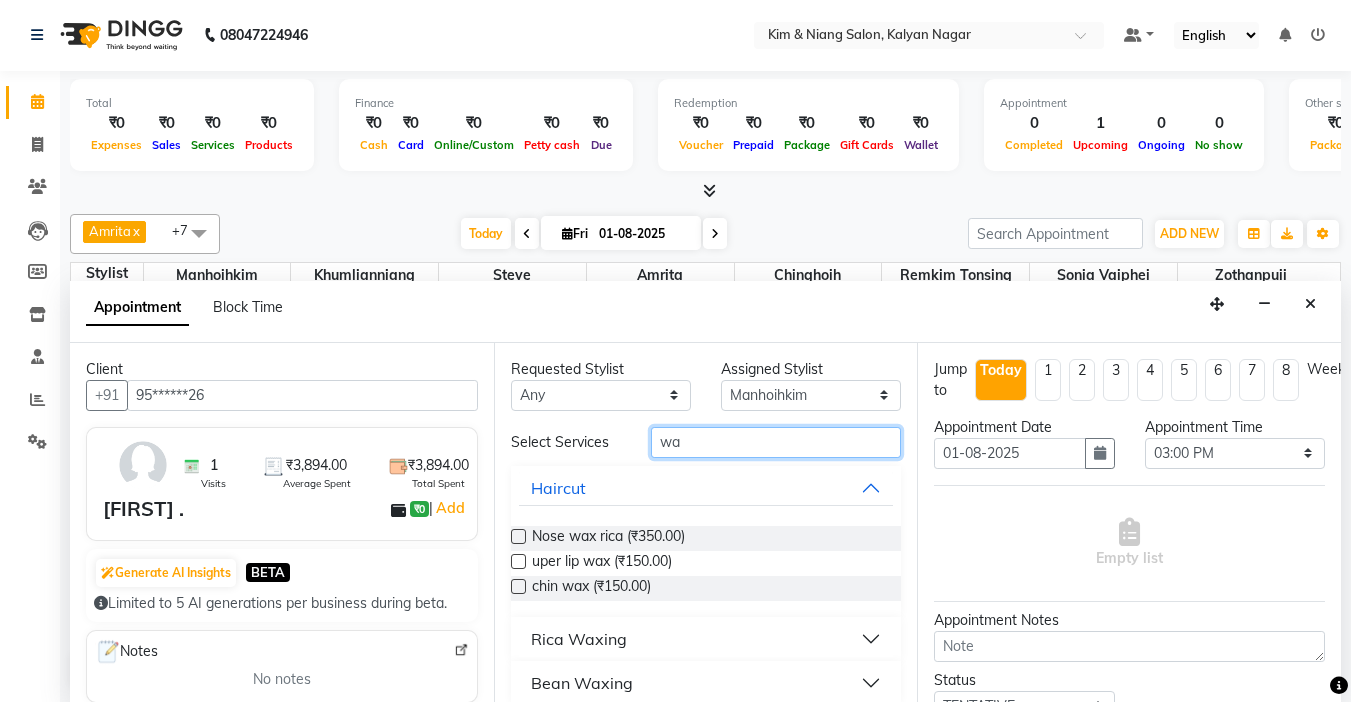 type on "w" 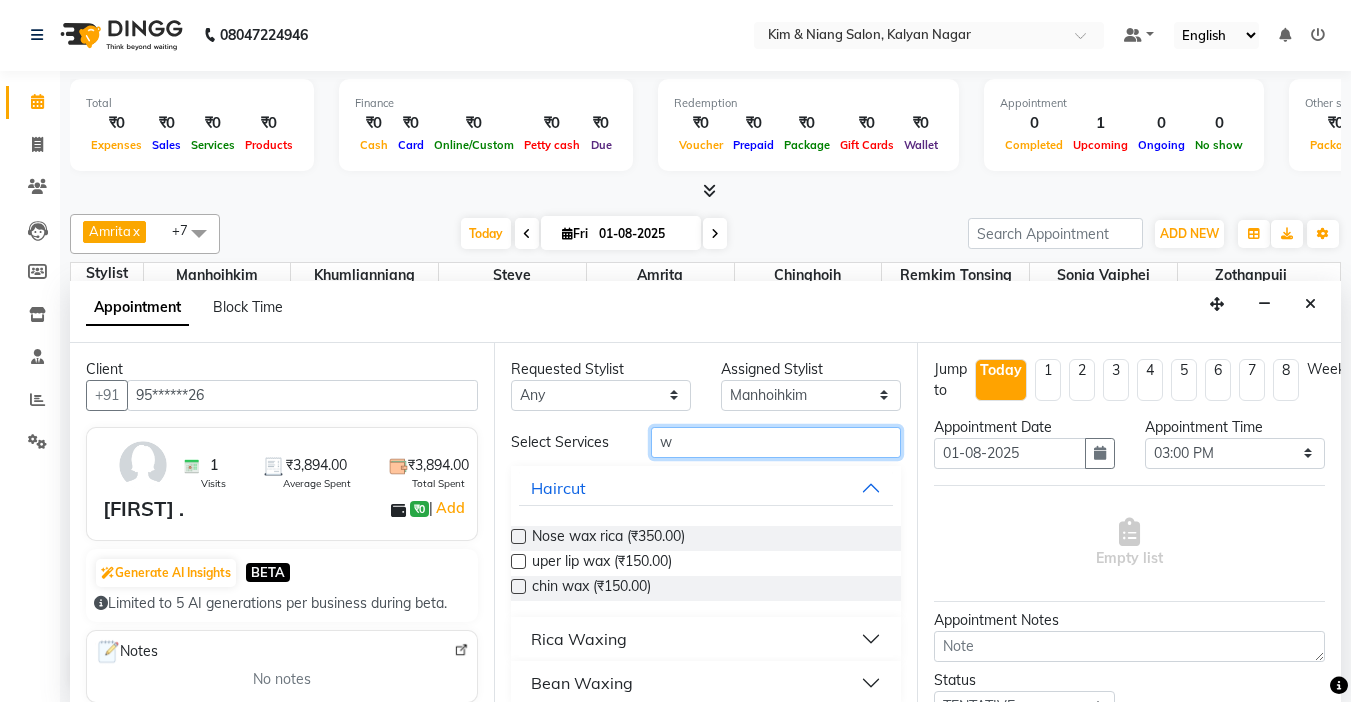 type 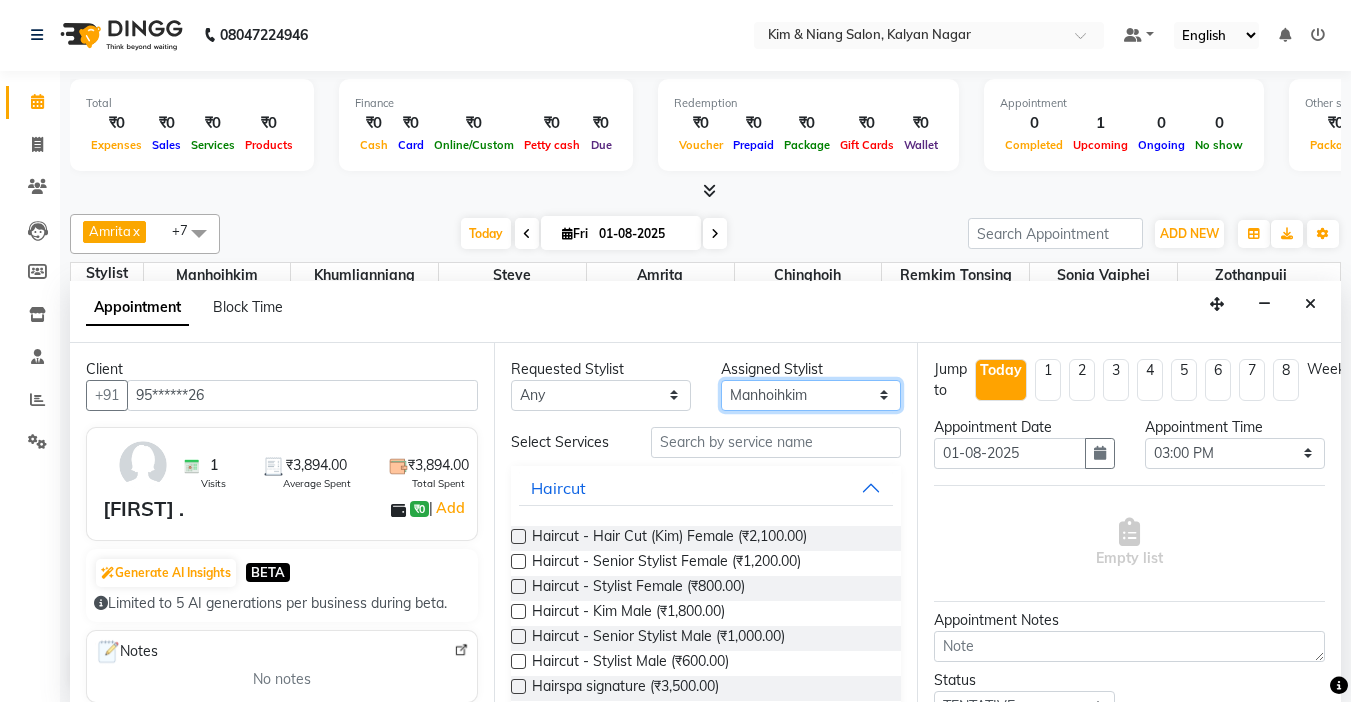 click on "Select [FIRST] [LAST] [FIRST] [LAST] [FIRST] [LAST] [FIRST] [LAST] [FIRST] [LAST] [FIRST] [LAST] [FIRST] [LAST] [FIRST] [LAST] +7 Select All [FIRST] [LAST] [FIRST] [LAST] [FIRST] [LAST] [FIRST] [LAST] [FIRST] [LAST] [FIRST] [LAST] [FIRST] [LAST] [FIRST] [LAST] Today  Fri 01-08-2025 Toggle Dropdown Add Appointment Add Invoice Add Expense Add Attendance Add Client Toggle Dropdown Add Appointment Add Invoice Add Expense Add Attendance Add Client ADD NEW Toggle Dropdown Add Appointment Add Invoice Add Expense Add Attendance Add Client [FIRST] [LAST] [FIRST] [LAST] [FIRST] [LAST] [FIRST] [LAST] [FIRST] [LAST] [FIRST] [LAST] [FIRST] [LAST] [FIRST] [LAST] +7 Select All [FIRST] [LAST] [FIRST] [LAST] [FIRST] [LAST] [FIRST] [LAST] [FIRST] [LAST] [FIRST] [LAST] [FIRST] [LAST] [FIRST] [LAST] Group By  Staff View   Room View  View as Vertical  Vertical - Week View  Horizontal  Horizontal - Week View  List  Manage Tags" at bounding box center [811, 395] 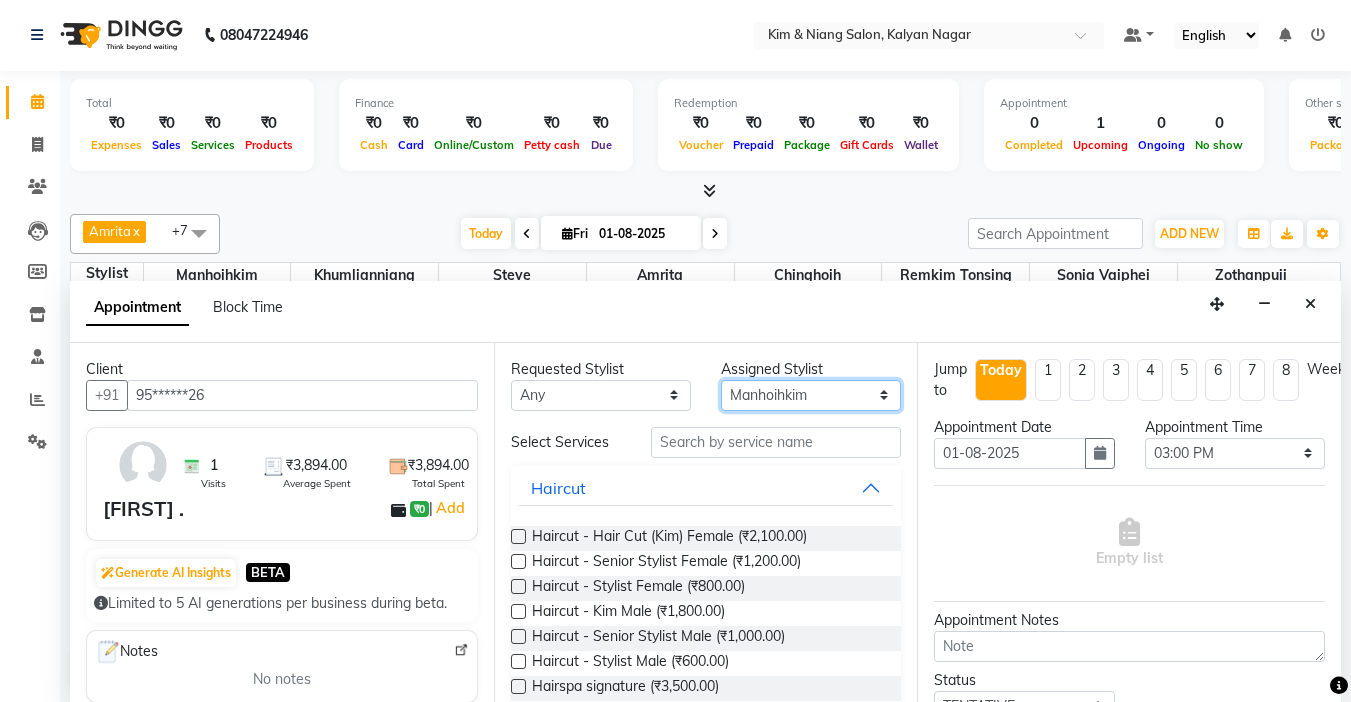 select on "79473" 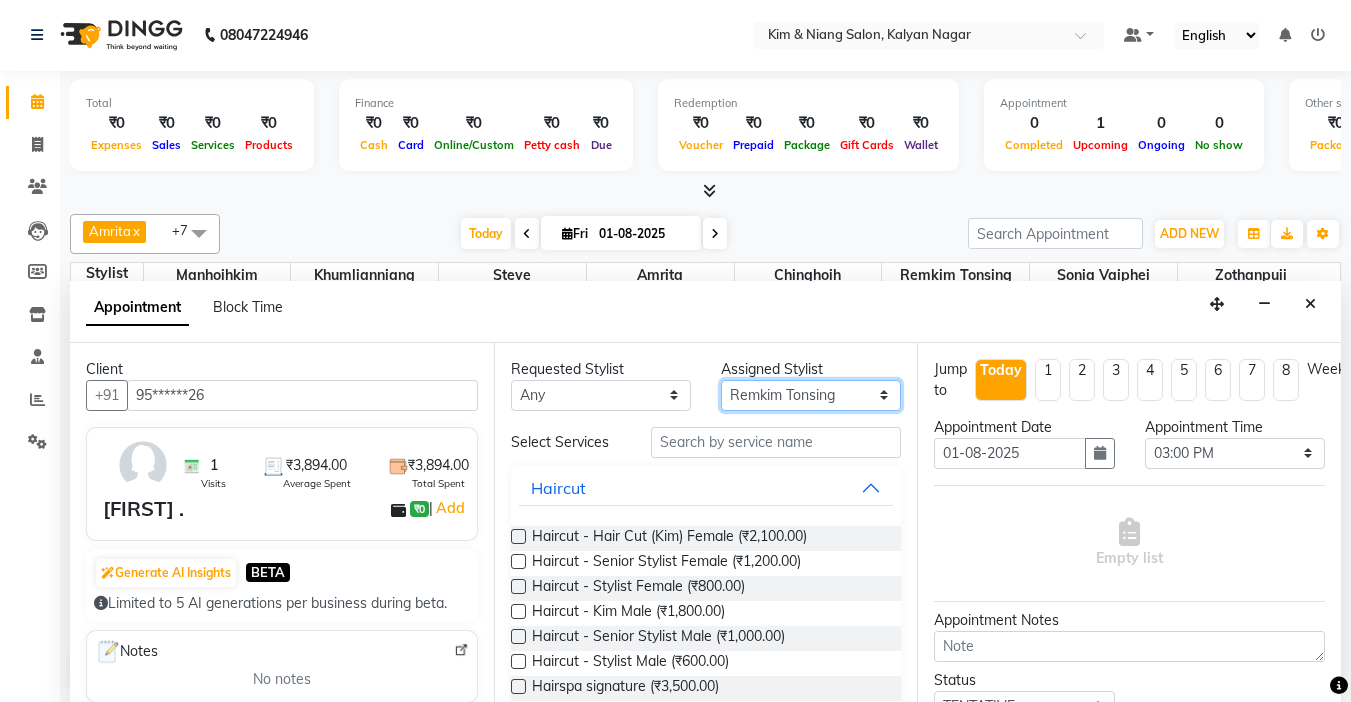 click on "Select [FIRST] [LAST] [FIRST] [LAST] [FIRST] [LAST] [FIRST] [LAST] [FIRST] [LAST] [FIRST] [LAST] [FIRST] [LAST] [FIRST] [LAST] +7 Select All [FIRST] [LAST] [FIRST] [LAST] [FIRST] [LAST] [FIRST] [LAST] [FIRST] [LAST] [FIRST] [LAST] [FIRST] [LAST] [FIRST] [LAST] Today  Fri 01-08-2025 Toggle Dropdown Add Appointment Add Invoice Add Expense Add Attendance Add Client Toggle Dropdown Add Appointment Add Invoice Add Expense Add Attendance Add Client ADD NEW Toggle Dropdown Add Appointment Add Invoice Add Expense Add Attendance Add Client [FIRST] [LAST] [FIRST] [LAST] [FIRST] [LAST] [FIRST] [LAST] [FIRST] [LAST] [FIRST] [LAST] [FIRST] [LAST] [FIRST] [LAST] +7 Select All [FIRST] [LAST] [FIRST] [LAST] [FIRST] [LAST] [FIRST] [LAST] [FIRST] [LAST] [FIRST] [LAST] [FIRST] [LAST] [FIRST] [LAST] Group By  Staff View   Room View  View as Vertical  Vertical - Week View  Horizontal  Horizontal - Week View  List  Manage Tags" at bounding box center [811, 395] 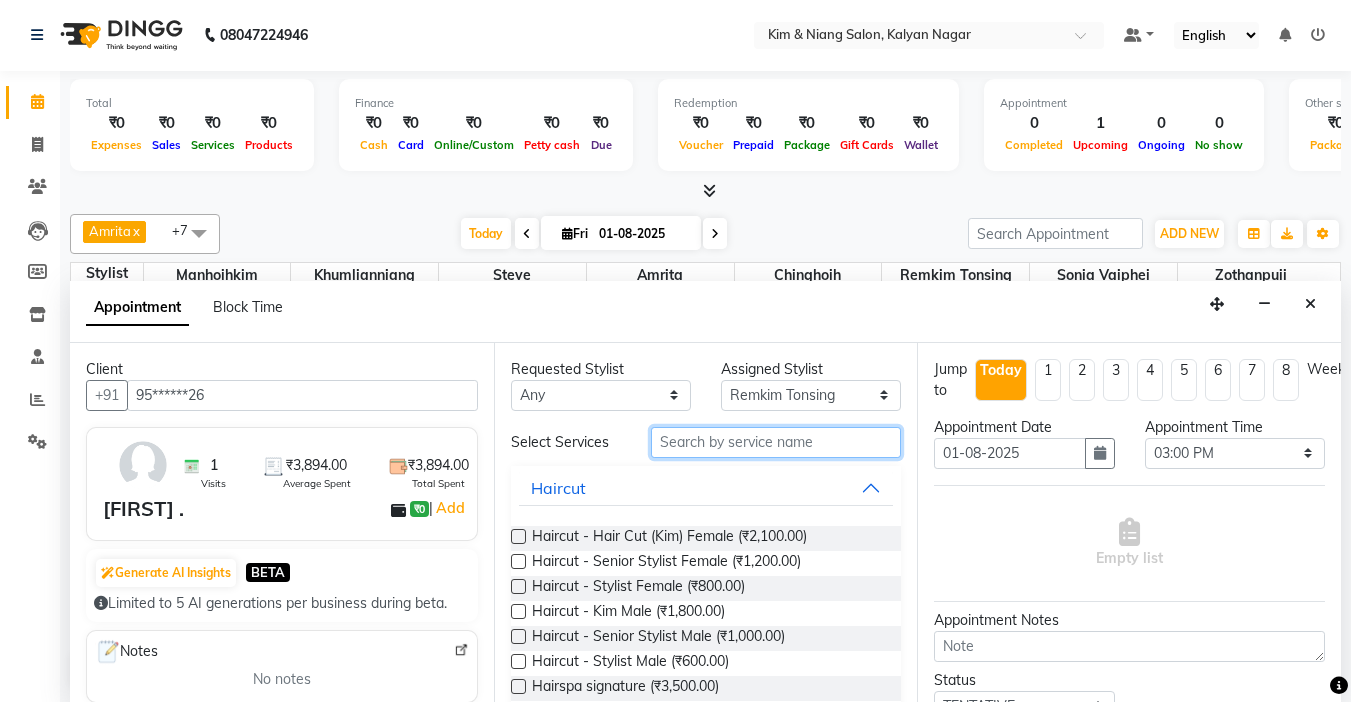 click at bounding box center (776, 442) 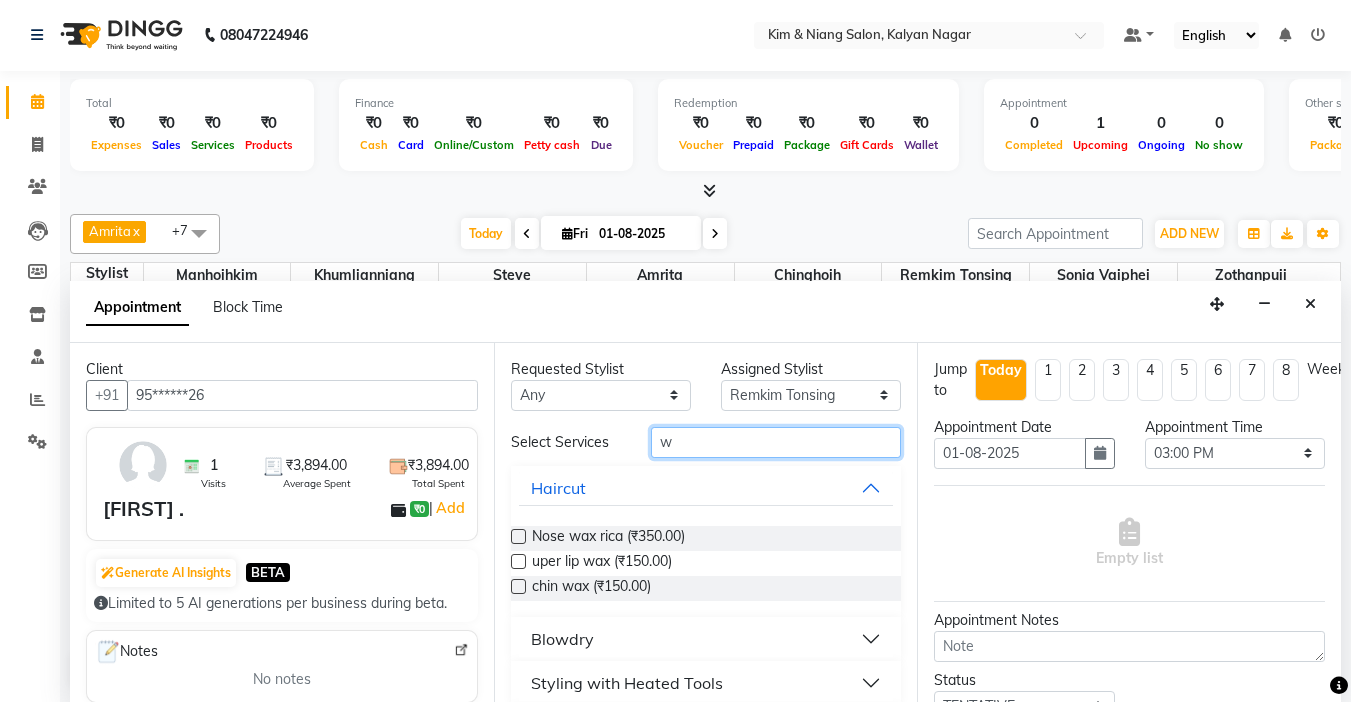 type on "w" 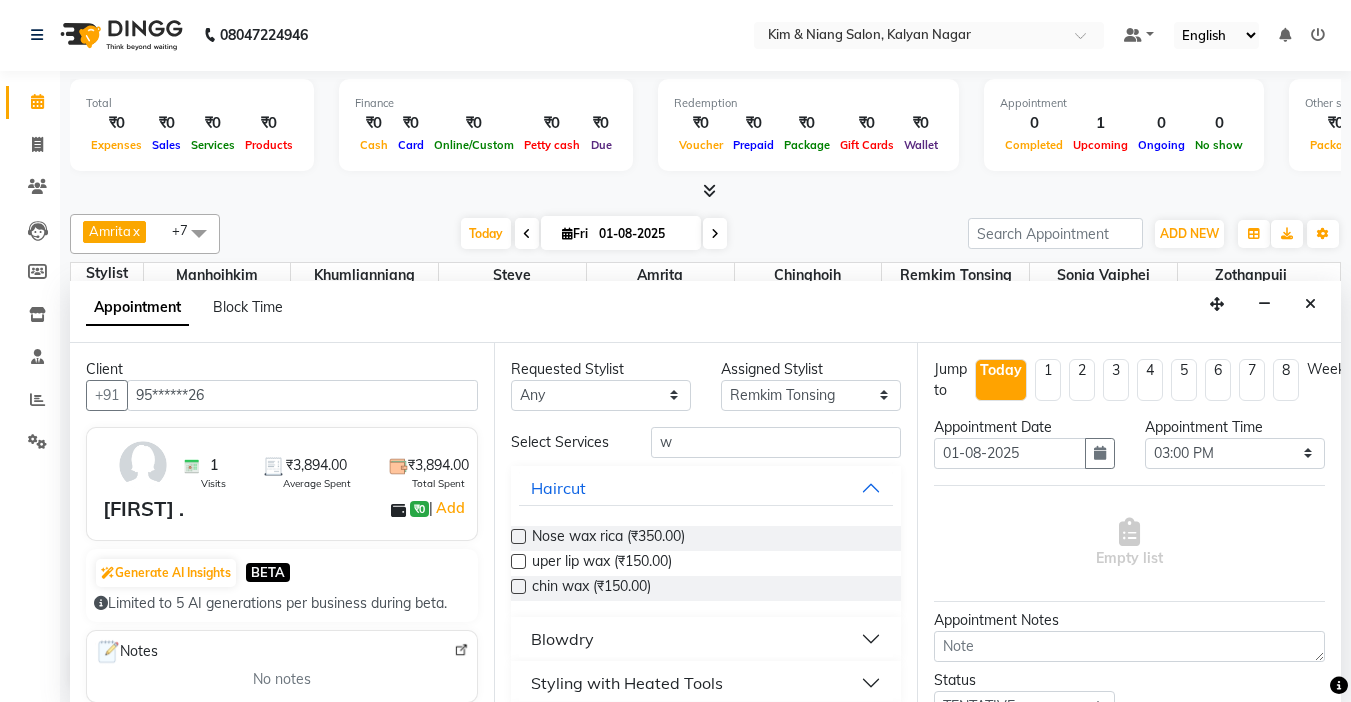 click on "Blowdry" at bounding box center (706, 639) 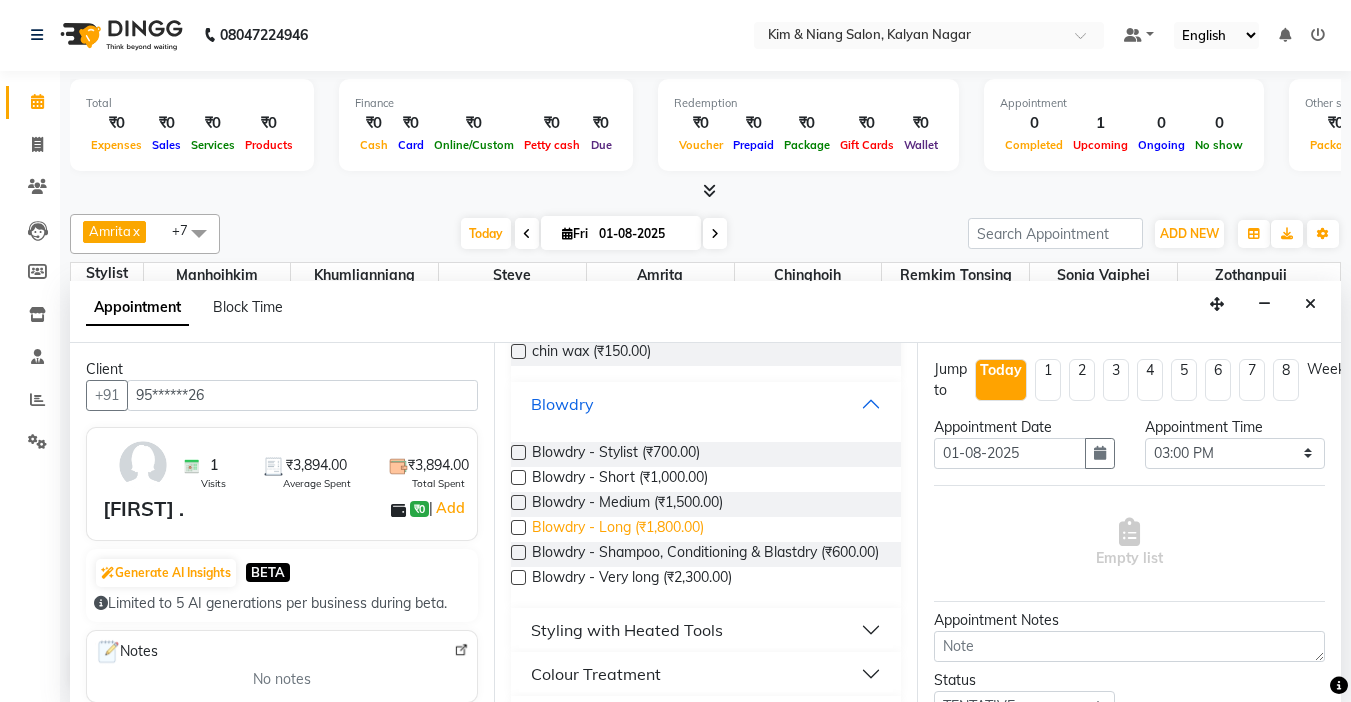scroll, scrollTop: 200, scrollLeft: 0, axis: vertical 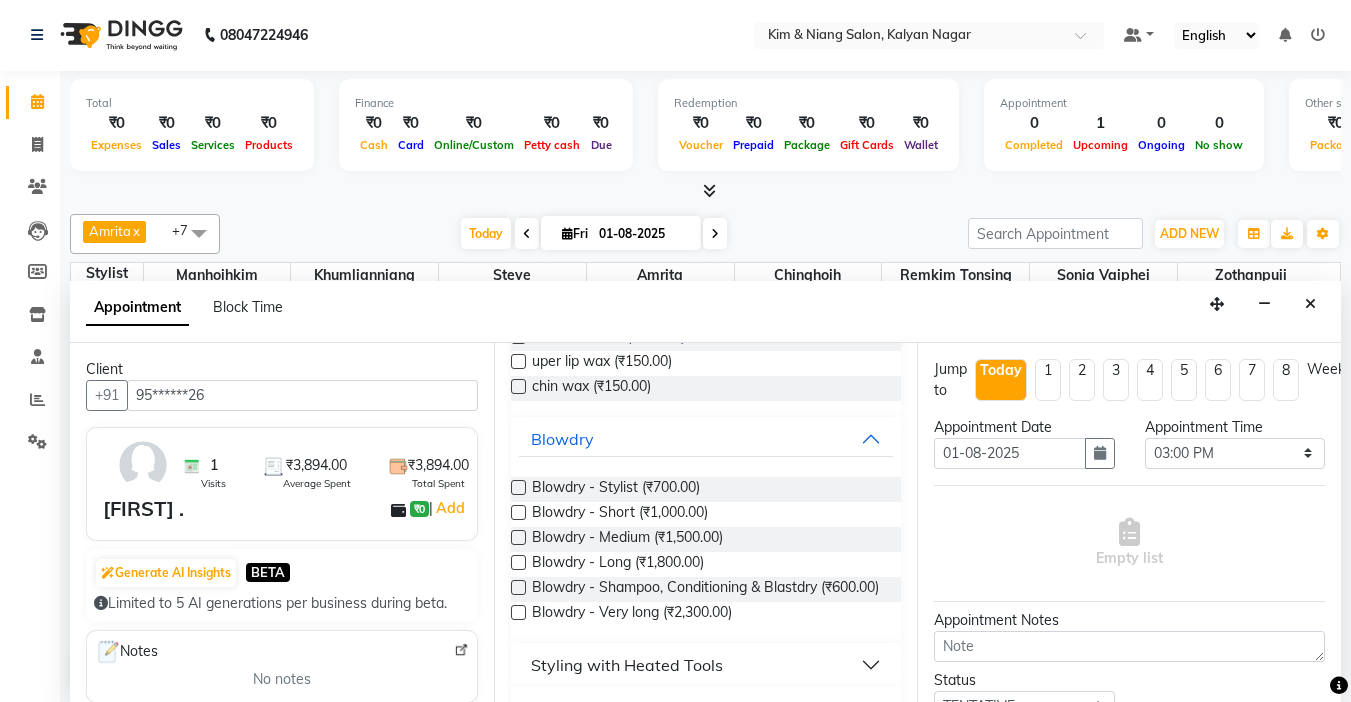 click at bounding box center [518, 487] 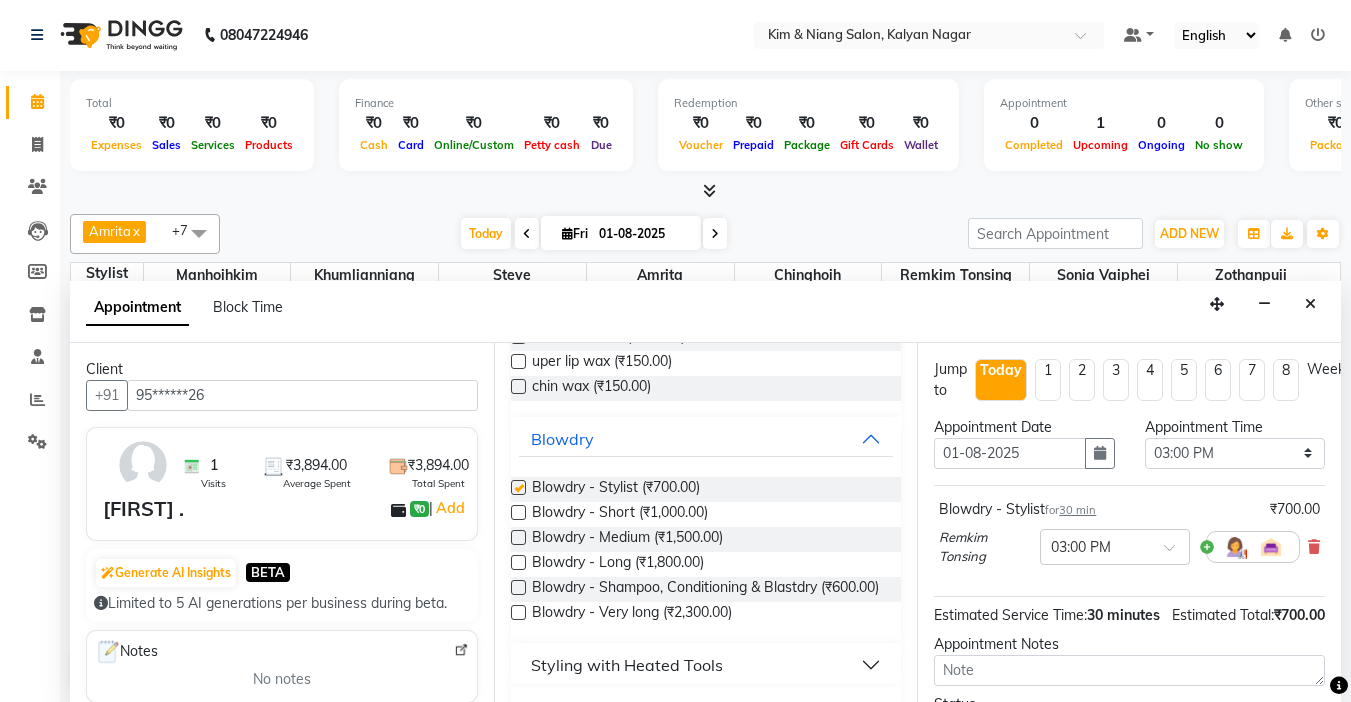 checkbox on "false" 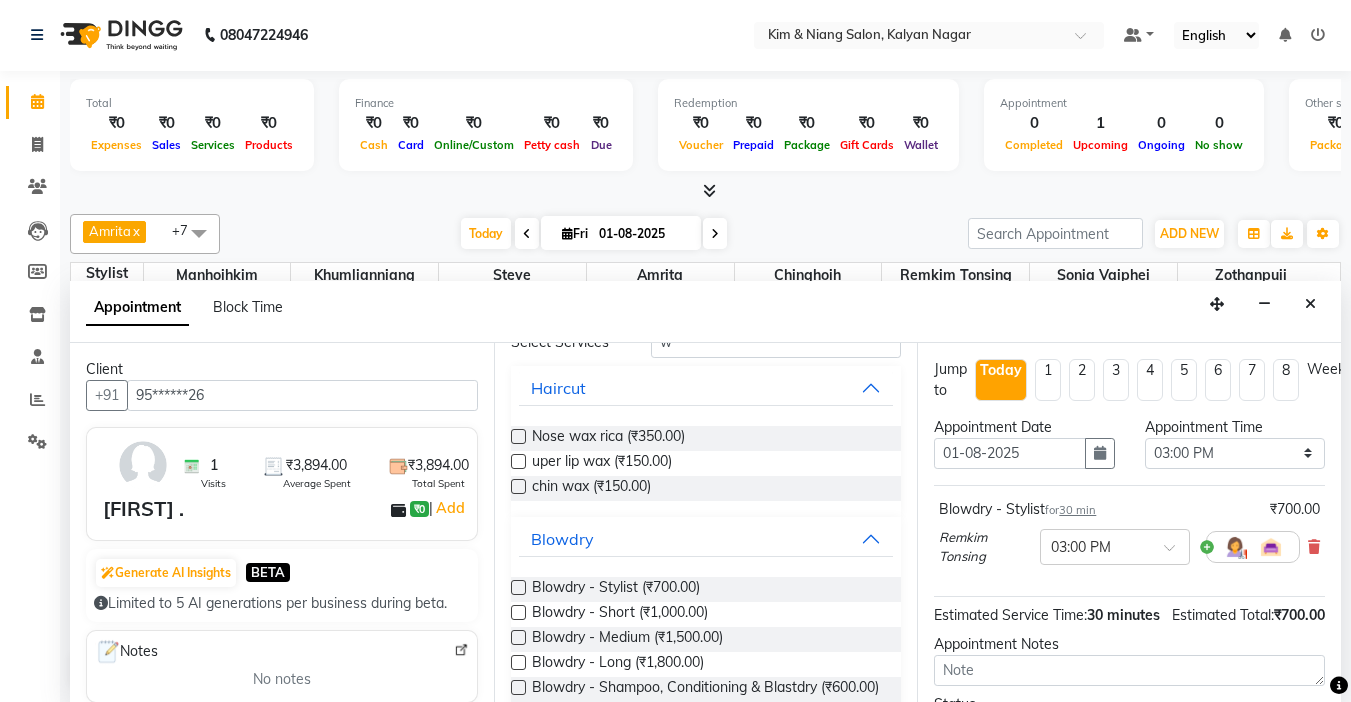 scroll, scrollTop: 0, scrollLeft: 0, axis: both 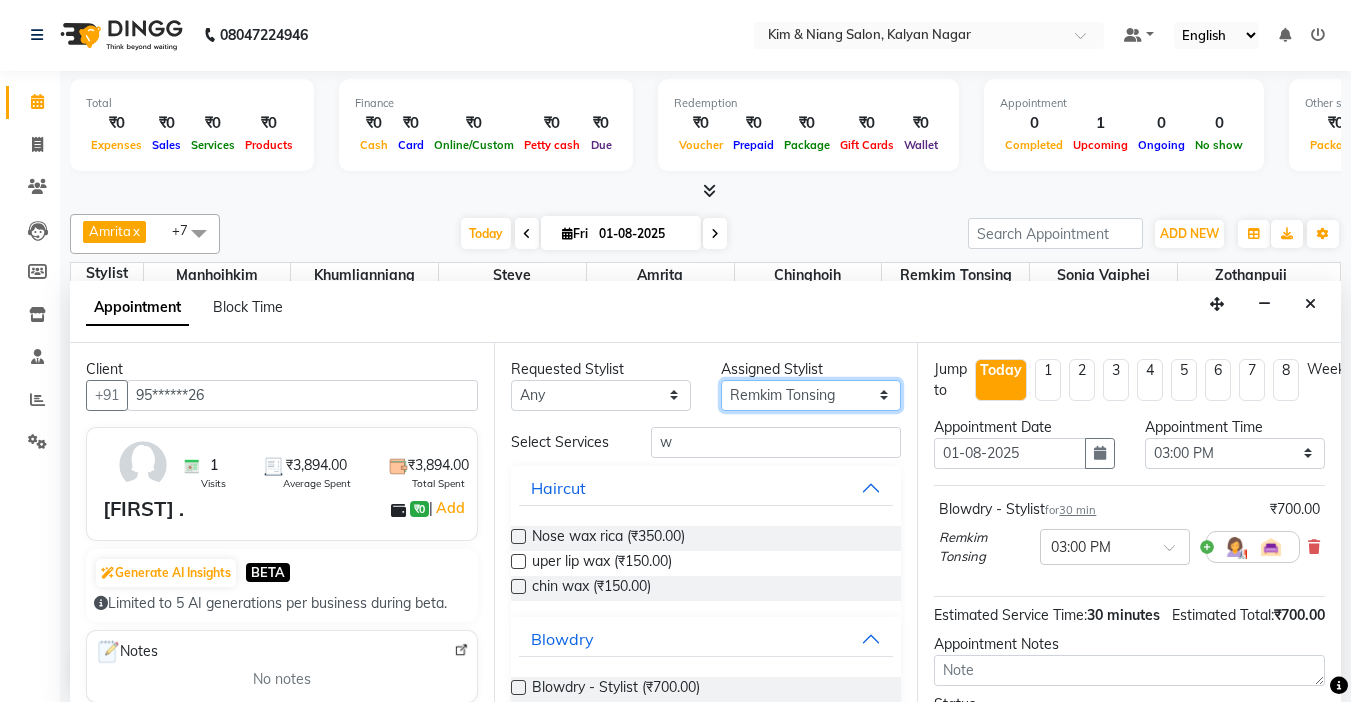 click on "Select [FIRST] [LAST] [FIRST] [LAST] [FIRST] [LAST] [FIRST] [LAST] [FIRST] [LAST] [FIRST] [LAST] [FIRST] [LAST] [FIRST] [LAST] +7 Select All [FIRST] [LAST] [FIRST] [LAST] [FIRST] [LAST] [FIRST] [LAST] [FIRST] [LAST] [FIRST] [LAST] [FIRST] [LAST] [FIRST] [LAST] Today  Fri 01-08-2025 Toggle Dropdown Add Appointment Add Invoice Add Expense Add Attendance Add Client Toggle Dropdown Add Appointment Add Invoice Add Expense Add Attendance Add Client ADD NEW Toggle Dropdown Add Appointment Add Invoice Add Expense Add Attendance Add Client [FIRST] [LAST] [FIRST] [LAST] [FIRST] [LAST] [FIRST] [LAST] [FIRST] [LAST] [FIRST] [LAST] [FIRST] [LAST] [FIRST] [LAST] +7 Select All [FIRST] [LAST] [FIRST] [LAST] [FIRST] [LAST] [FIRST] [LAST] [FIRST] [LAST] [FIRST] [LAST] [FIRST] [LAST] [FIRST] [LAST] Group By  Staff View   Room View  View as Vertical  Vertical - Week View  Horizontal  Horizontal - Week View  List  Manage Tags" at bounding box center [811, 395] 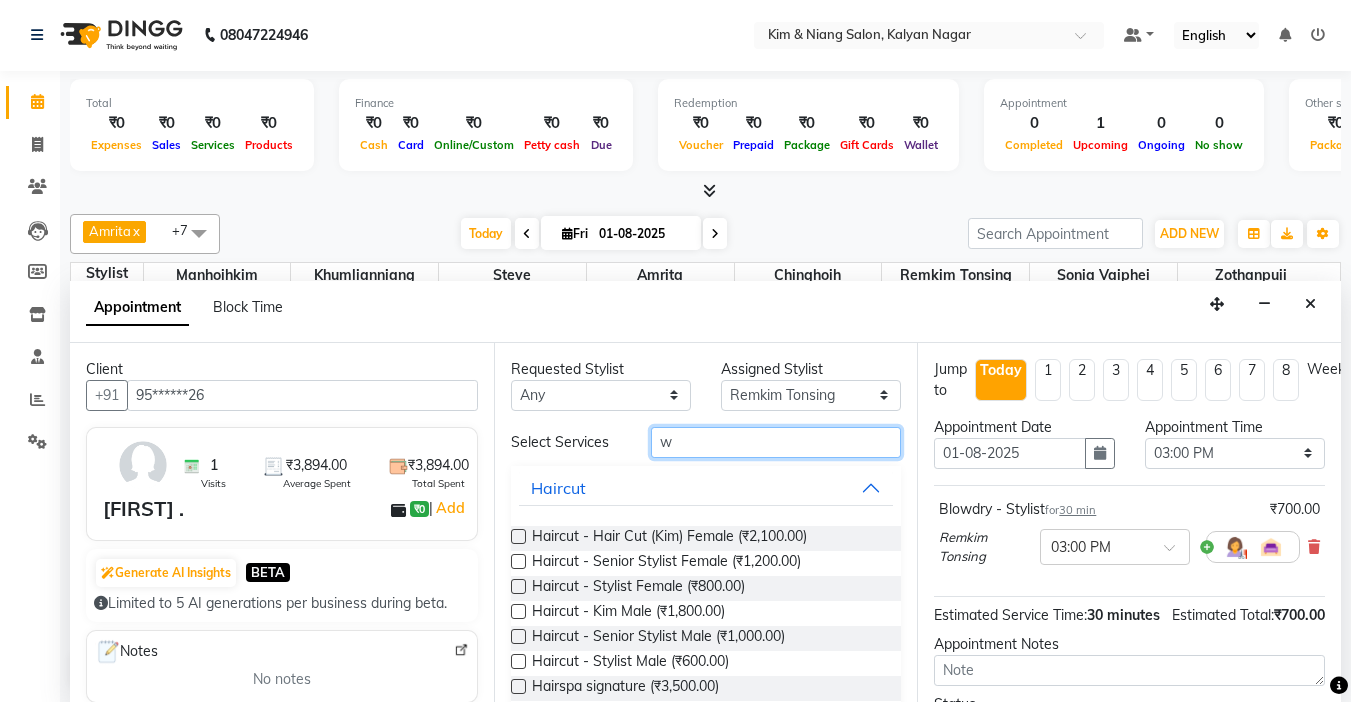 click on "w" at bounding box center [776, 442] 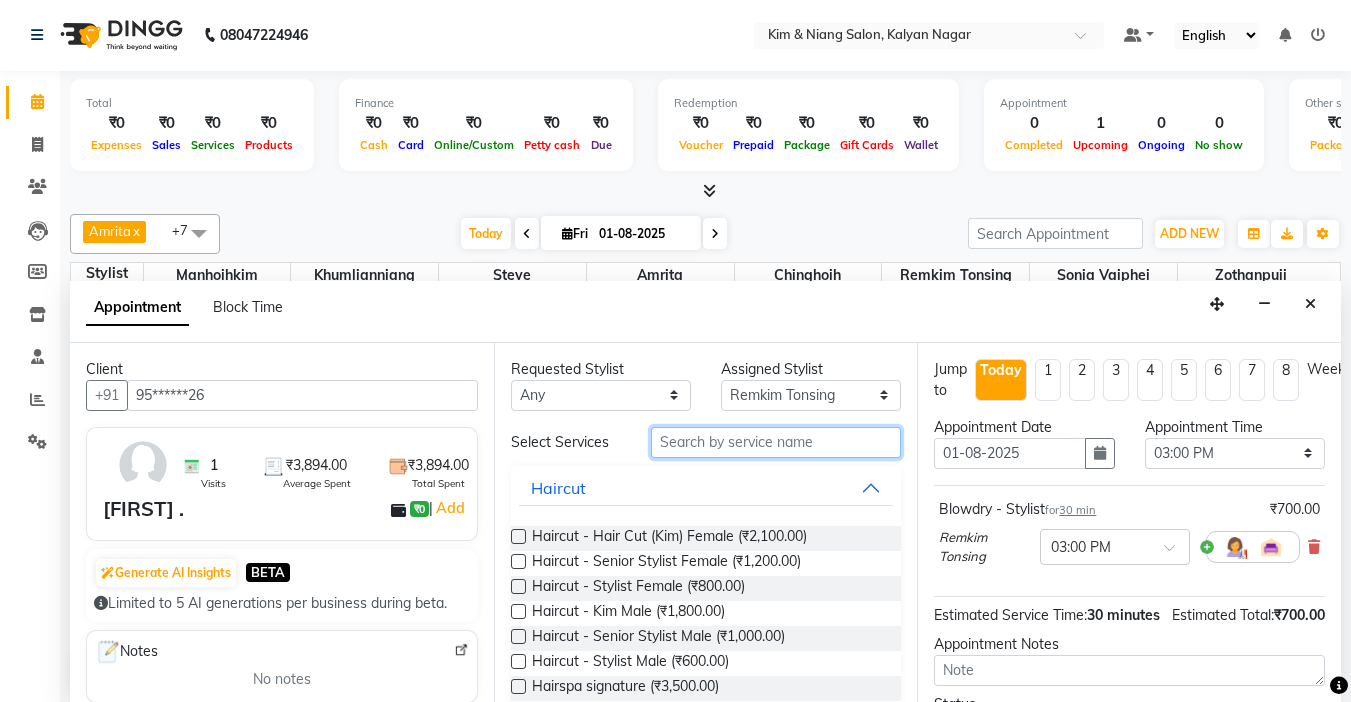 type 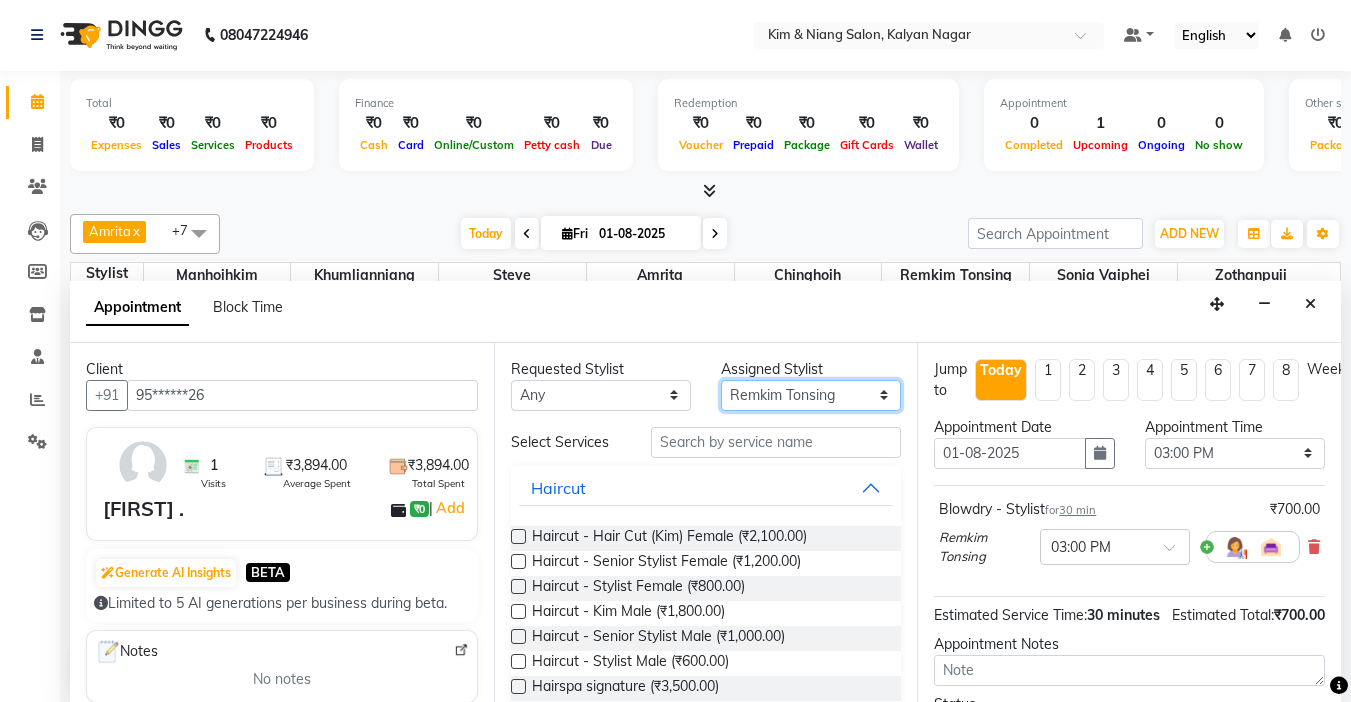 click on "Select [FIRST] [LAST] [FIRST] [LAST] [FIRST] [LAST] [FIRST] [LAST] [FIRST] [LAST] [FIRST] [LAST] [FIRST] [LAST] [FIRST] [LAST] +7 Select All [FIRST] [LAST] [FIRST] [LAST] [FIRST] [LAST] [FIRST] [LAST] [FIRST] [LAST] [FIRST] [LAST] [FIRST] [LAST] [FIRST] [LAST] Today  Fri 01-08-2025 Toggle Dropdown Add Appointment Add Invoice Add Expense Add Attendance Add Client Toggle Dropdown Add Appointment Add Invoice Add Expense Add Attendance Add Client ADD NEW Toggle Dropdown Add Appointment Add Invoice Add Expense Add Attendance Add Client [FIRST] [LAST] [FIRST] [LAST] [FIRST] [LAST] [FIRST] [LAST] [FIRST] [LAST] [FIRST] [LAST] [FIRST] [LAST] [FIRST] [LAST] +7 Select All [FIRST] [LAST] [FIRST] [LAST] [FIRST] [LAST] [FIRST] [LAST] [FIRST] [LAST] [FIRST] [LAST] [FIRST] [LAST] [FIRST] [LAST] Group By  Staff View   Room View  View as Vertical  Vertical - Week View  Horizontal  Horizontal - Week View  List  Manage Tags" at bounding box center (811, 395) 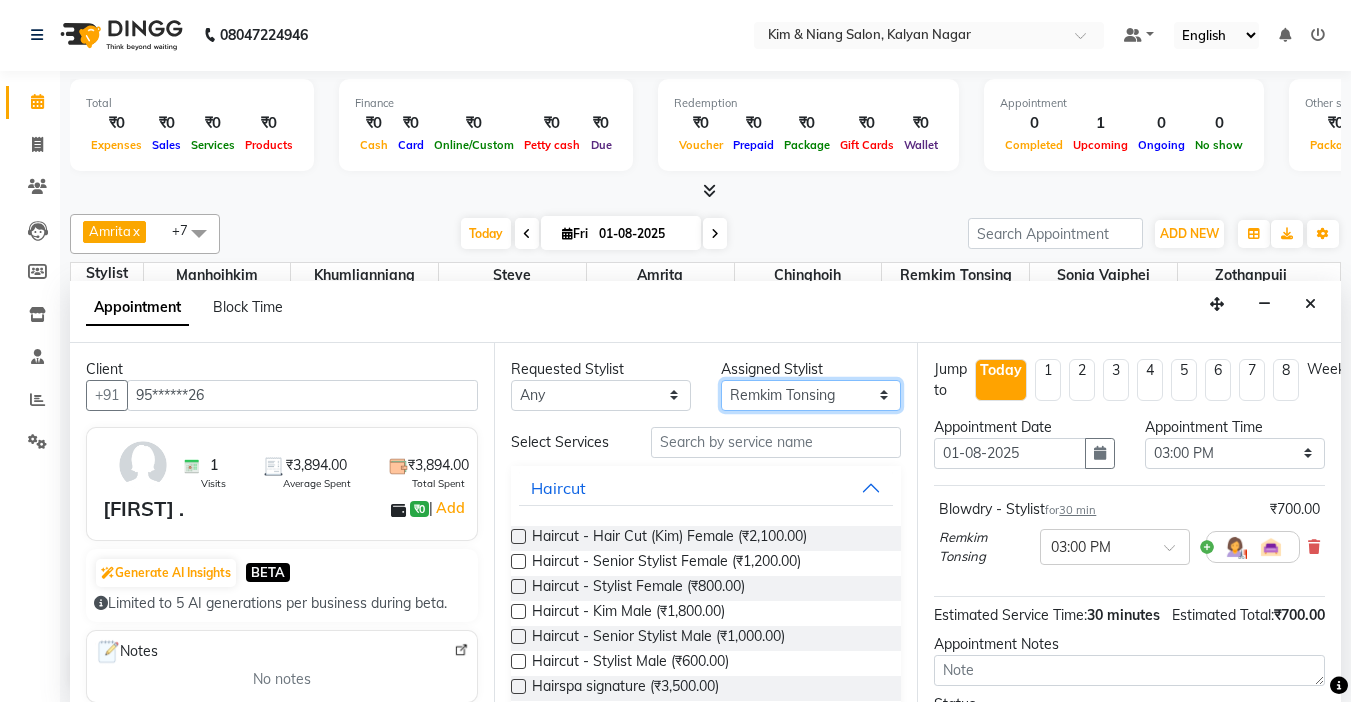 select on "72579" 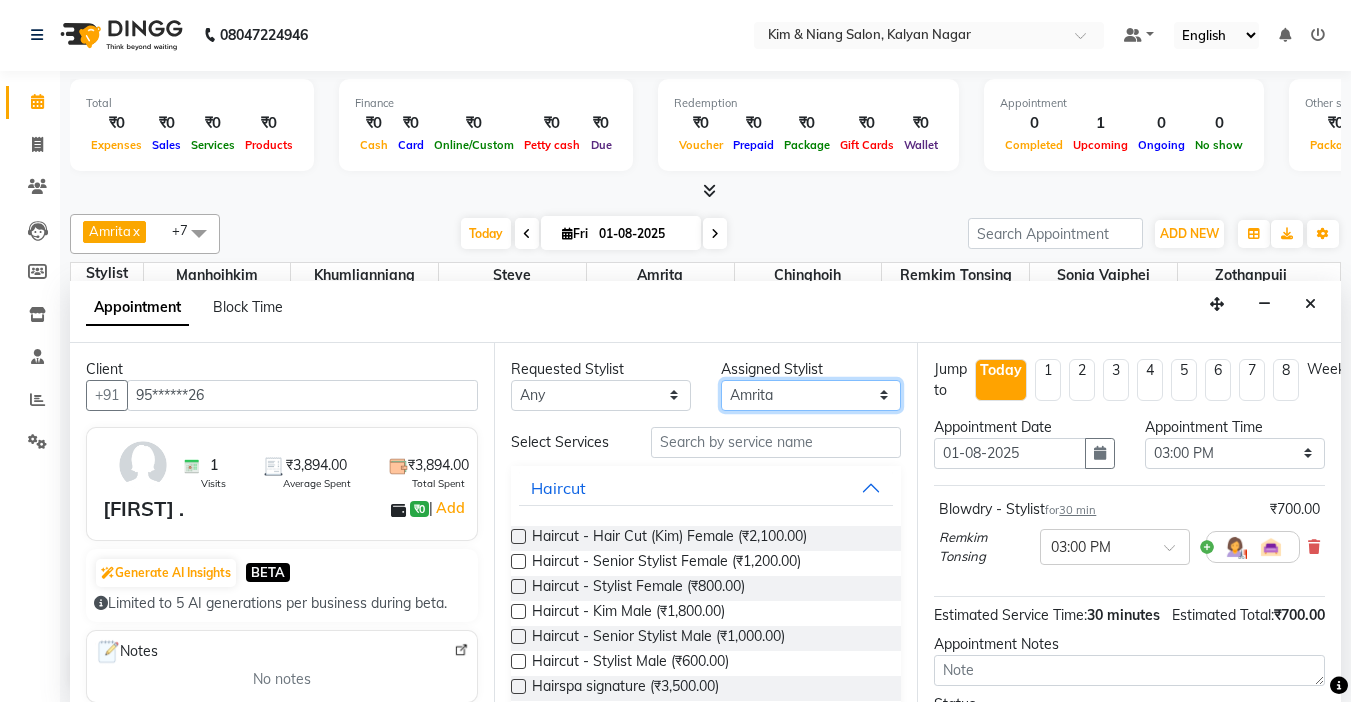 click on "Select [FIRST] [LAST] [FIRST] [LAST] [FIRST] [LAST] [FIRST] [LAST] [FIRST] [LAST] [FIRST] [LAST] [FIRST] [LAST] [FIRST] [LAST] +7 Select All [FIRST] [LAST] [FIRST] [LAST] [FIRST] [LAST] [FIRST] [LAST] [FIRST] [LAST] [FIRST] [LAST] [FIRST] [LAST] [FIRST] [LAST] Today  Fri 01-08-2025 Toggle Dropdown Add Appointment Add Invoice Add Expense Add Attendance Add Client Toggle Dropdown Add Appointment Add Invoice Add Expense Add Attendance Add Client ADD NEW Toggle Dropdown Add Appointment Add Invoice Add Expense Add Attendance Add Client [FIRST] [LAST] [FIRST] [LAST] [FIRST] [LAST] [FIRST] [LAST] [FIRST] [LAST] [FIRST] [LAST] [FIRST] [LAST] [FIRST] [LAST] +7 Select All [FIRST] [LAST] [FIRST] [LAST] [FIRST] [LAST] [FIRST] [LAST] [FIRST] [LAST] [FIRST] [LAST] [FIRST] [LAST] [FIRST] [LAST] Group By  Staff View   Room View  View as Vertical  Vertical - Week View  Horizontal  Horizontal - Week View  List  Manage Tags" at bounding box center [811, 395] 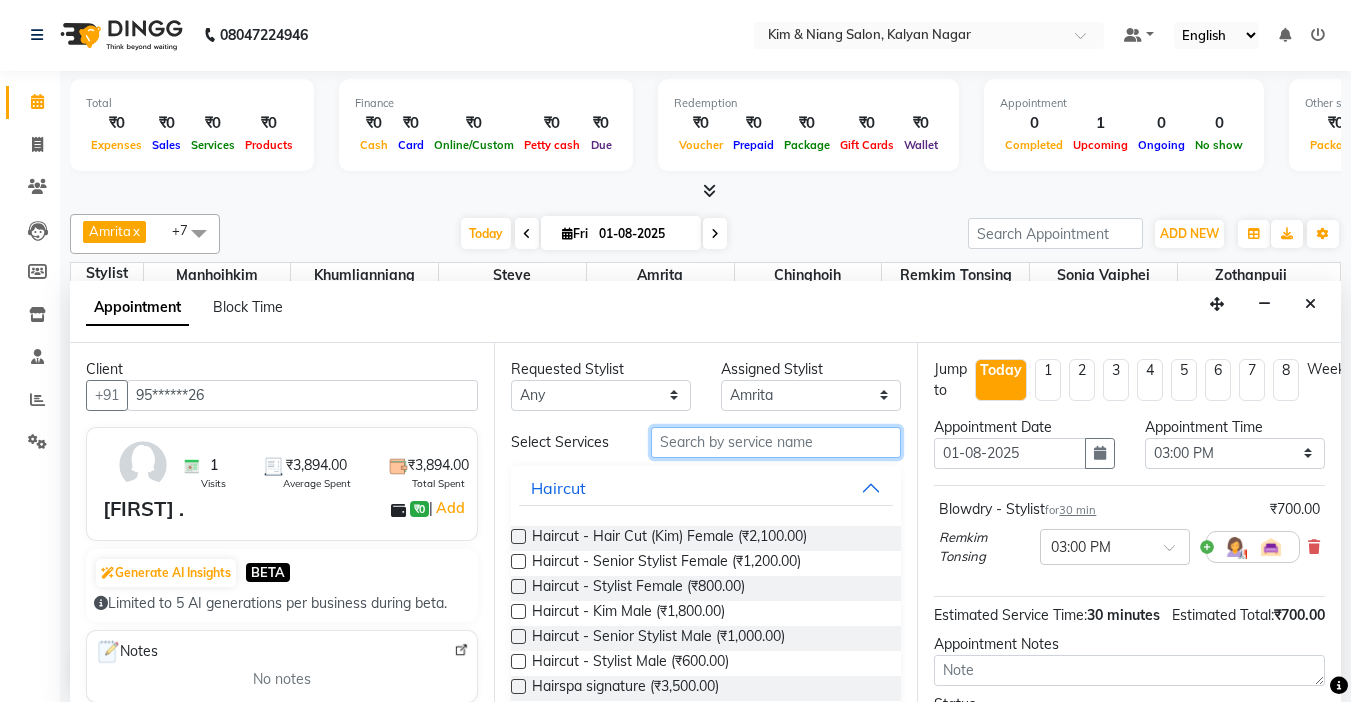 click at bounding box center [776, 442] 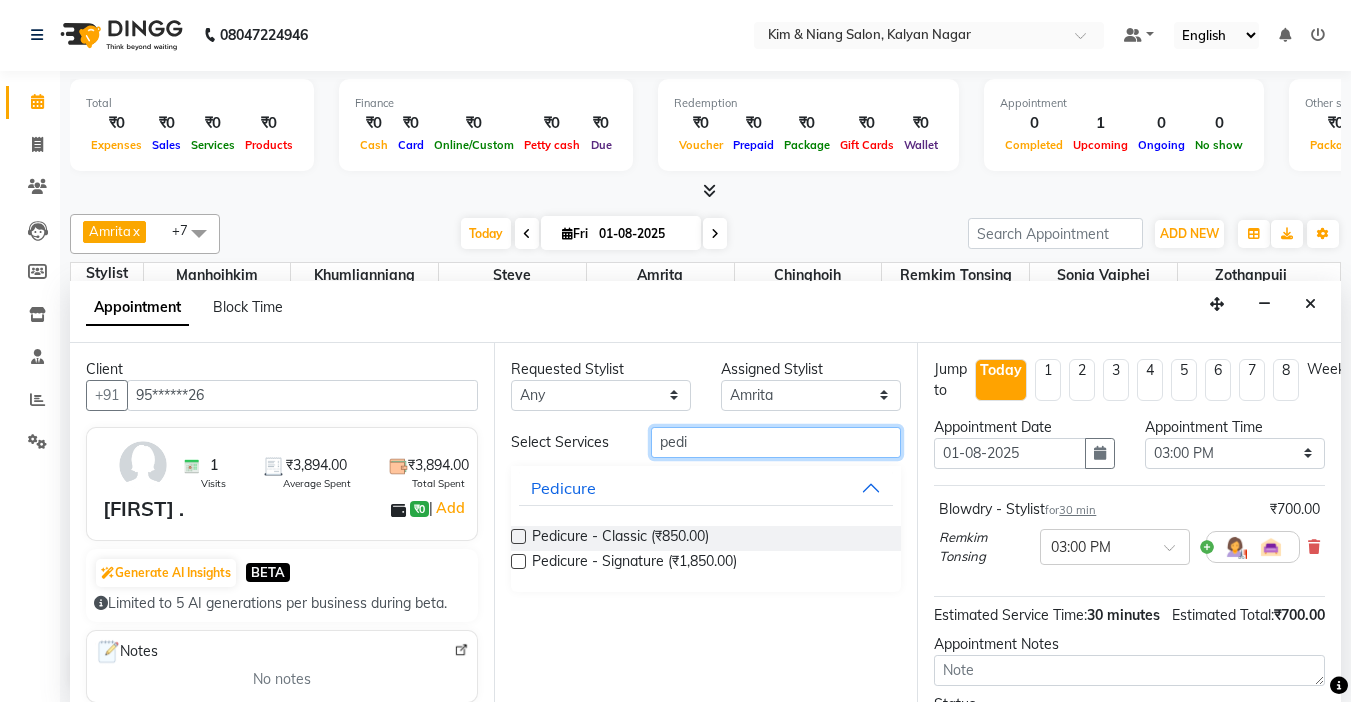 type on "pedi" 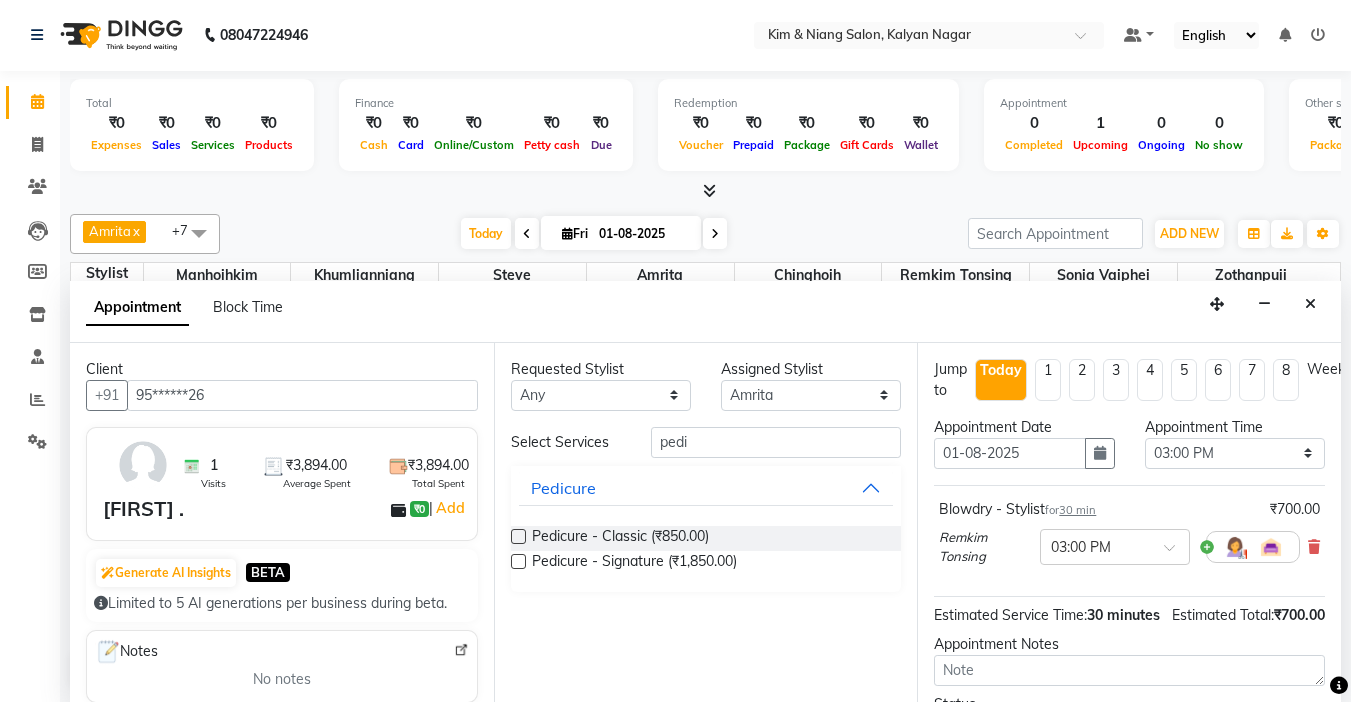 click at bounding box center [518, 536] 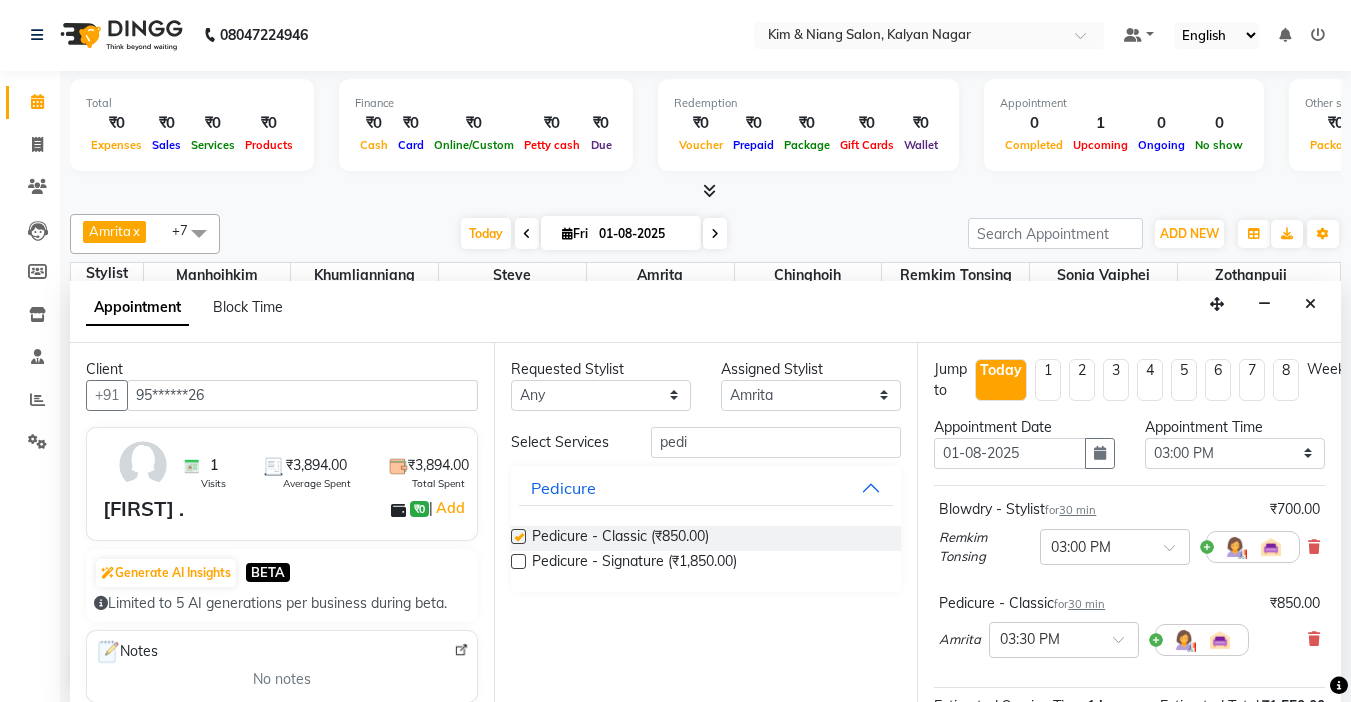 checkbox on "false" 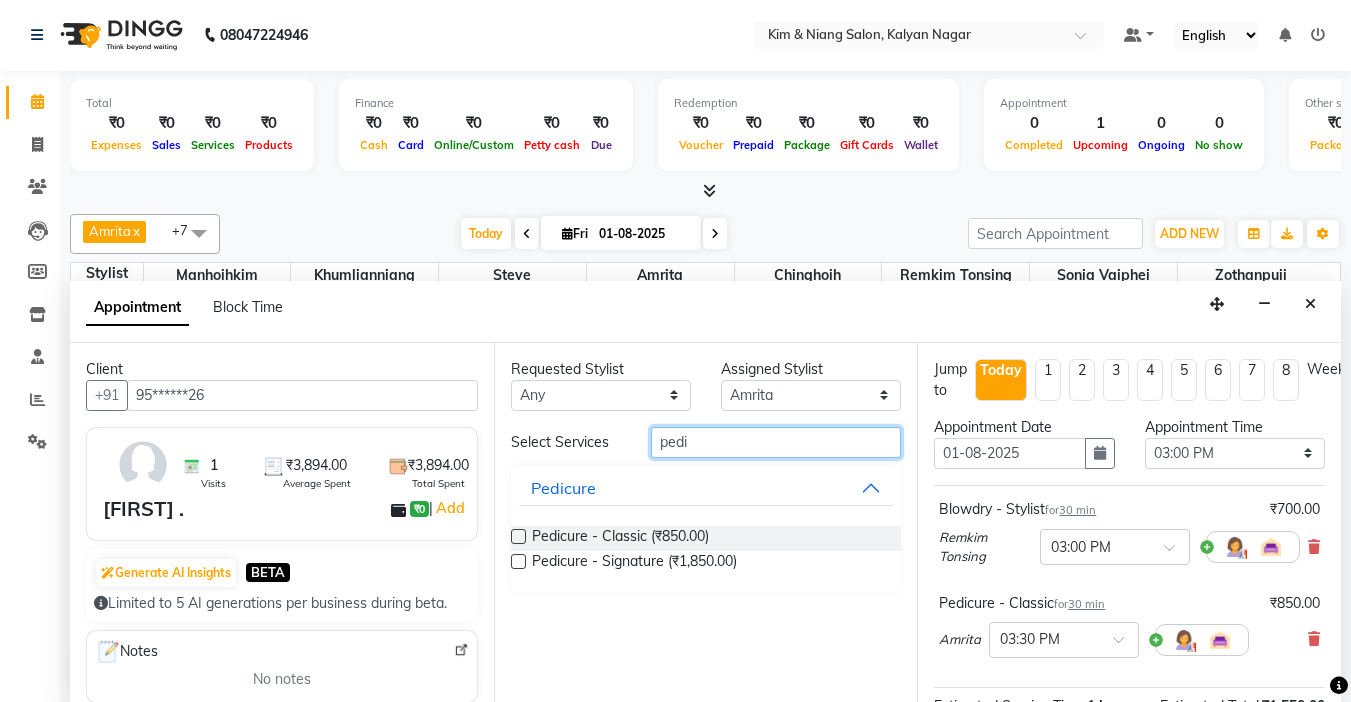 click on "pedi" at bounding box center [776, 442] 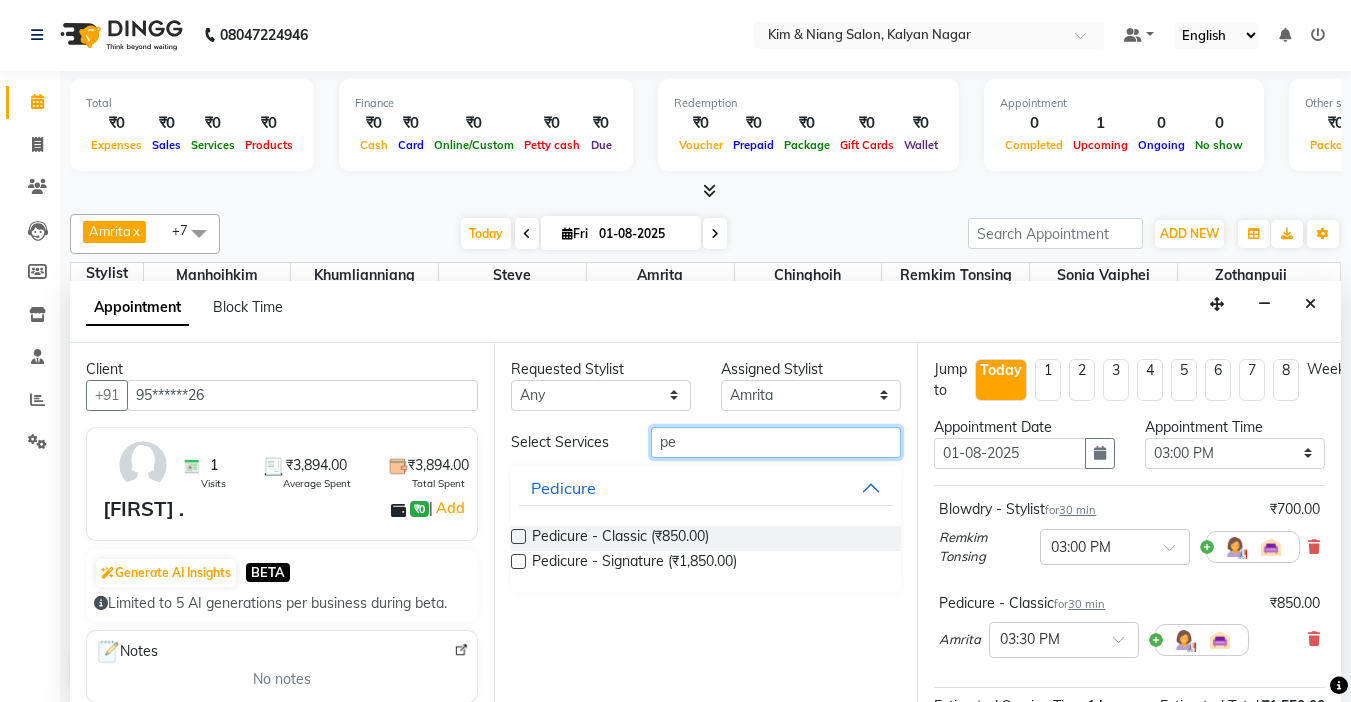 type on "p" 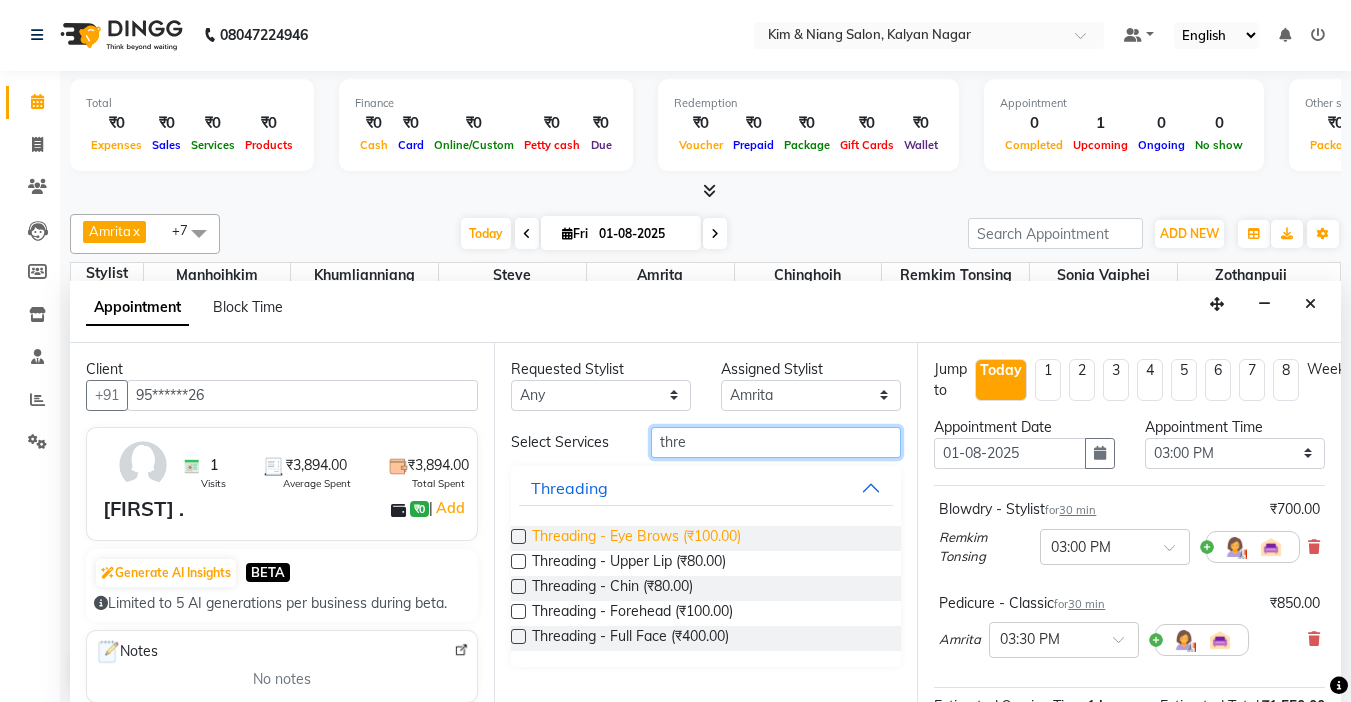 type on "thre" 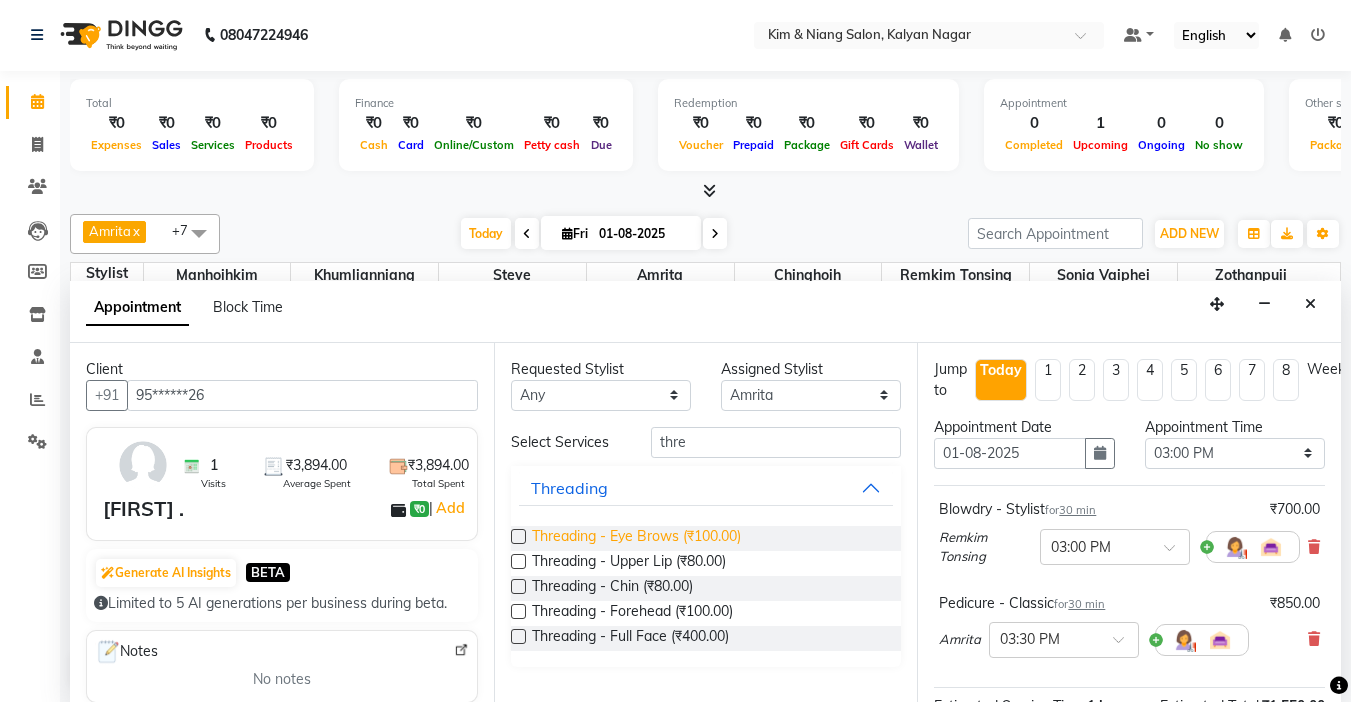 click on "Threading - Eye Brows (₹100.00)" at bounding box center (636, 538) 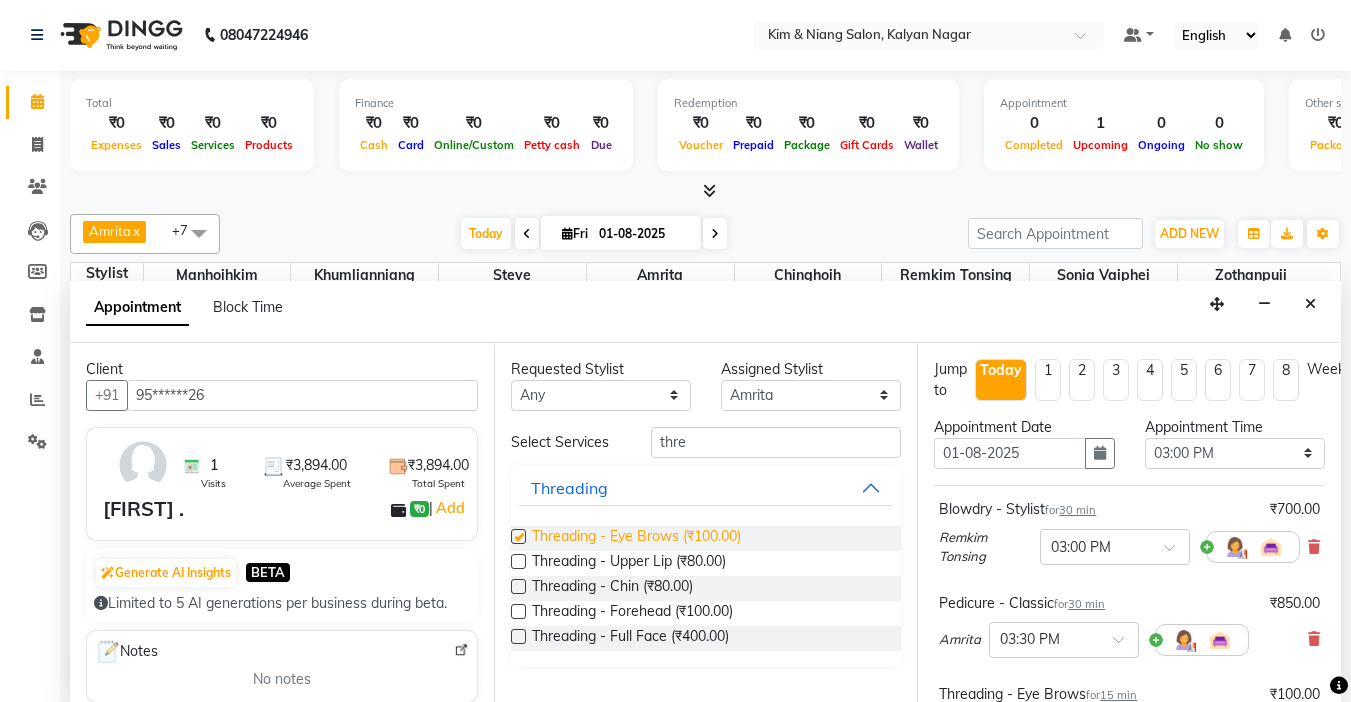 checkbox on "false" 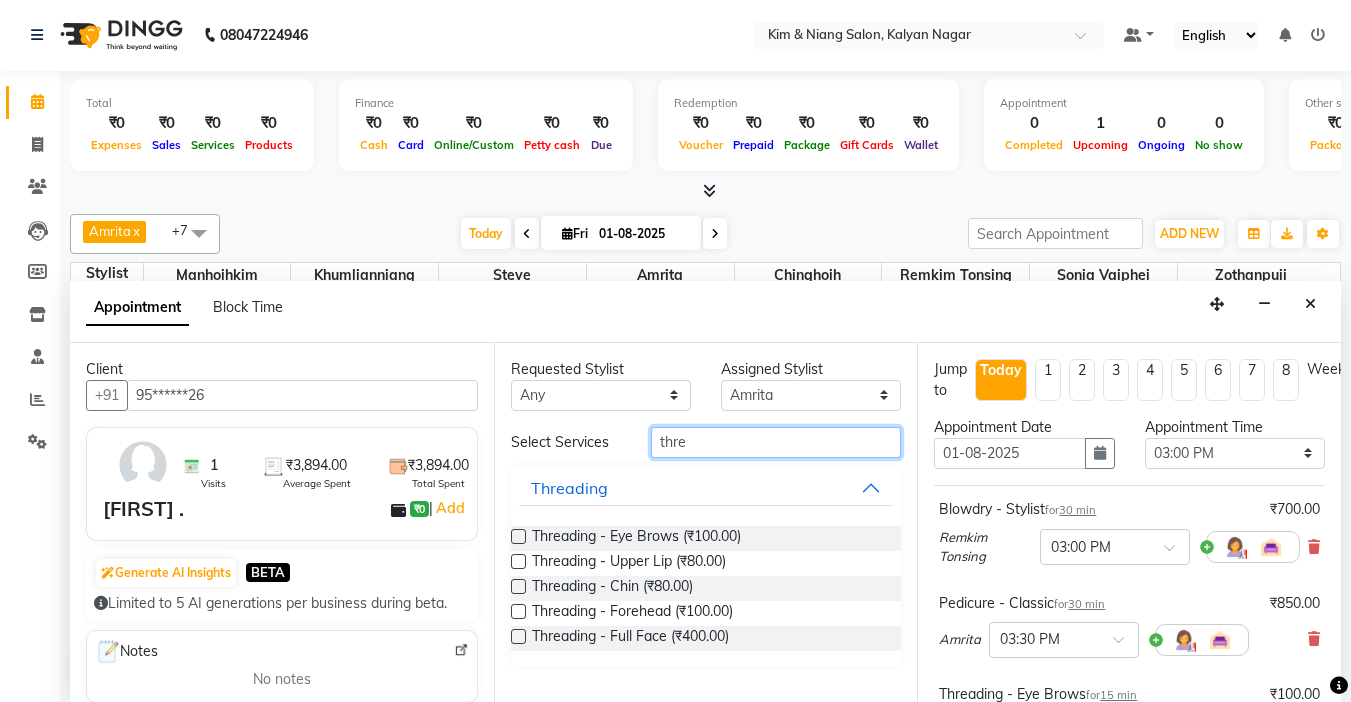 click on "thre" at bounding box center [776, 442] 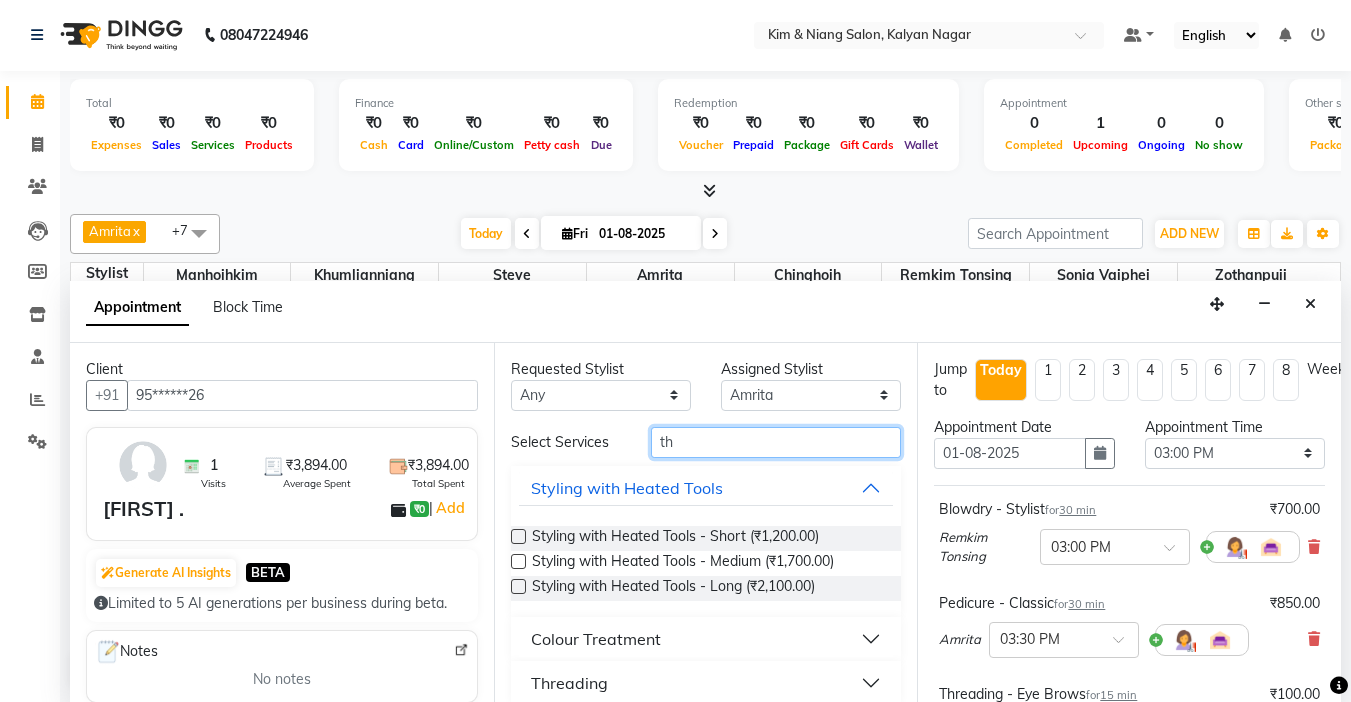 type on "t" 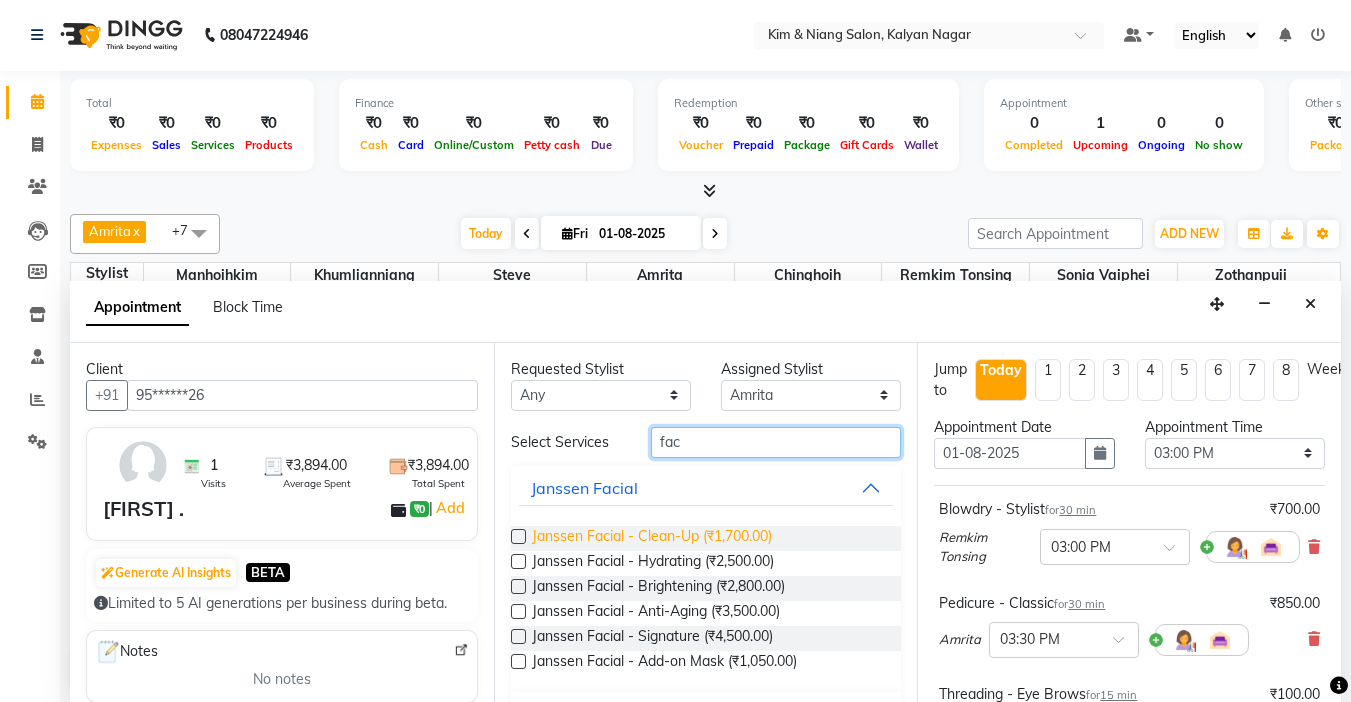 type on "fac" 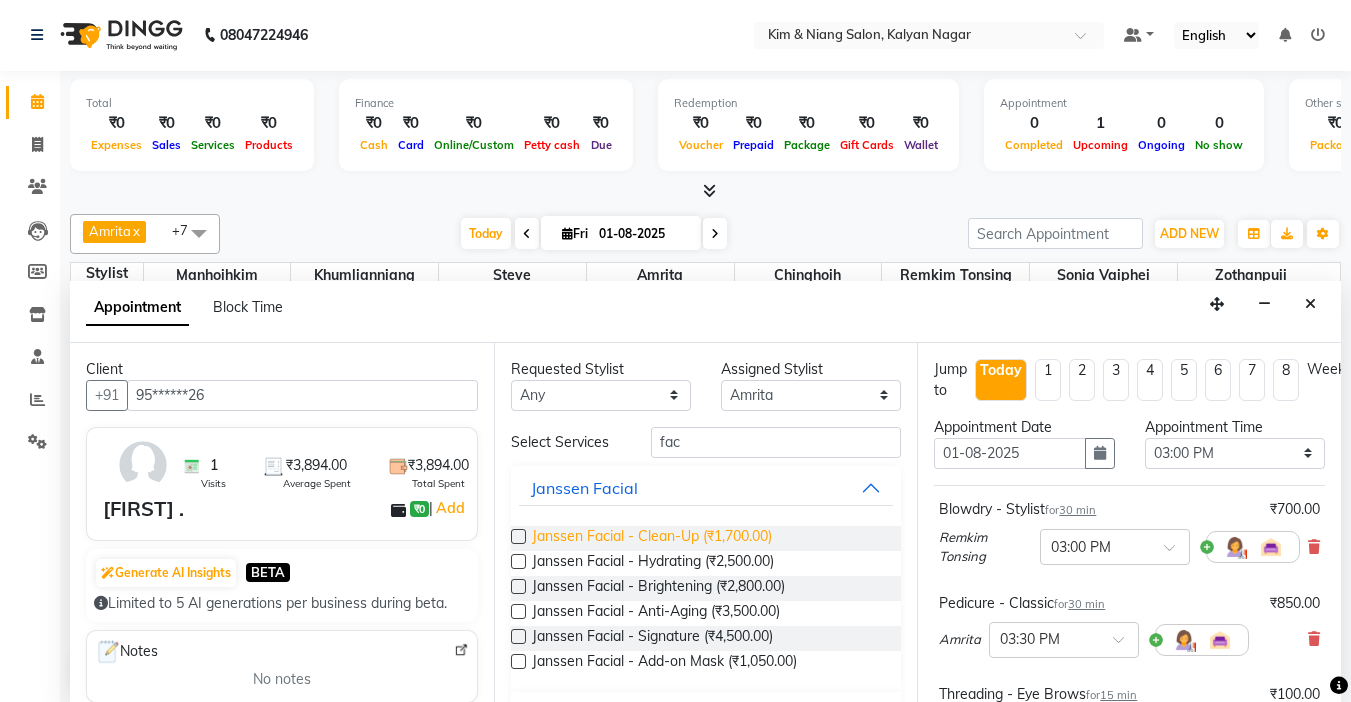 click on "Janssen Facial - Clean-Up (₹1,700.00)" at bounding box center [652, 538] 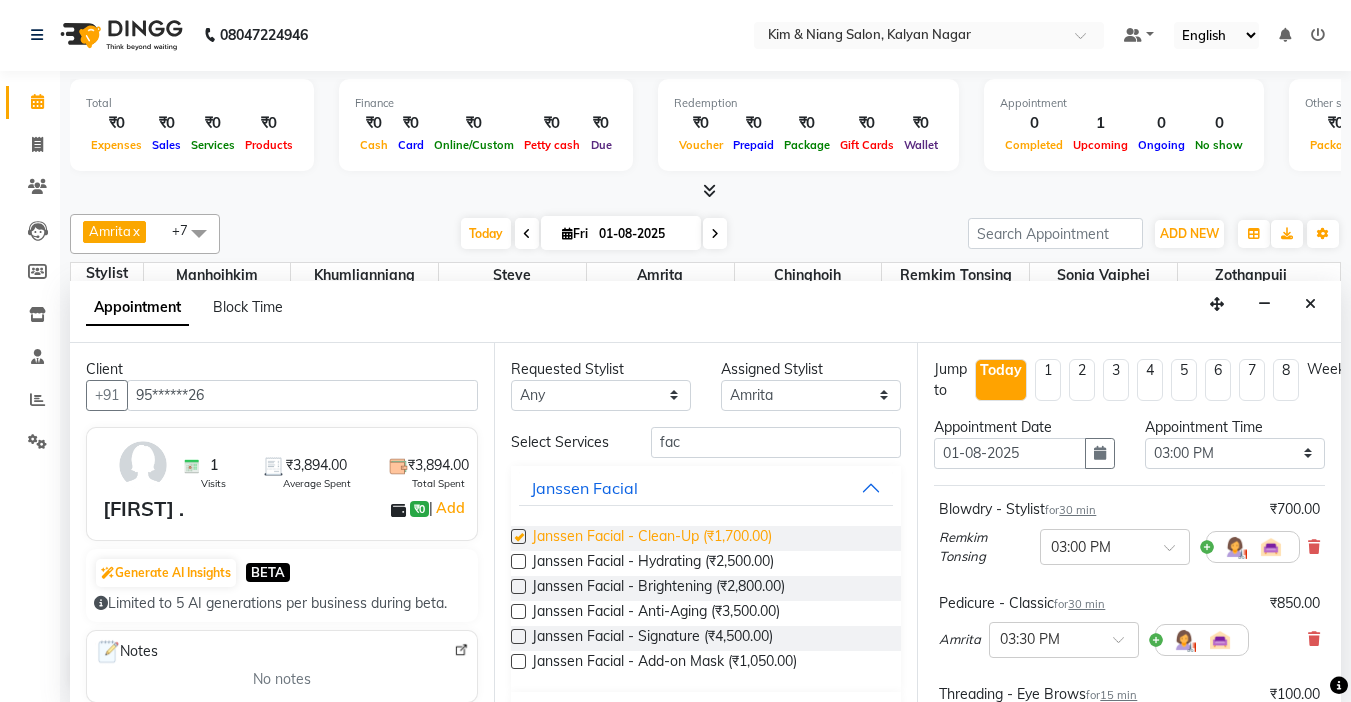 checkbox on "false" 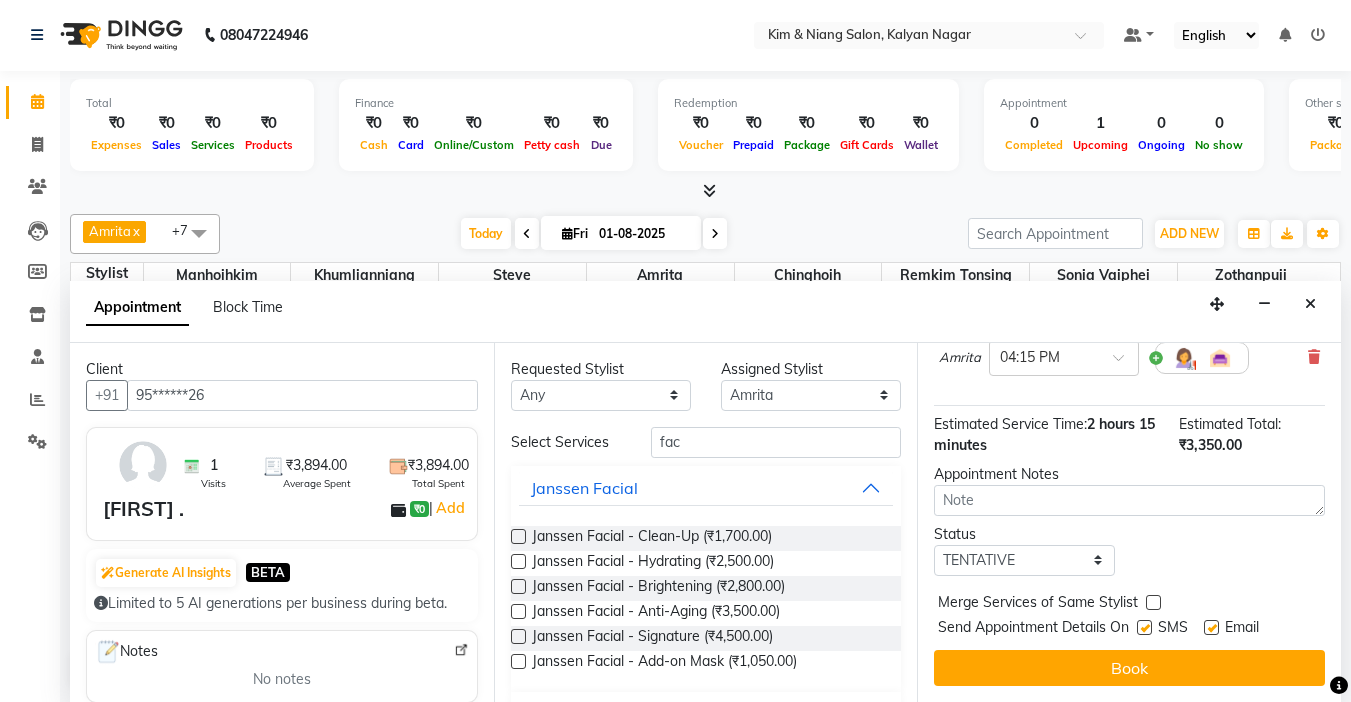 scroll, scrollTop: 379, scrollLeft: 0, axis: vertical 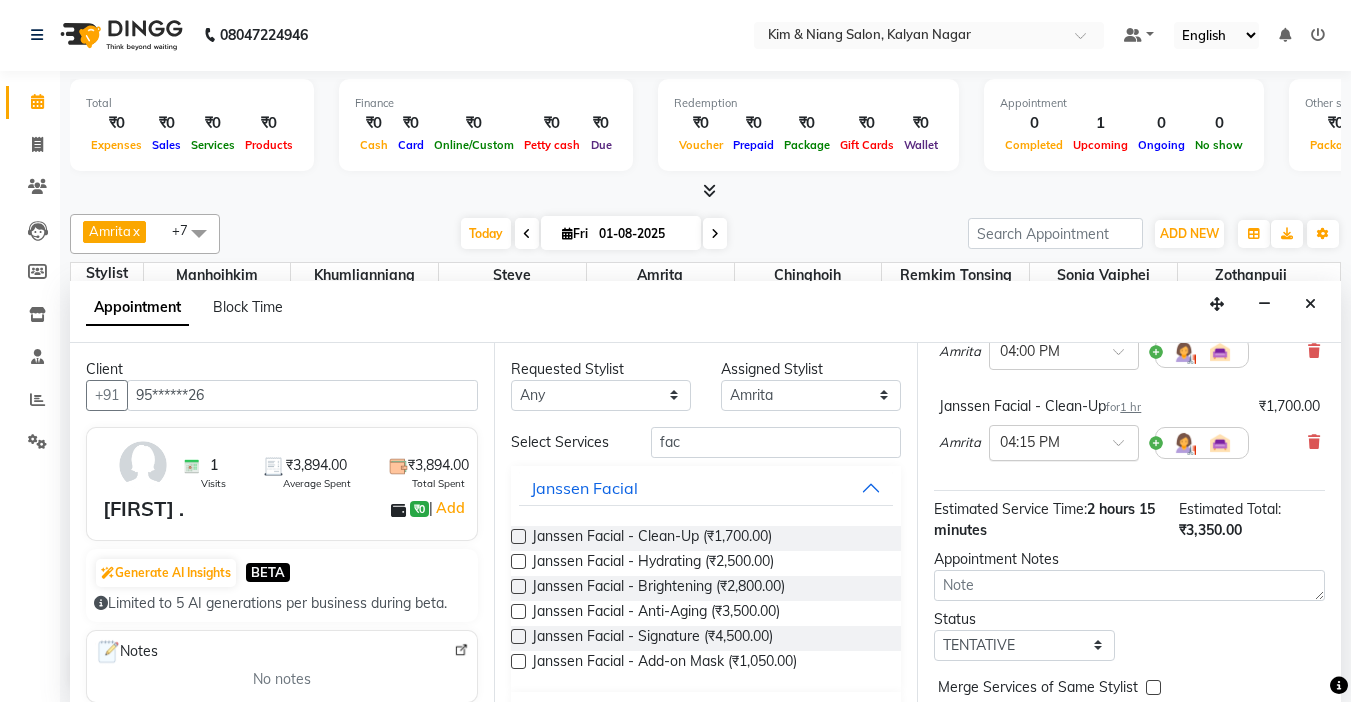 click at bounding box center [1125, 448] 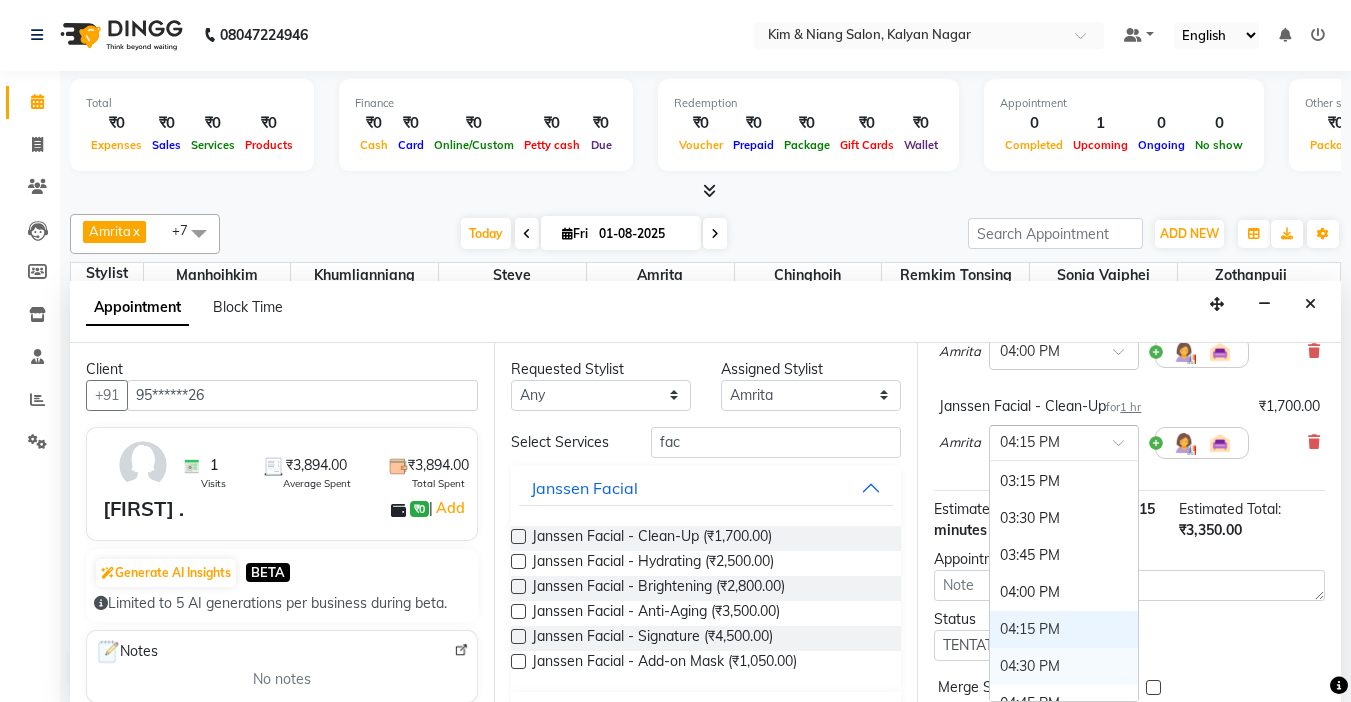 scroll, scrollTop: 725, scrollLeft: 0, axis: vertical 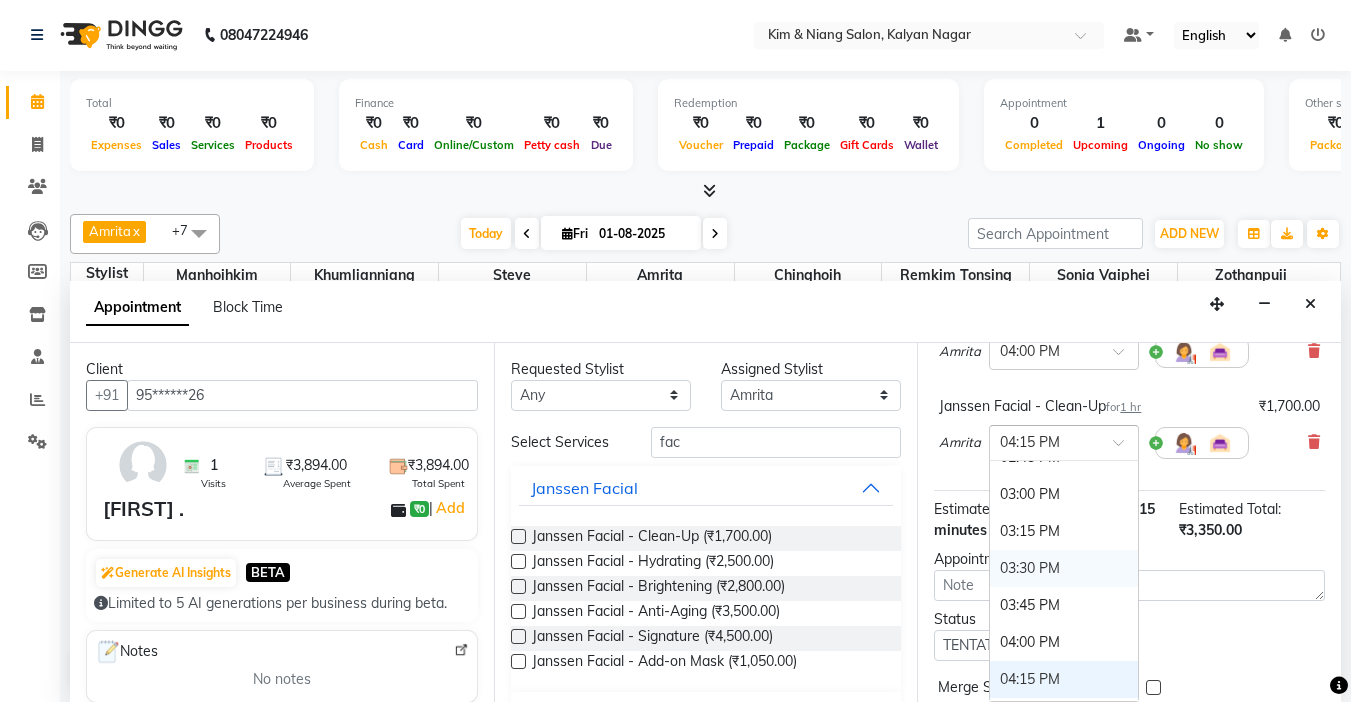 click on "03:30 PM" at bounding box center [1064, 568] 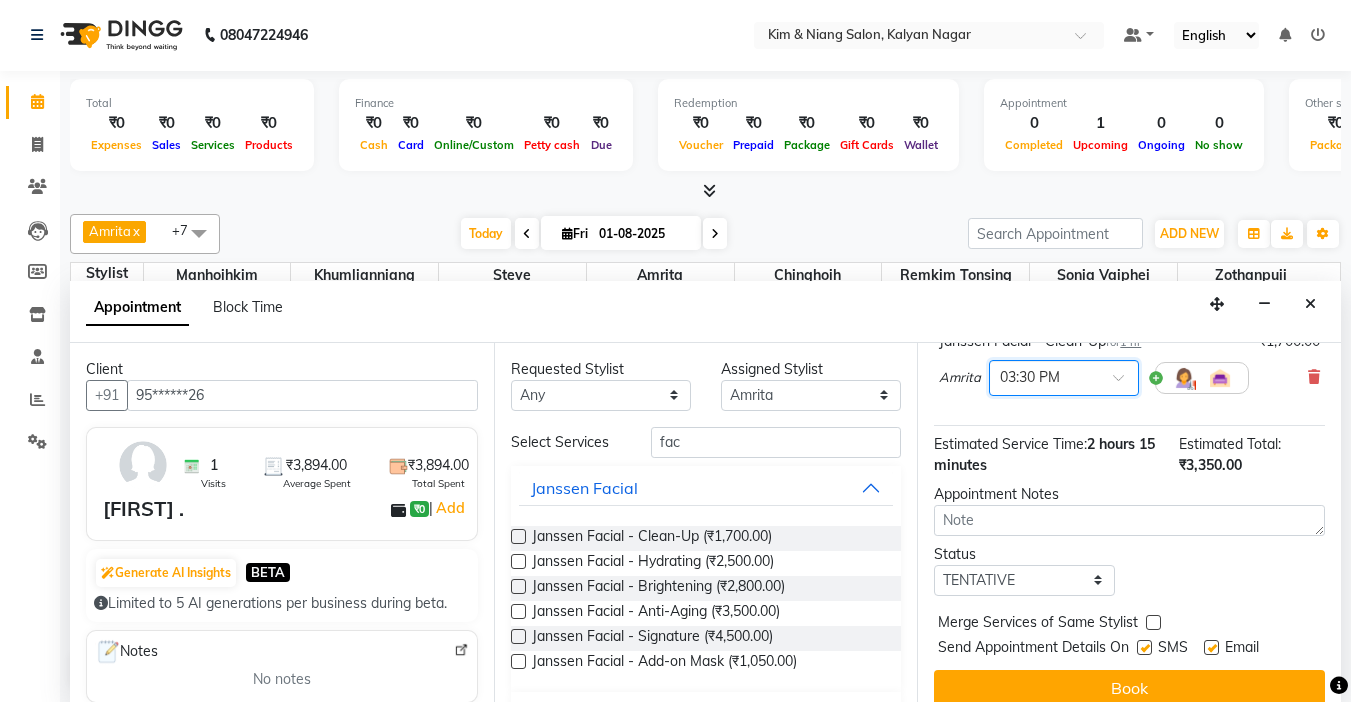 scroll, scrollTop: 500, scrollLeft: 0, axis: vertical 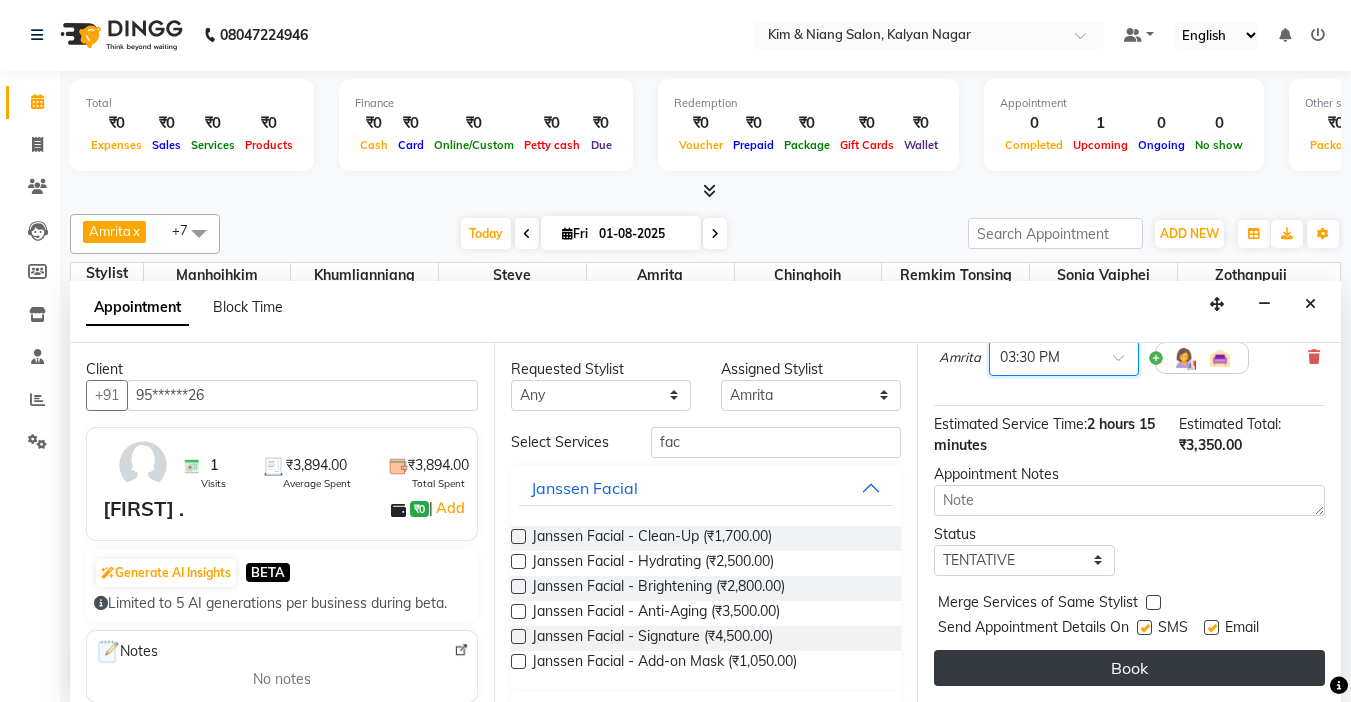 click on "Book" at bounding box center [1129, 668] 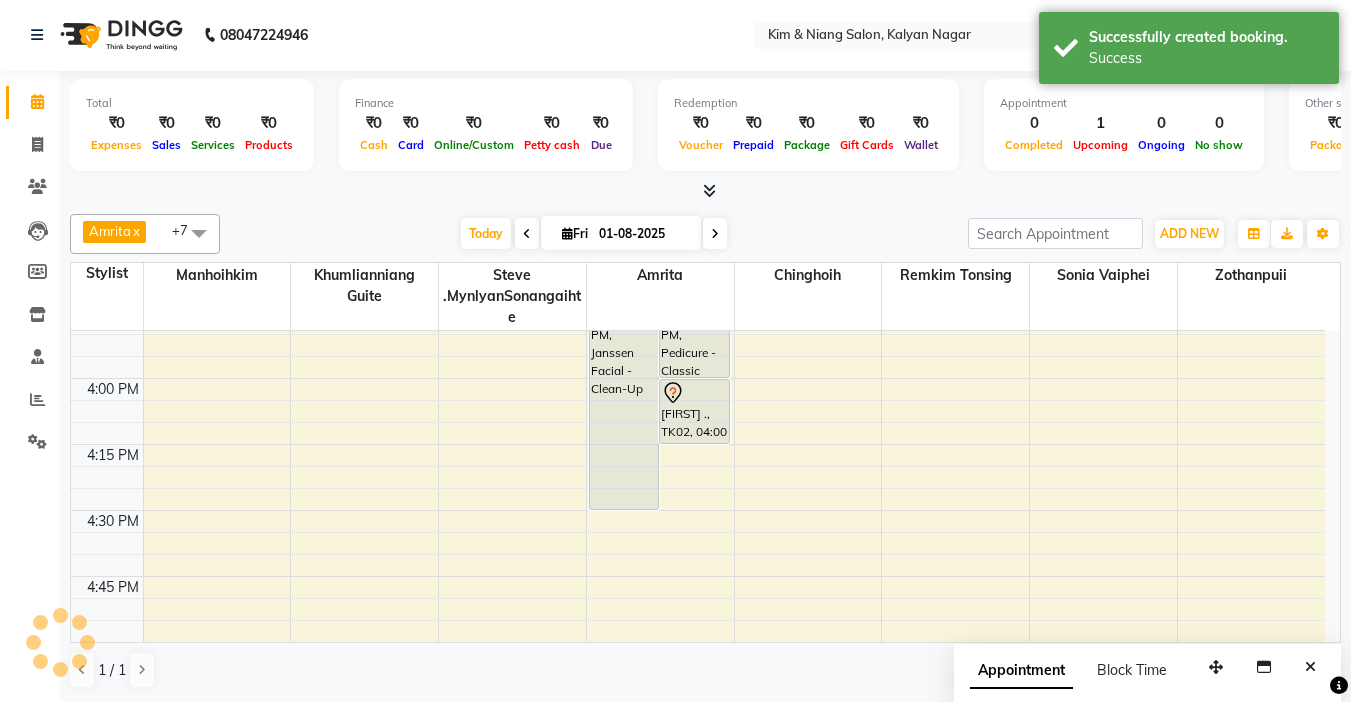 scroll, scrollTop: 0, scrollLeft: 0, axis: both 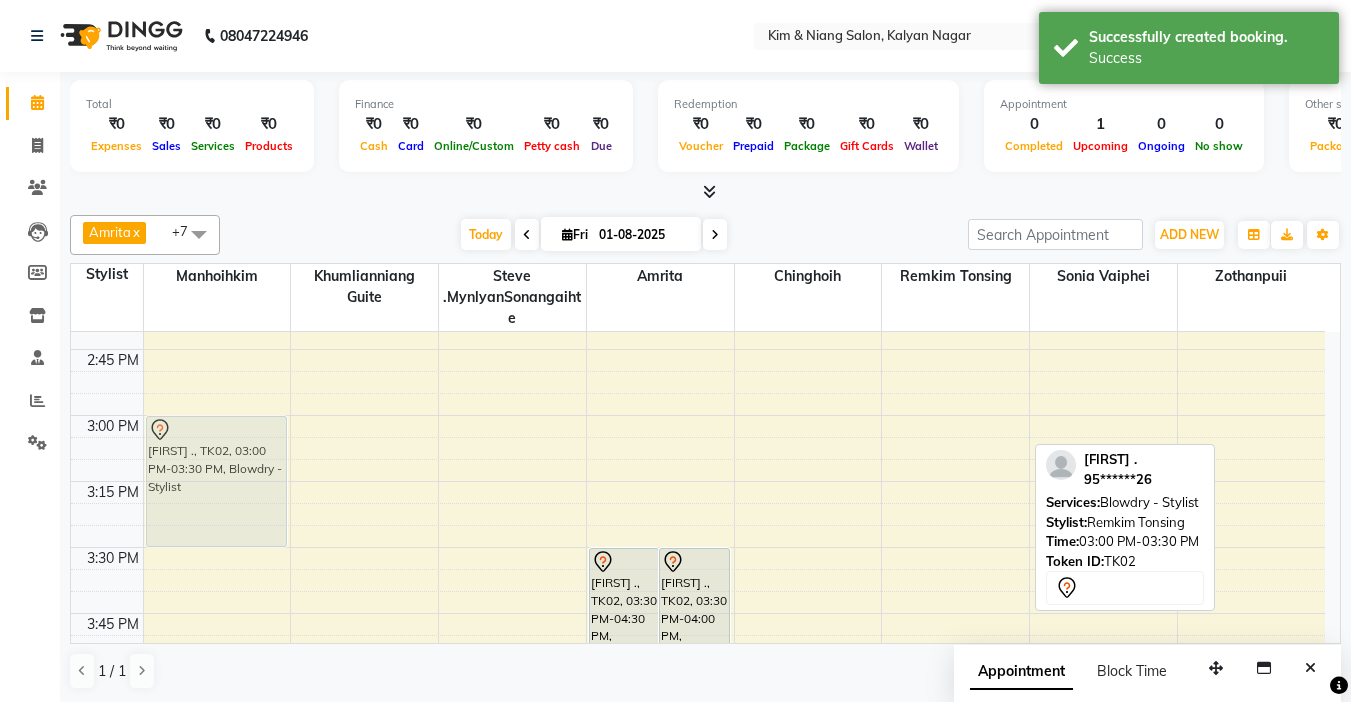 drag, startPoint x: 975, startPoint y: 473, endPoint x: 274, endPoint y: 481, distance: 701.04565 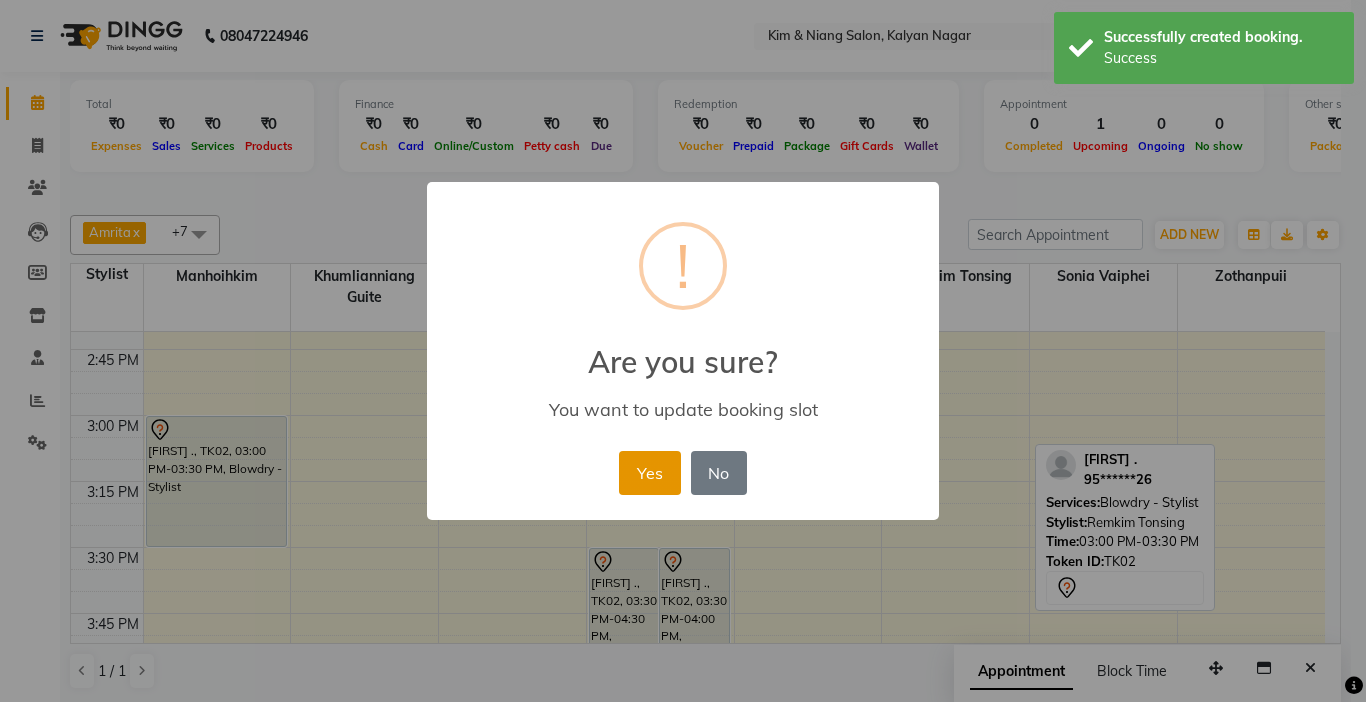 click on "Yes" at bounding box center (649, 473) 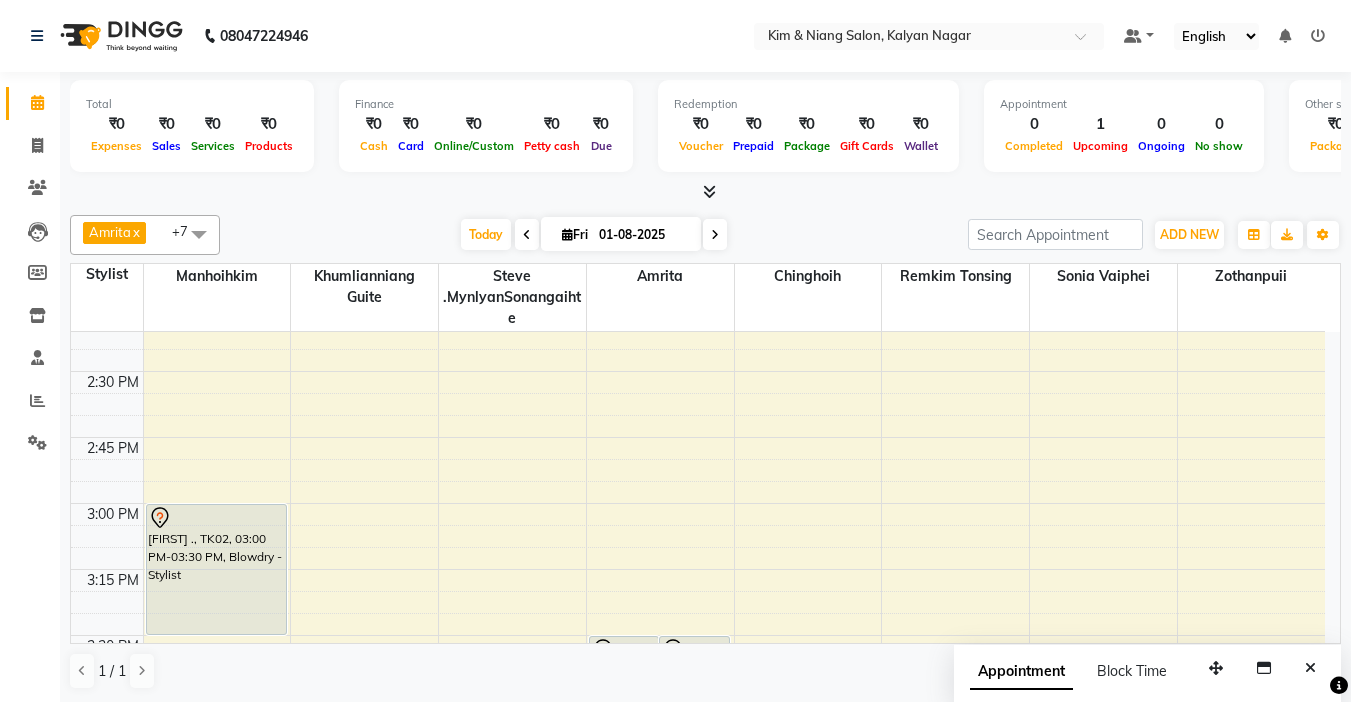 scroll, scrollTop: 1400, scrollLeft: 0, axis: vertical 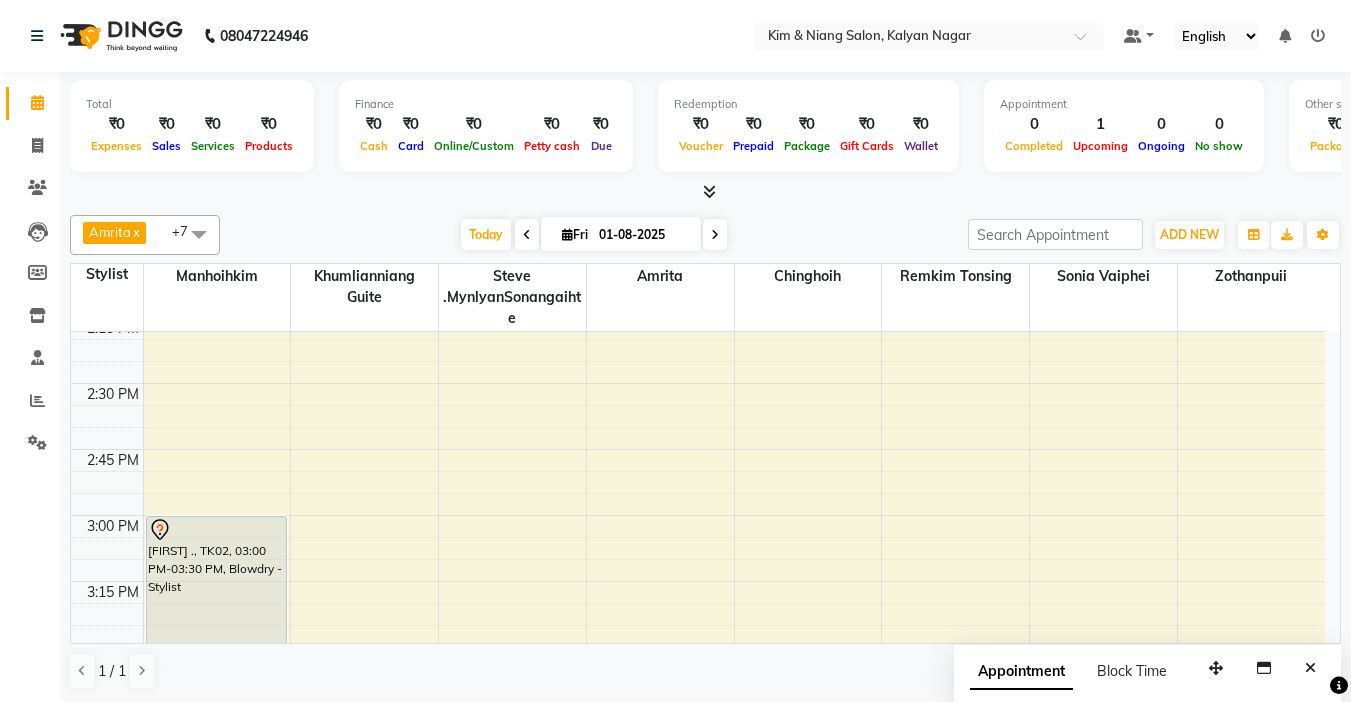 click on "[FIRST] [LAST] [FIRST] [LAST] [FIRST] [LAST] [FIRST] [LAST] [FIRST] [LAST] [FIRST] [LAST] [FIRST] [LAST] [FIRST] [LAST] +7 Select All [FIRST] [LAST] [FIRST] [LAST] [FIRST] [LAST] [FIRST] [LAST] [FIRST] [LAST] [FIRST] [LAST] [FIRST] [LAST] [FIRST] [LAST] Today  Fri 01-08-2025 Toggle Dropdown Add Appointment Add Invoice Add Expense Add Attendance Add Client Toggle Dropdown Add Appointment Add Invoice Add Expense Add Attendance Add Client ADD NEW Toggle Dropdown Add Appointment Add Invoice Add Expense Add Attendance Add Client [FIRST] [LAST] [FIRST] [LAST] [FIRST] [LAST] [FIRST] [LAST] [FIRST] [LAST] [FIRST] [LAST] [FIRST] [LAST] [FIRST] [LAST] +7 Select All [FIRST] [LAST] [FIRST] [LAST] [FIRST] [LAST] [FIRST] [LAST] [FIRST] [LAST] [FIRST] [LAST] [FIRST] [LAST] [FIRST] [LAST] Group By  Staff View   Room View  View as Vertical  Vertical - Week View  Horizontal  Horizontal - Week View  List  Manage Tags" 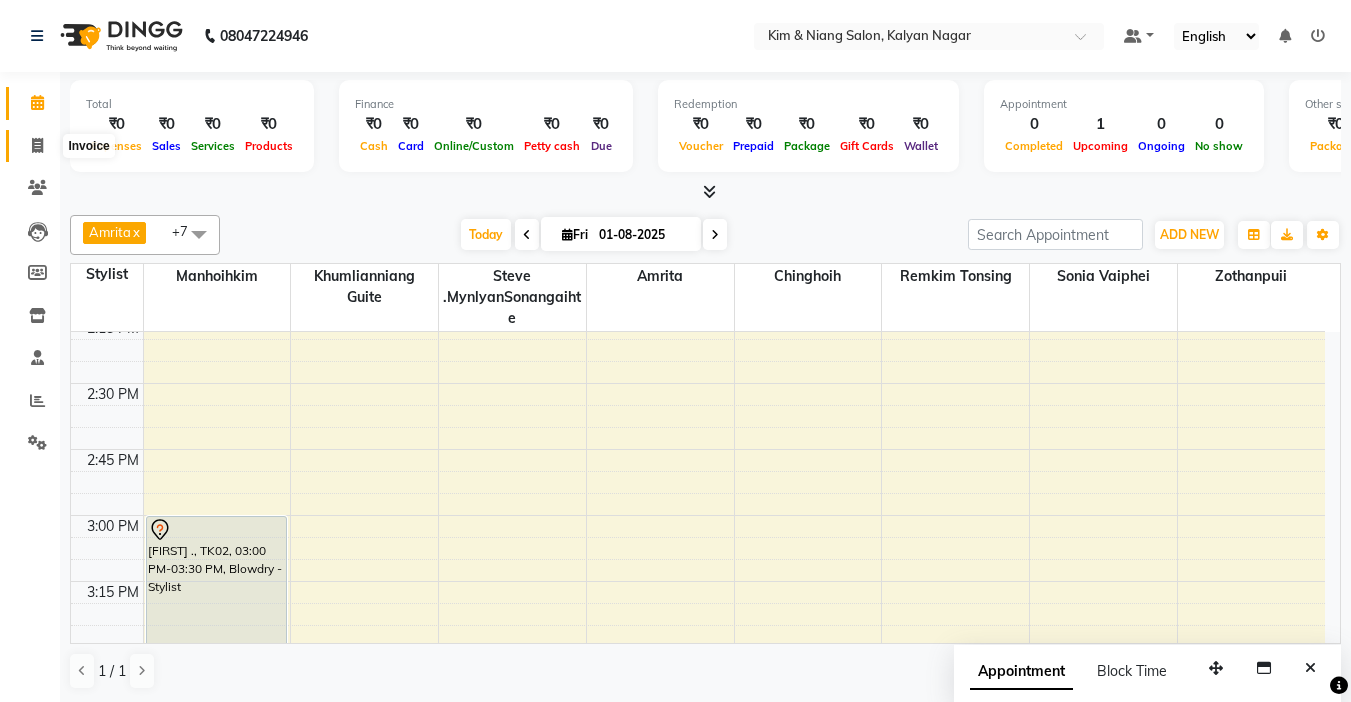 click 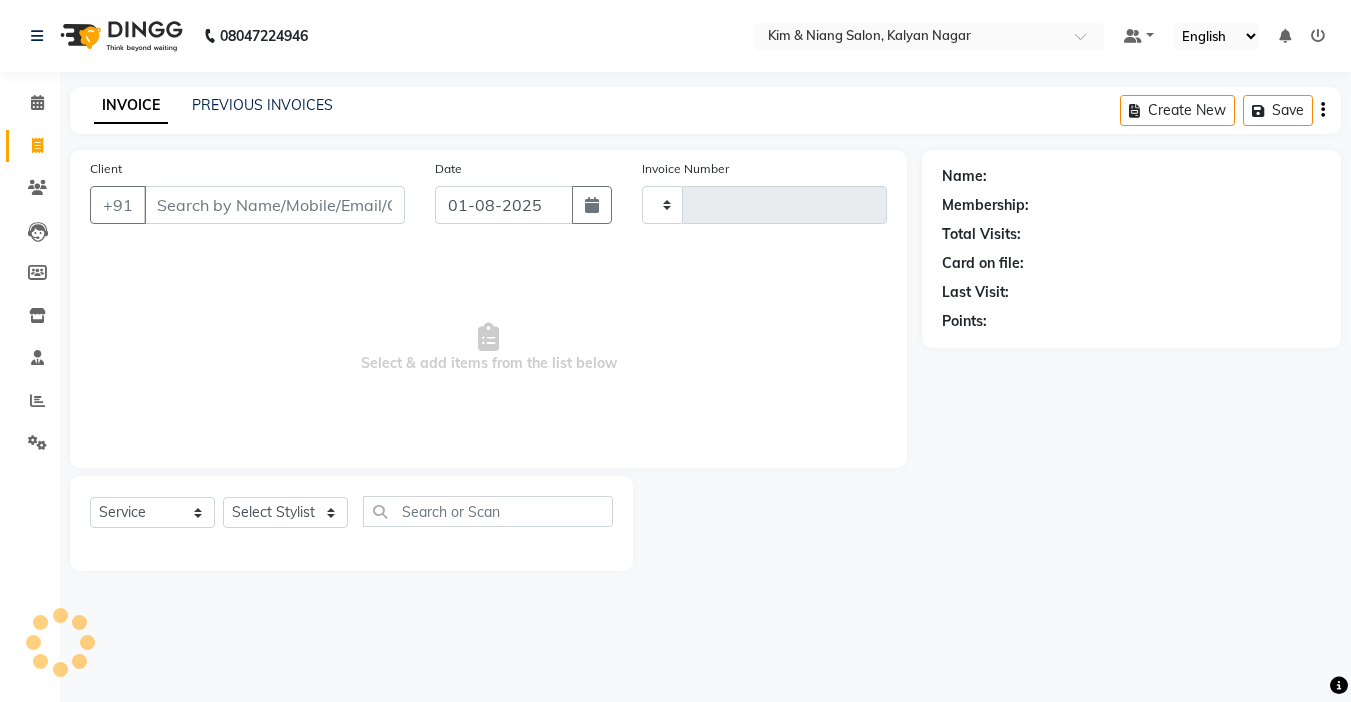 type on "0928" 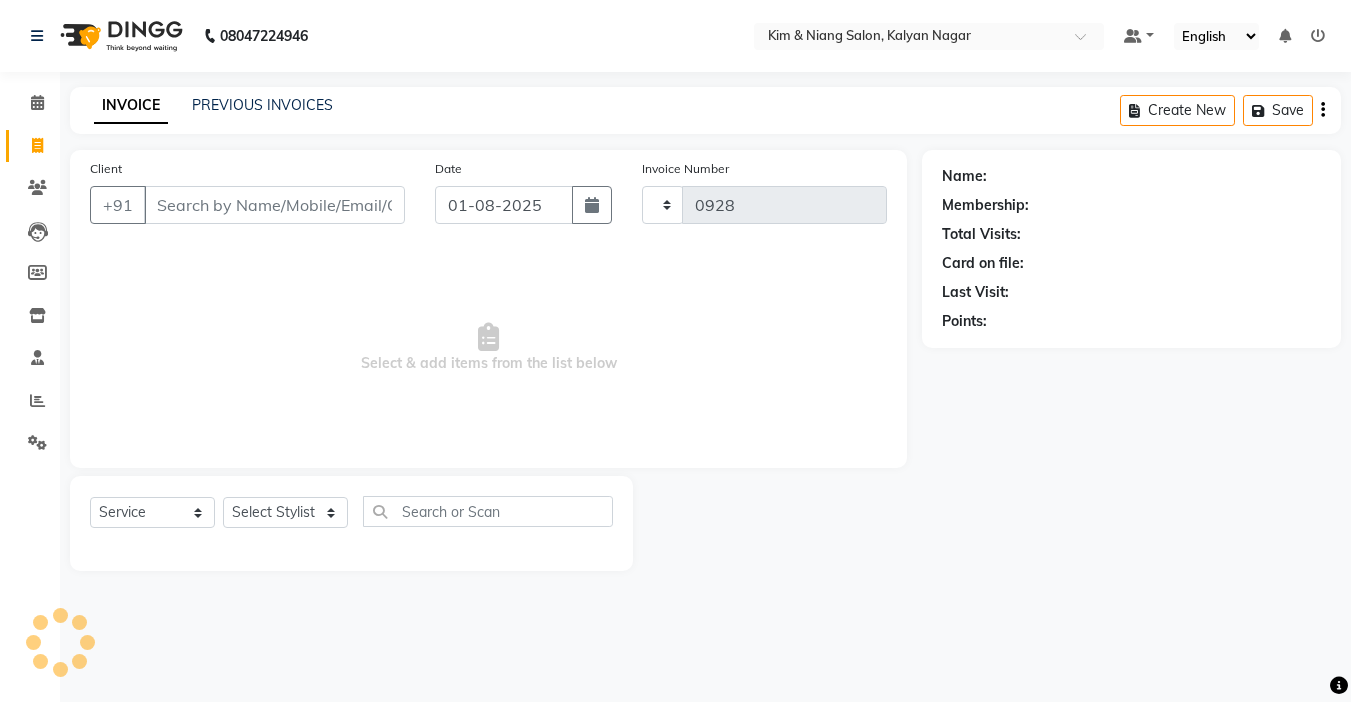 select on "7750" 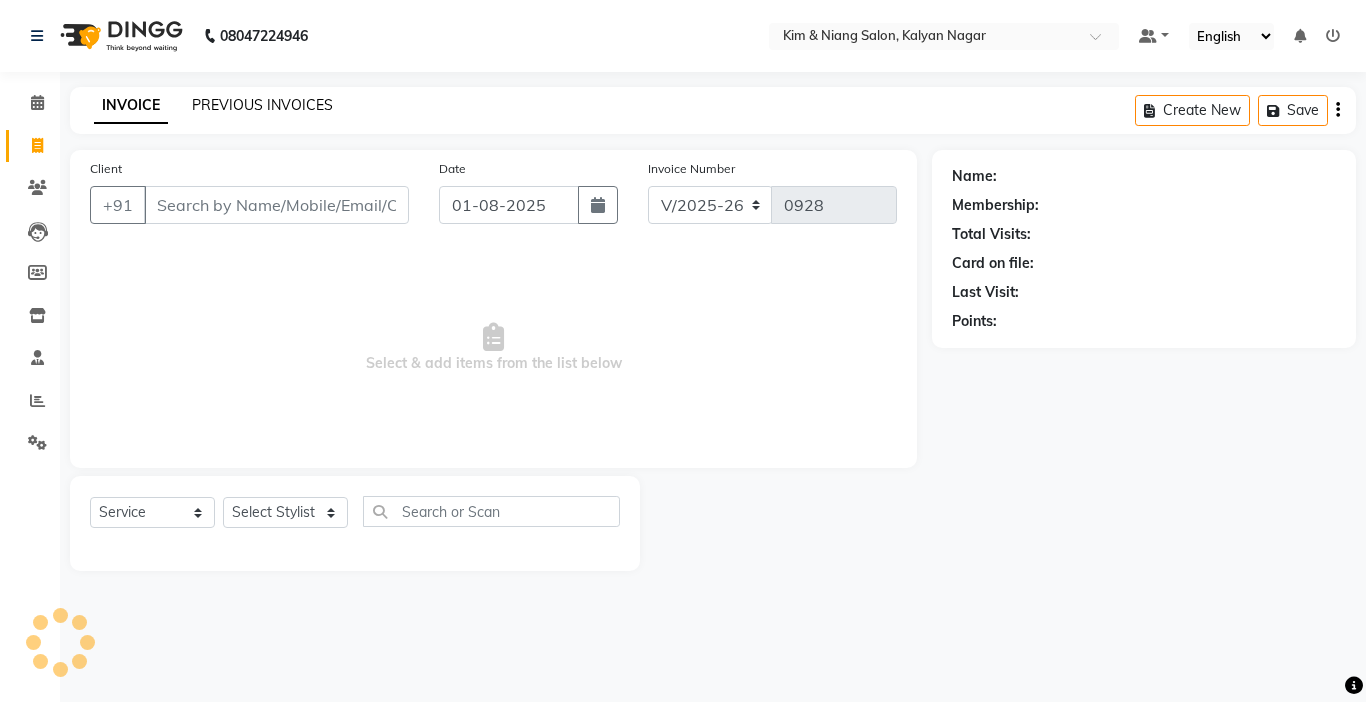click on "PREVIOUS INVOICES" 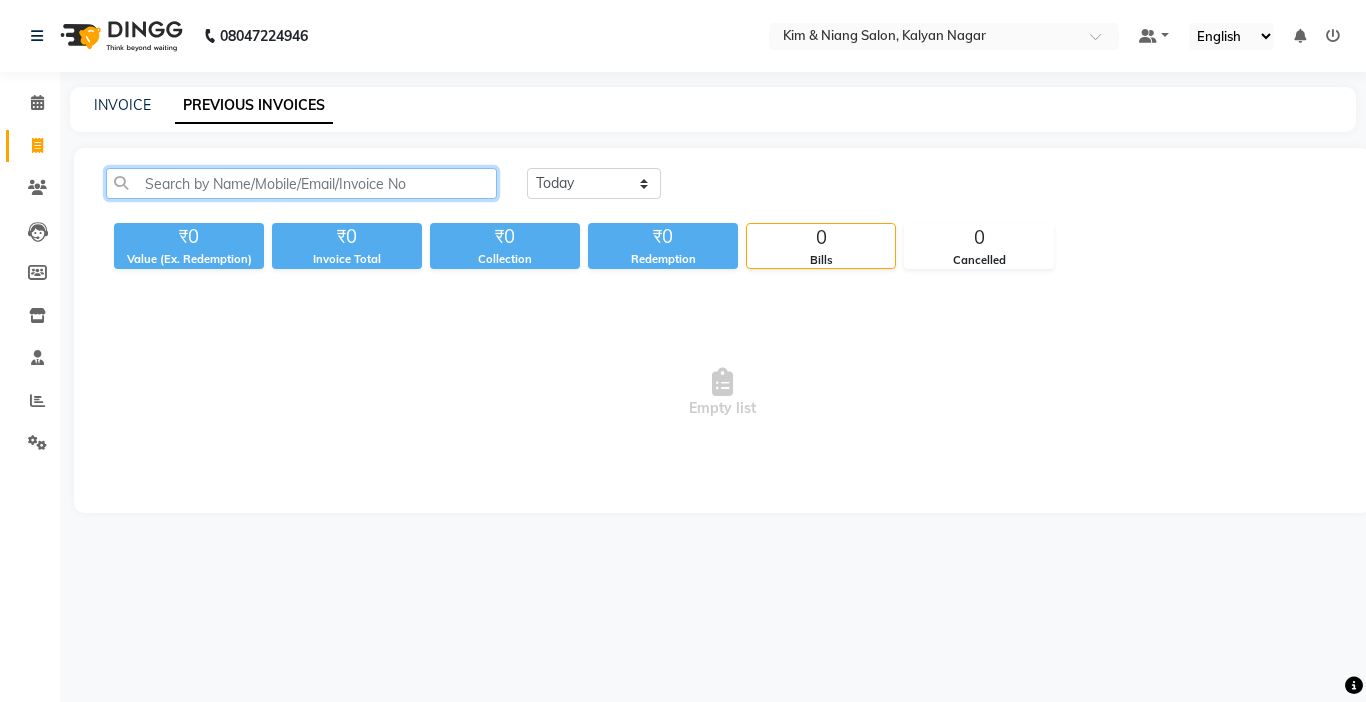 click 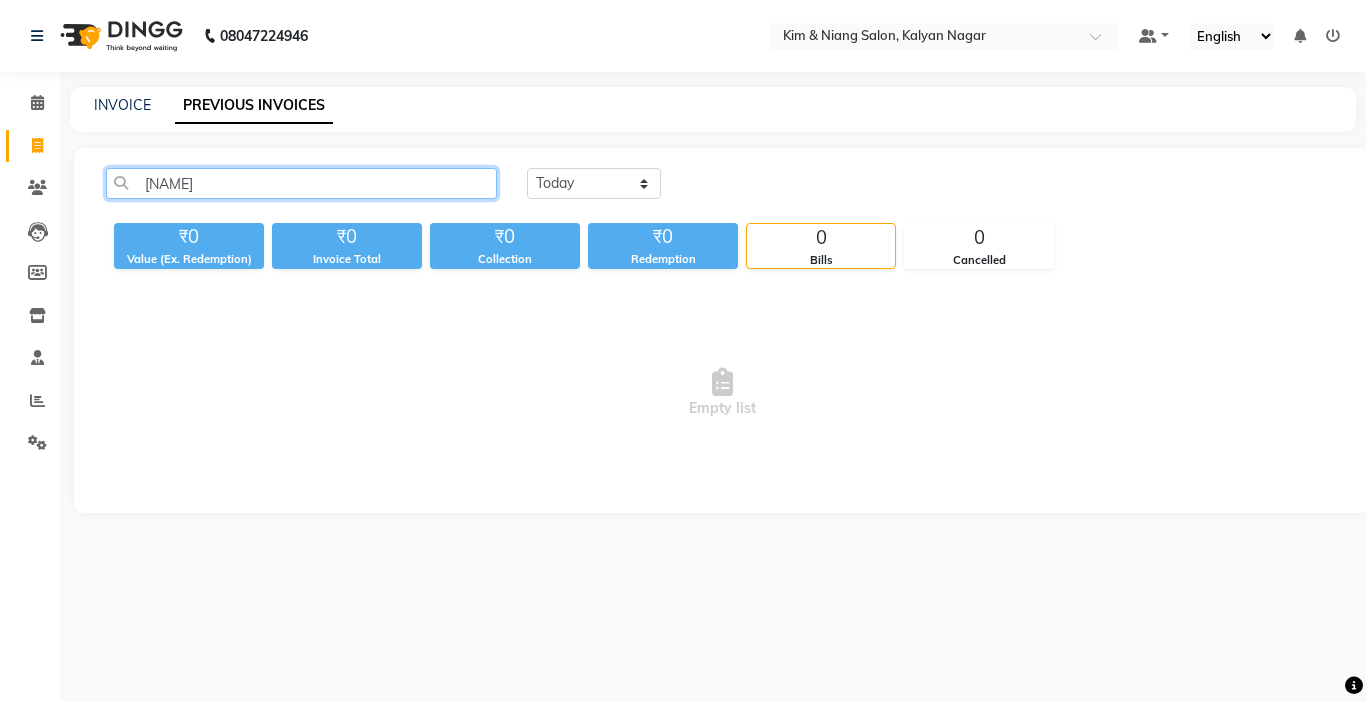 type on "[NAME]" 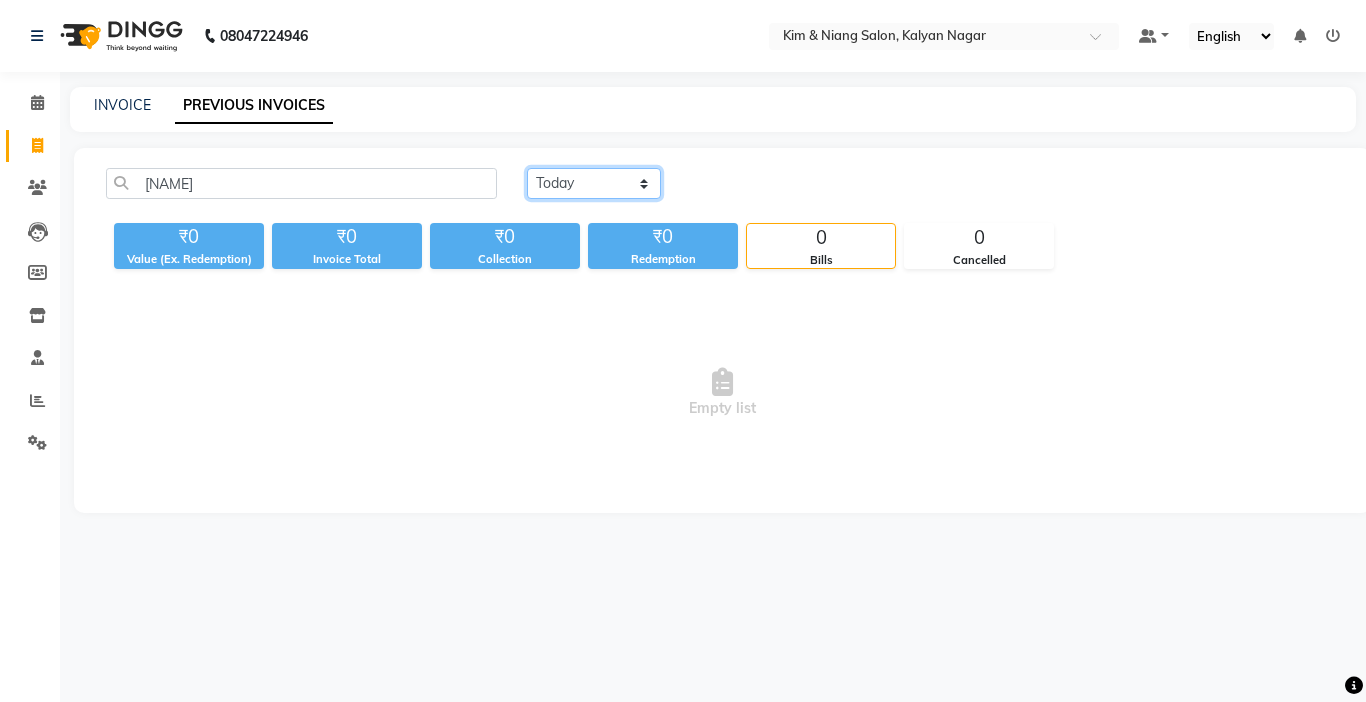 click on "Today Yesterday Custom Range" 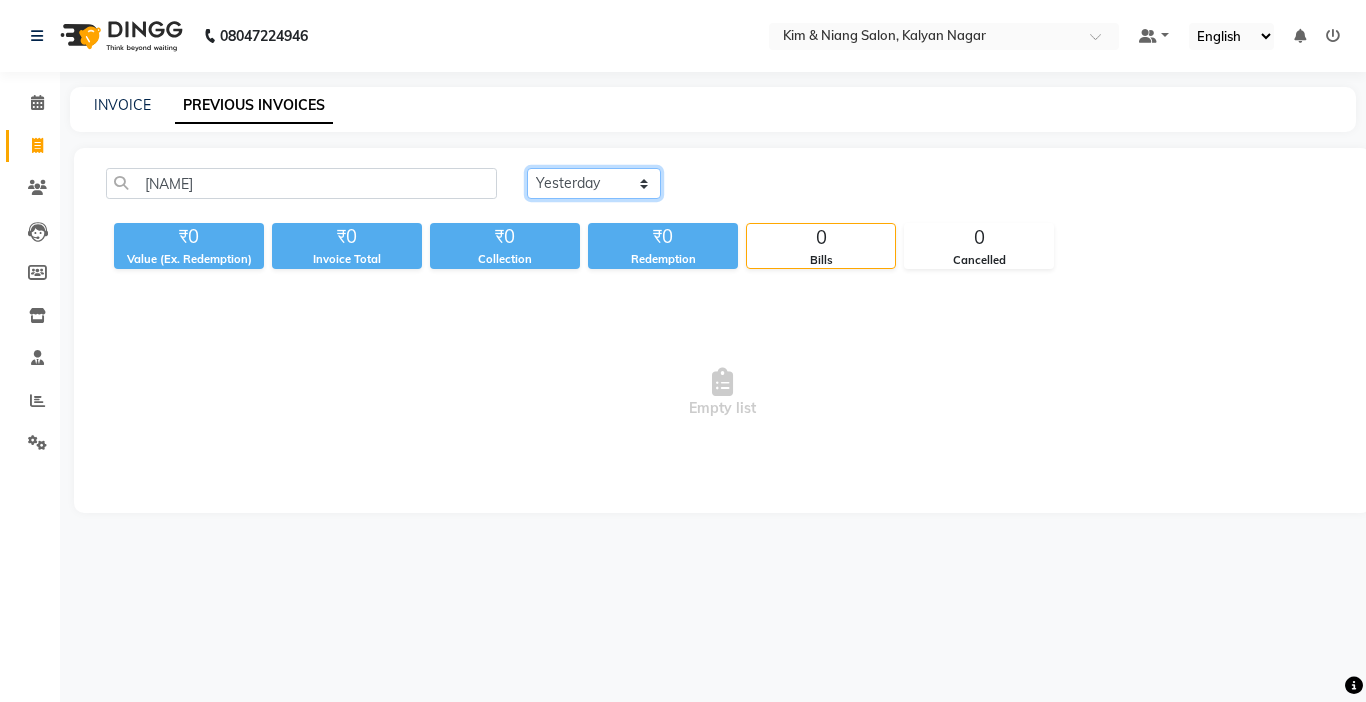 click on "Today Yesterday Custom Range" 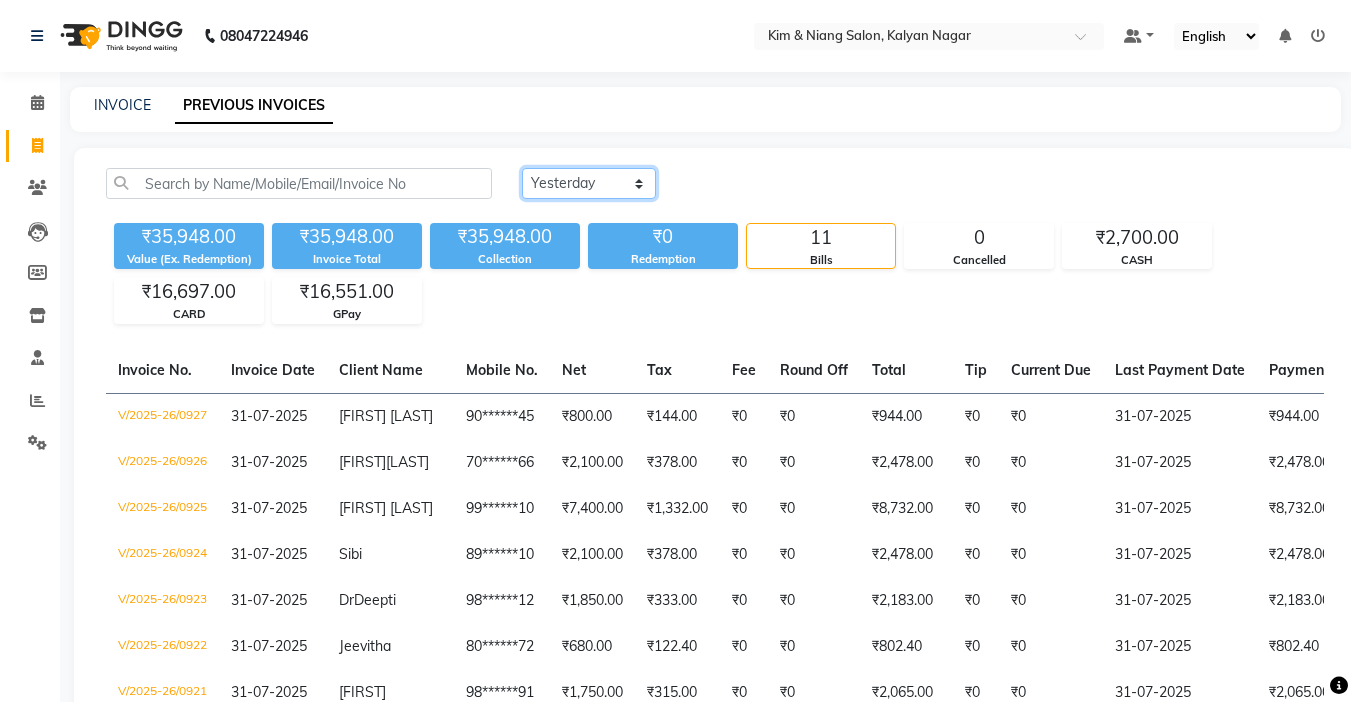 click on "Today Yesterday Custom Range" 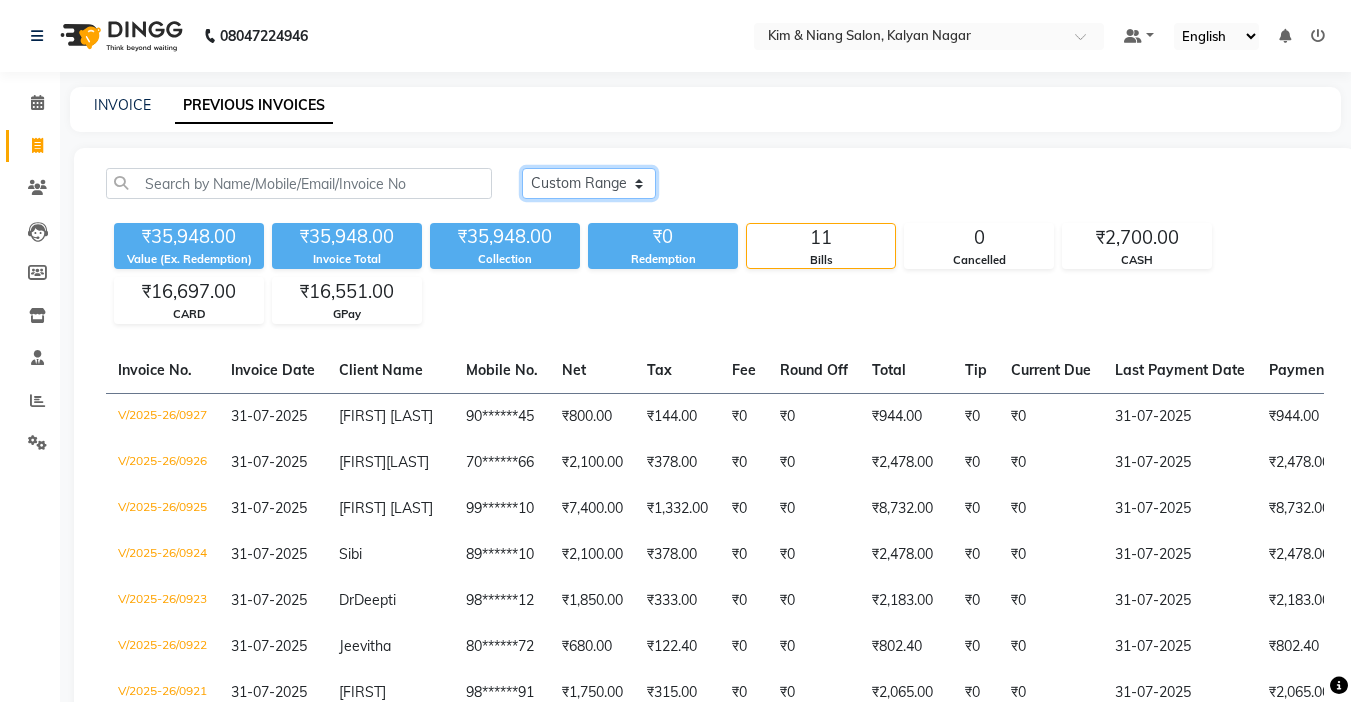 click on "Today Yesterday Custom Range" 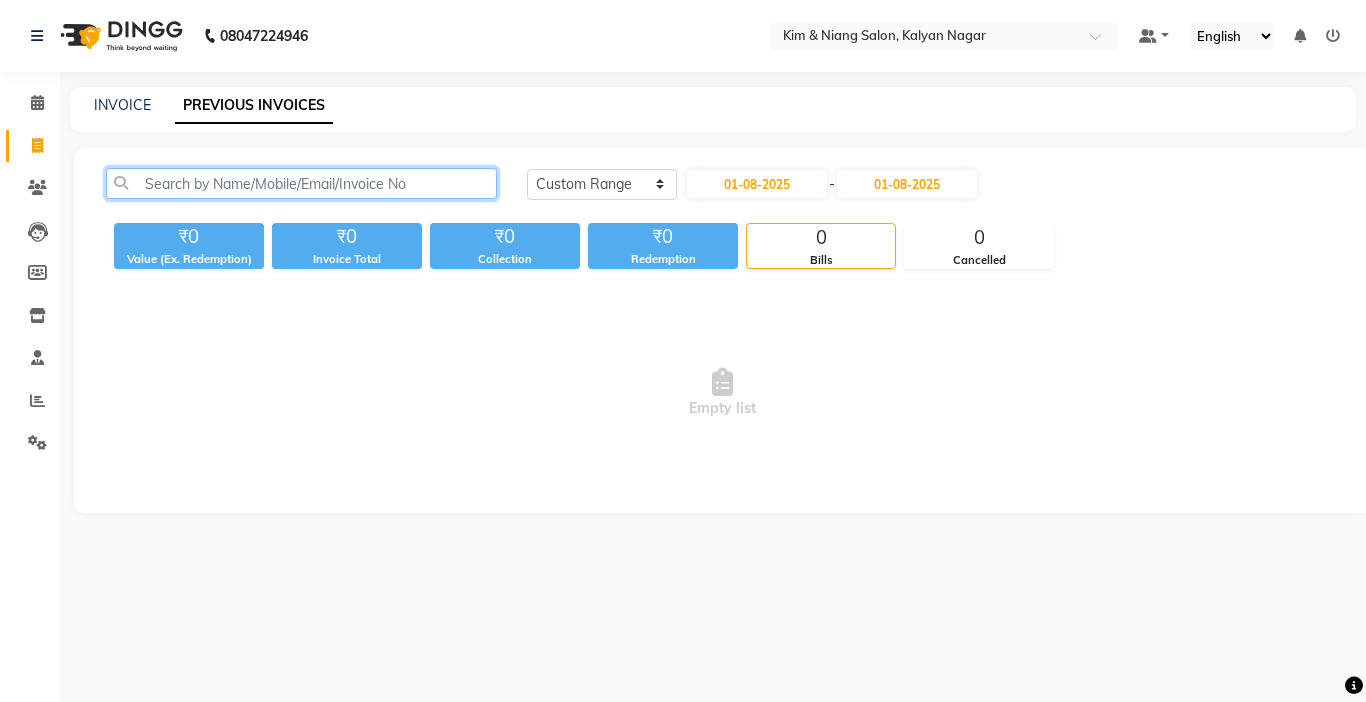 click 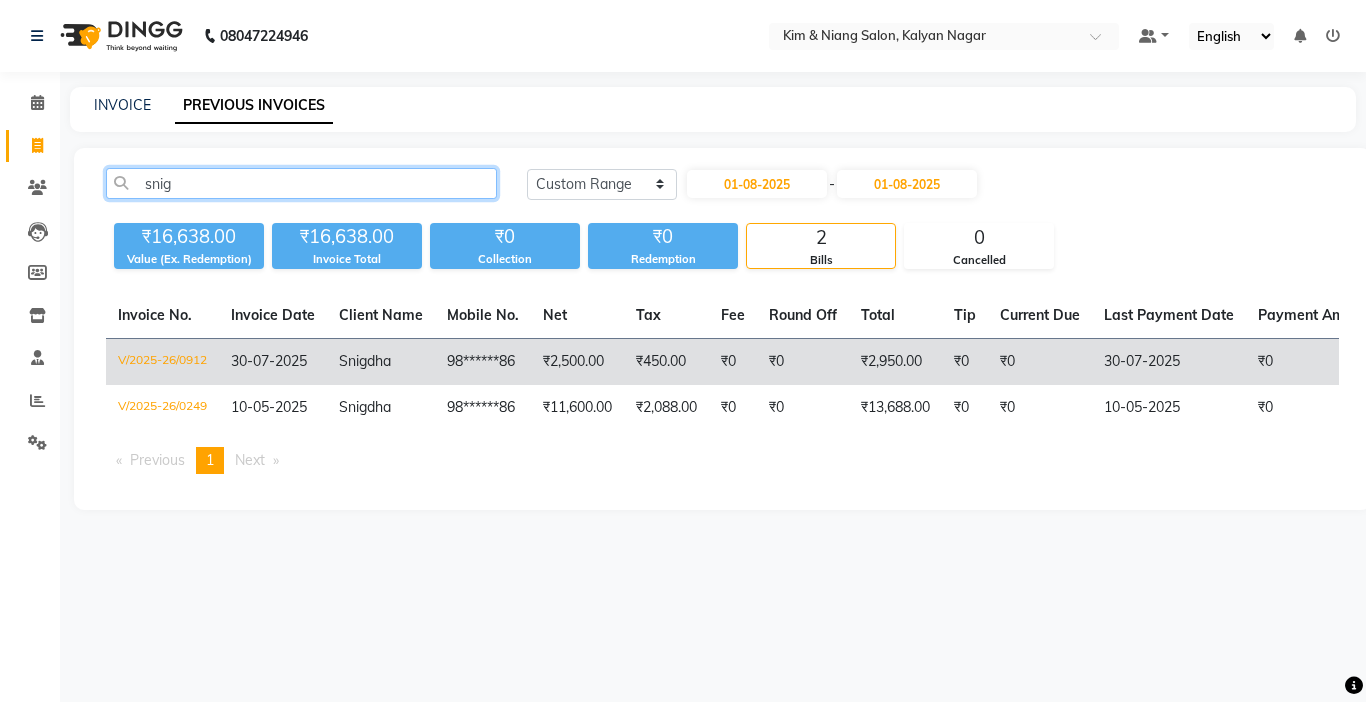 type on "snig" 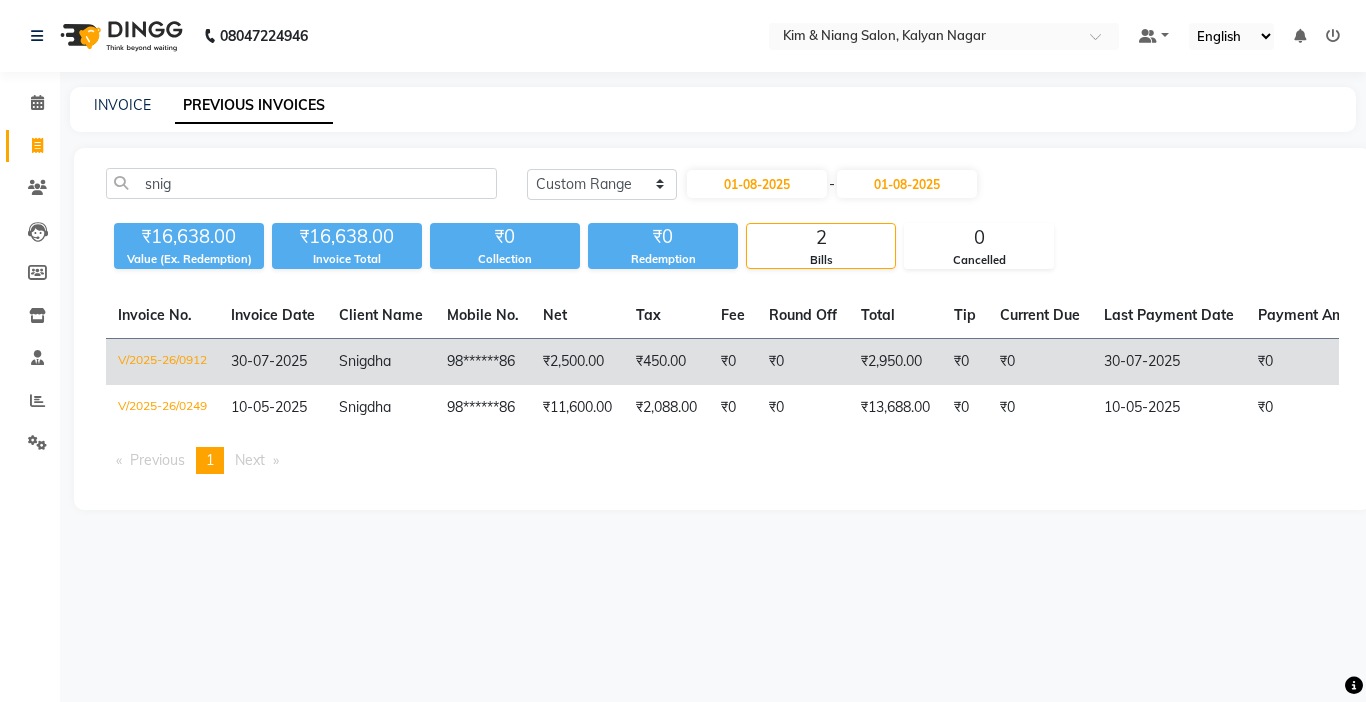 click on "98******86" 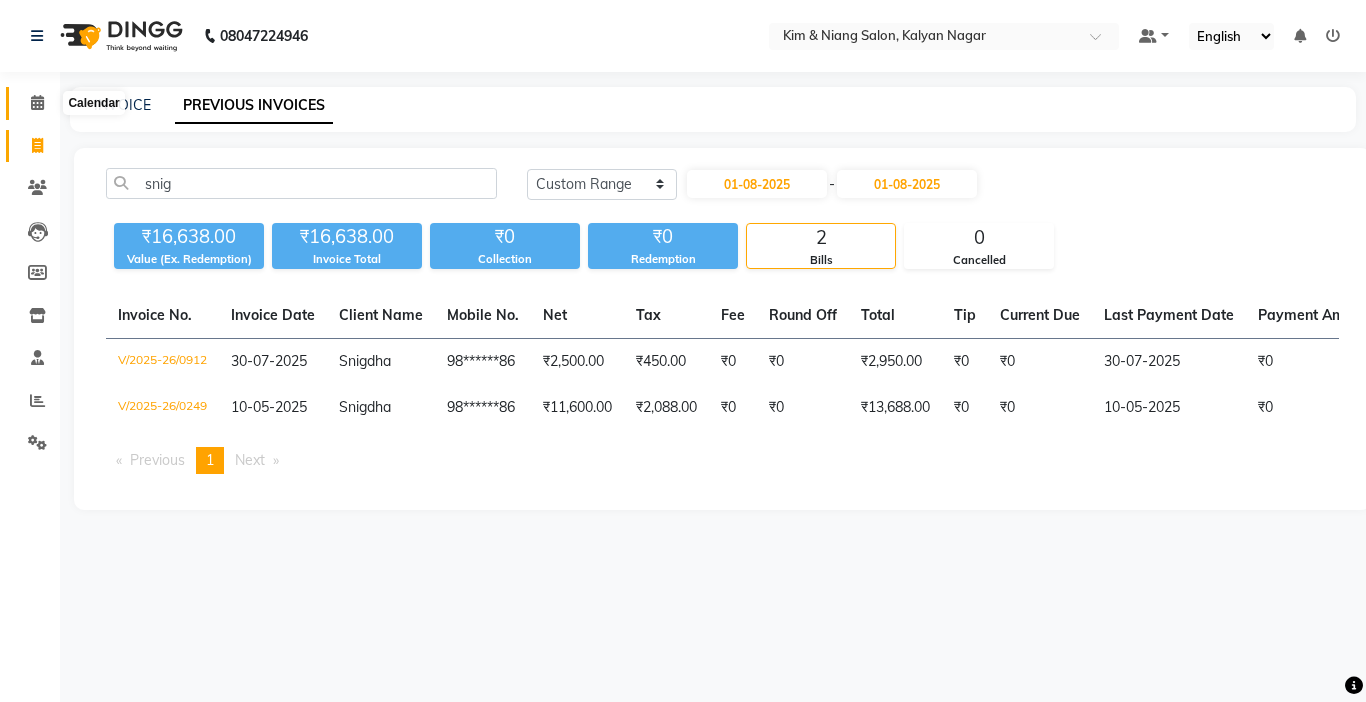 click 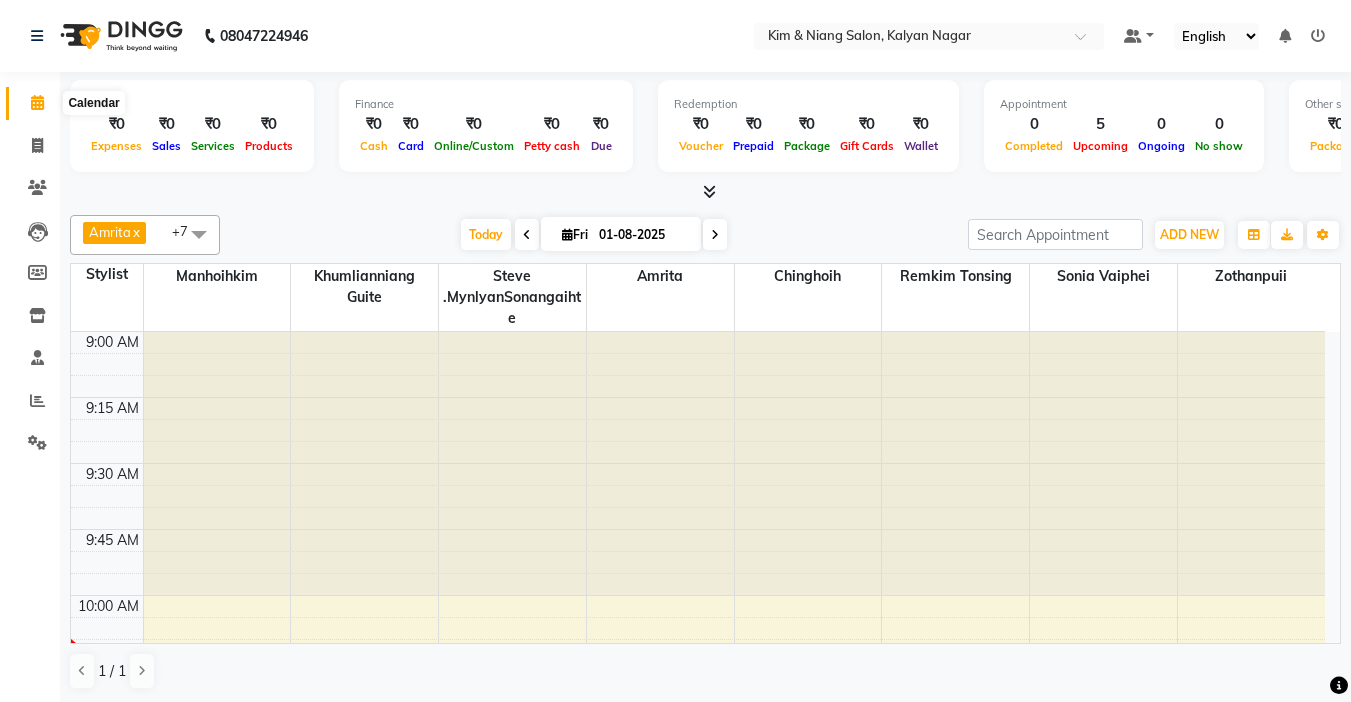 click 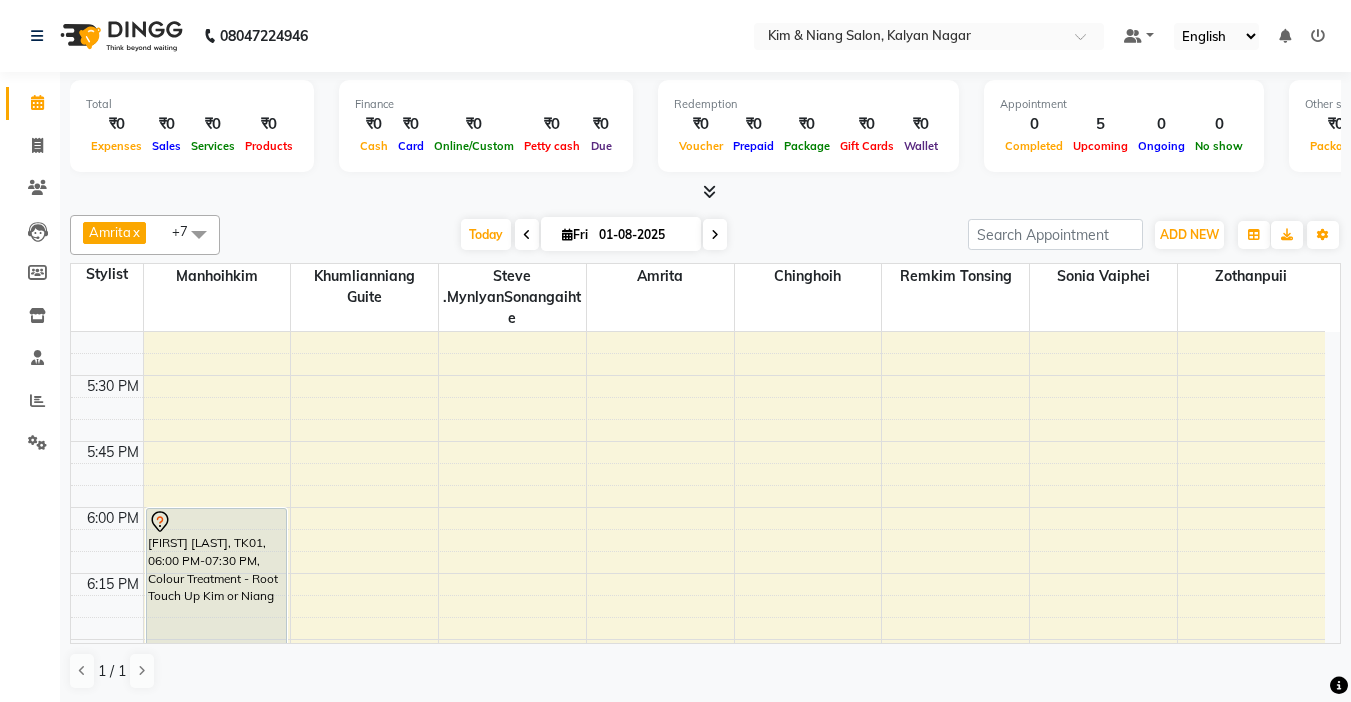 scroll, scrollTop: 2300, scrollLeft: 0, axis: vertical 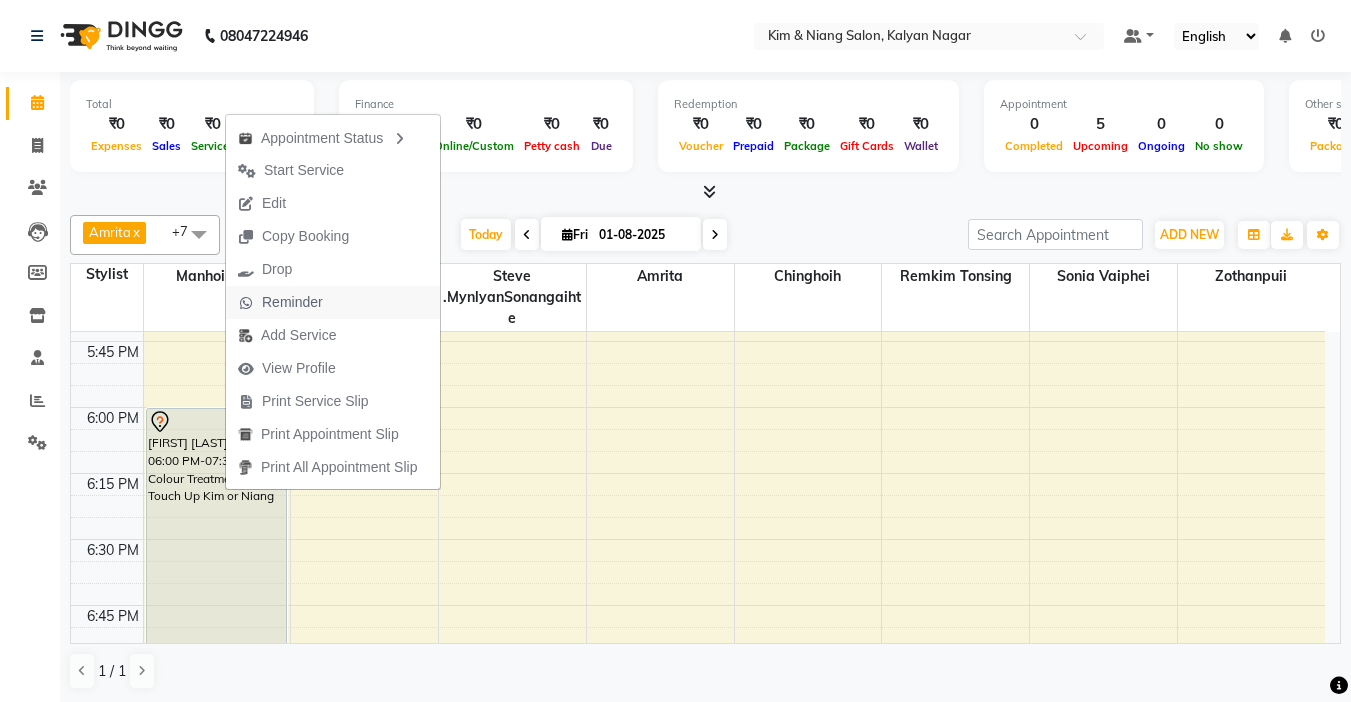 click on "Reminder" at bounding box center (292, 302) 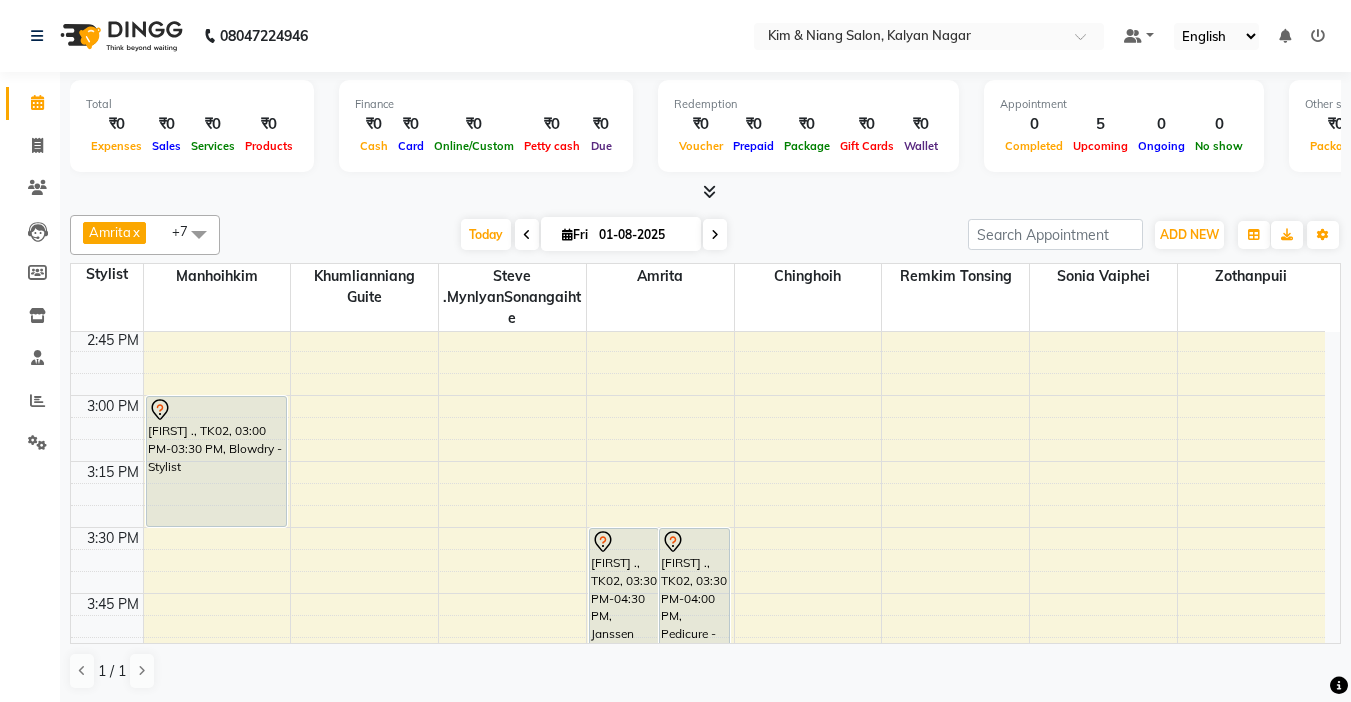 scroll, scrollTop: 1420, scrollLeft: 0, axis: vertical 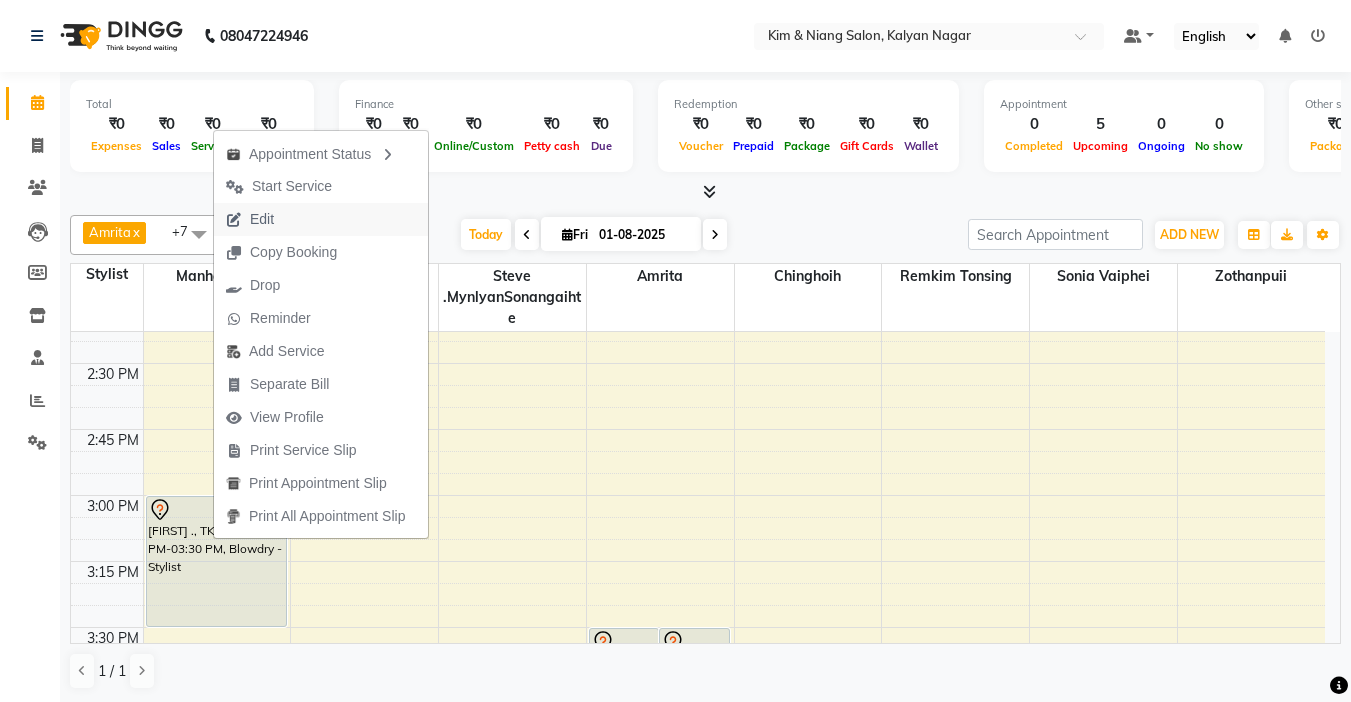 click on "Edit" at bounding box center (321, 219) 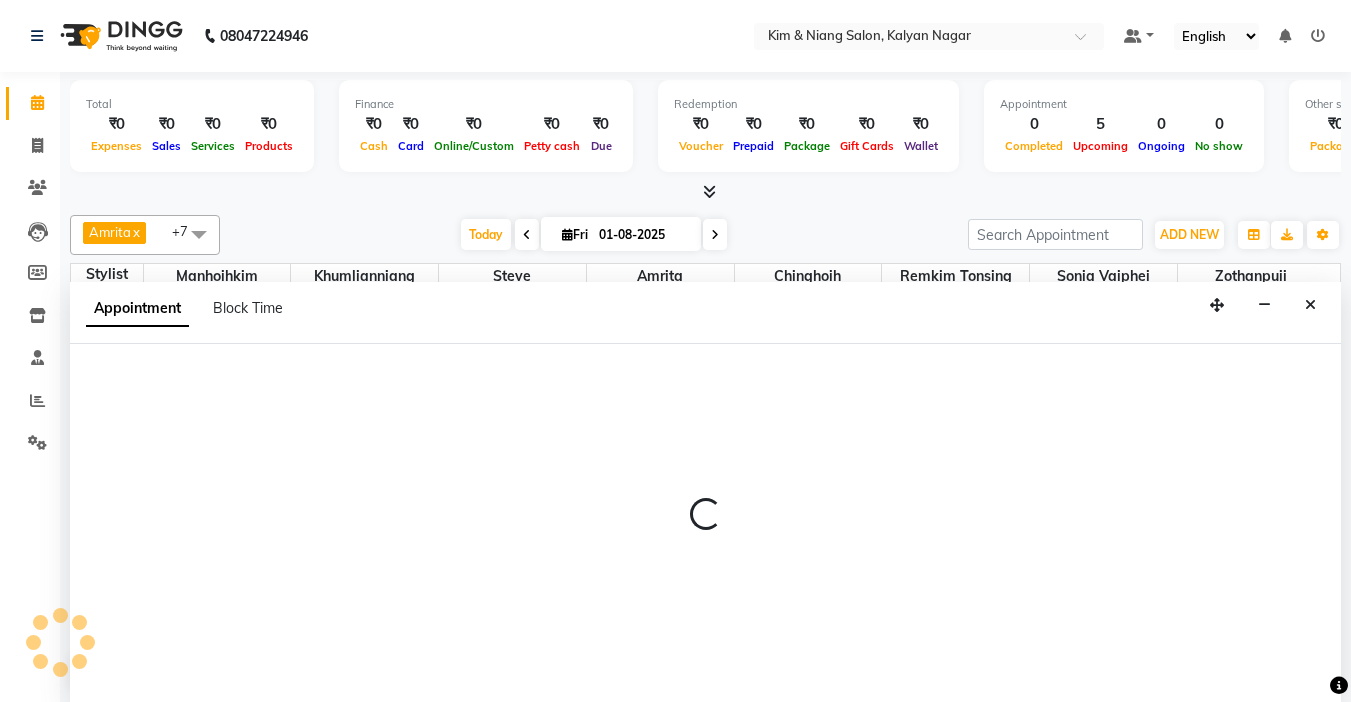 scroll, scrollTop: 1, scrollLeft: 0, axis: vertical 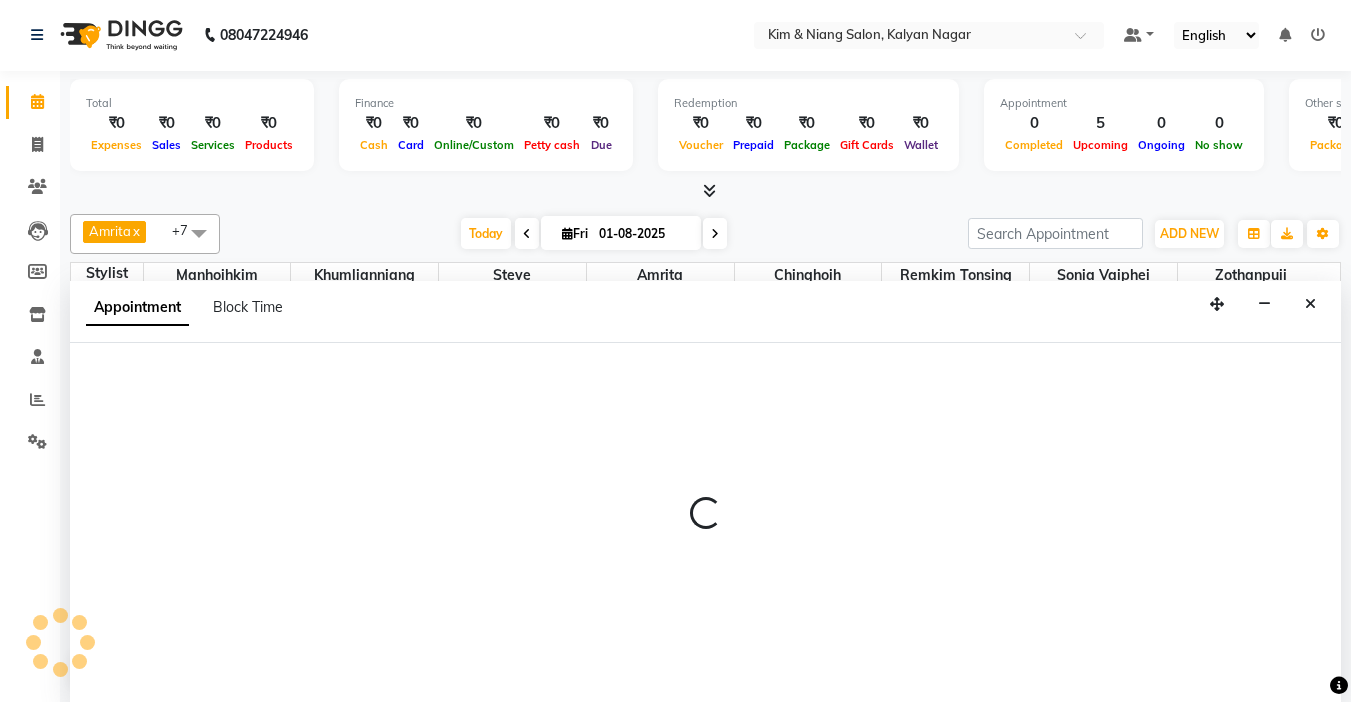 select on "tentative" 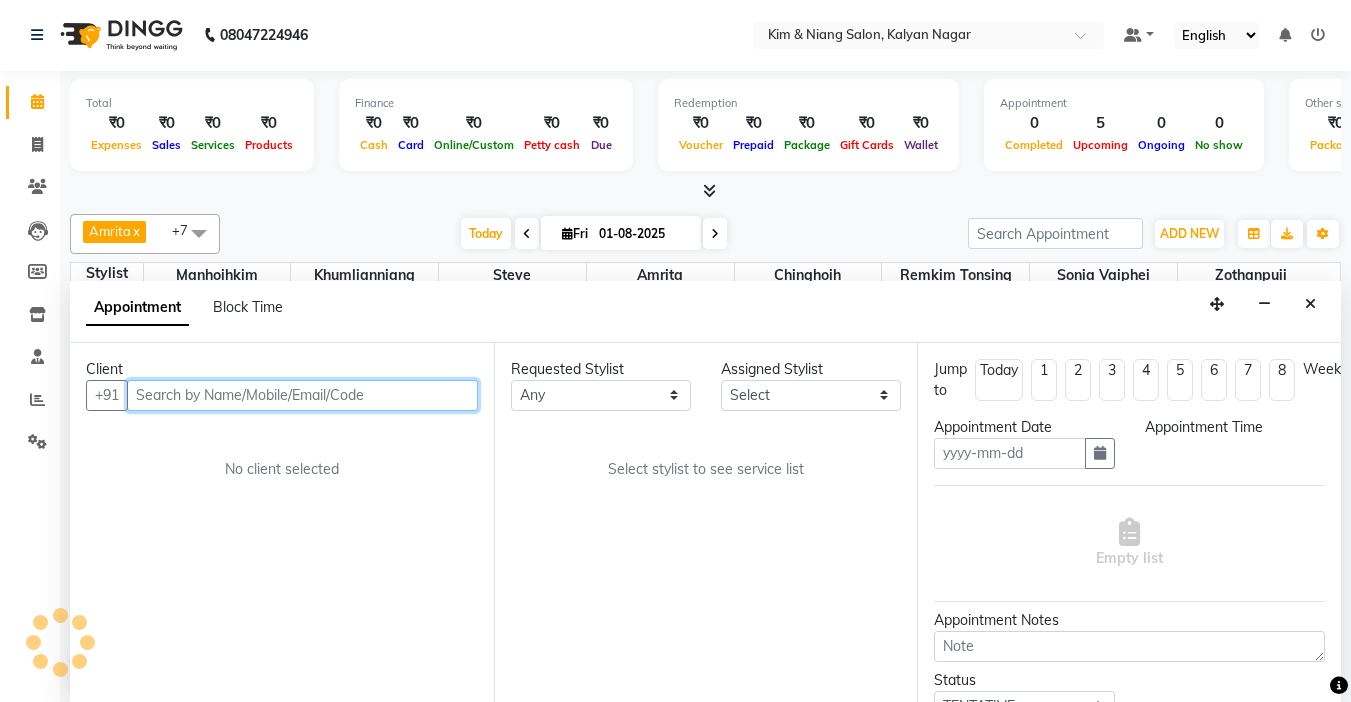 type on "01-08-2025" 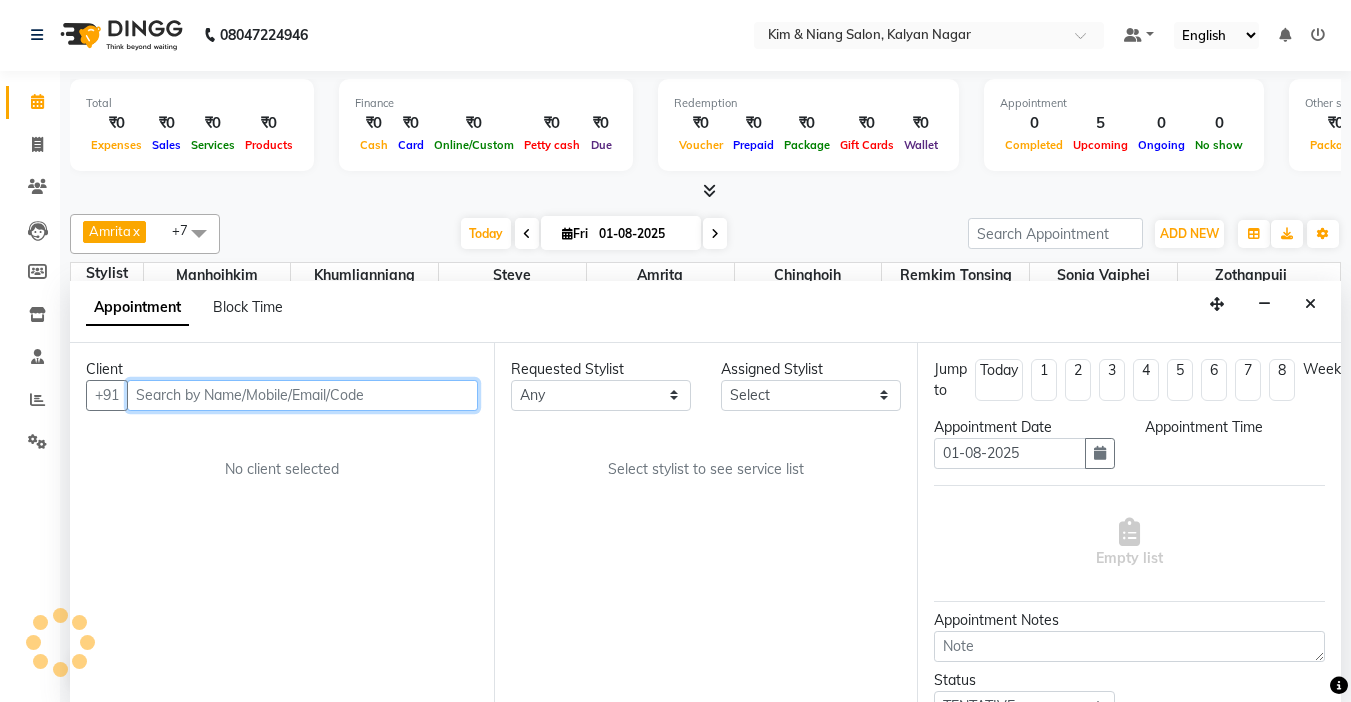 select on "900" 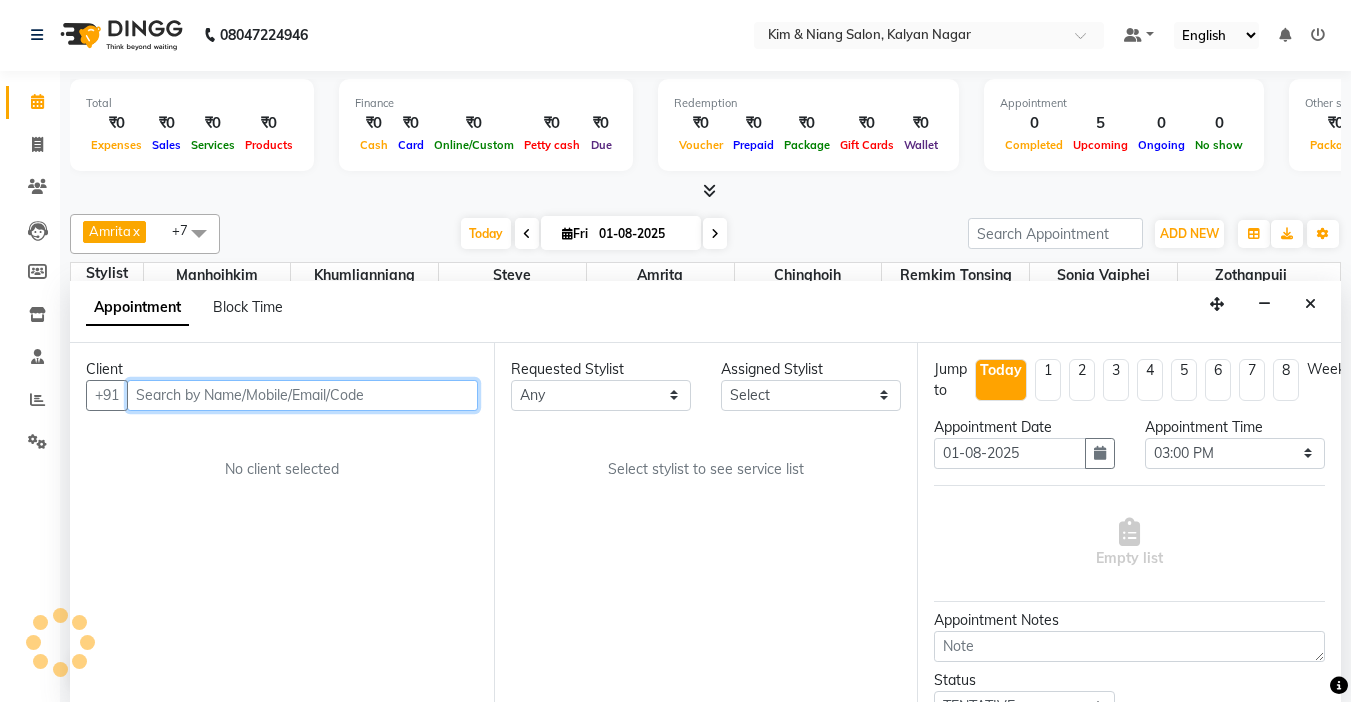 scroll, scrollTop: 265, scrollLeft: 0, axis: vertical 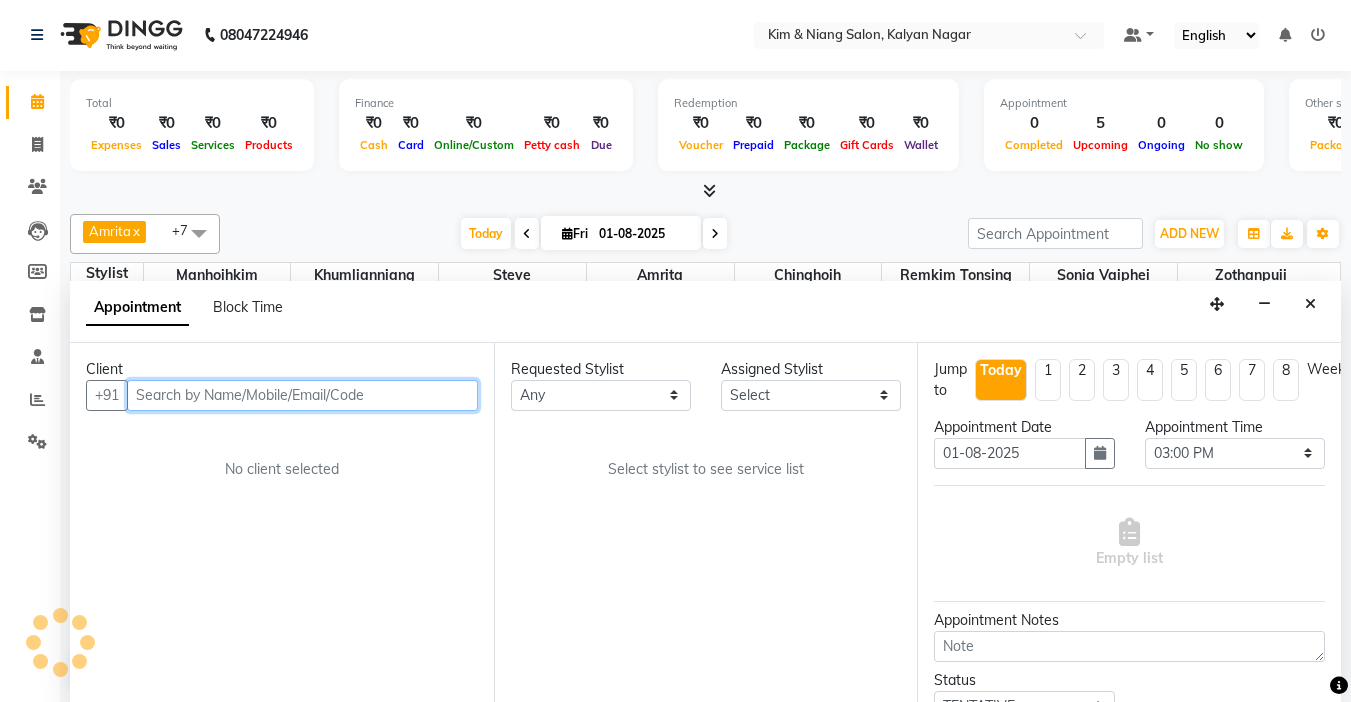 select on "72579" 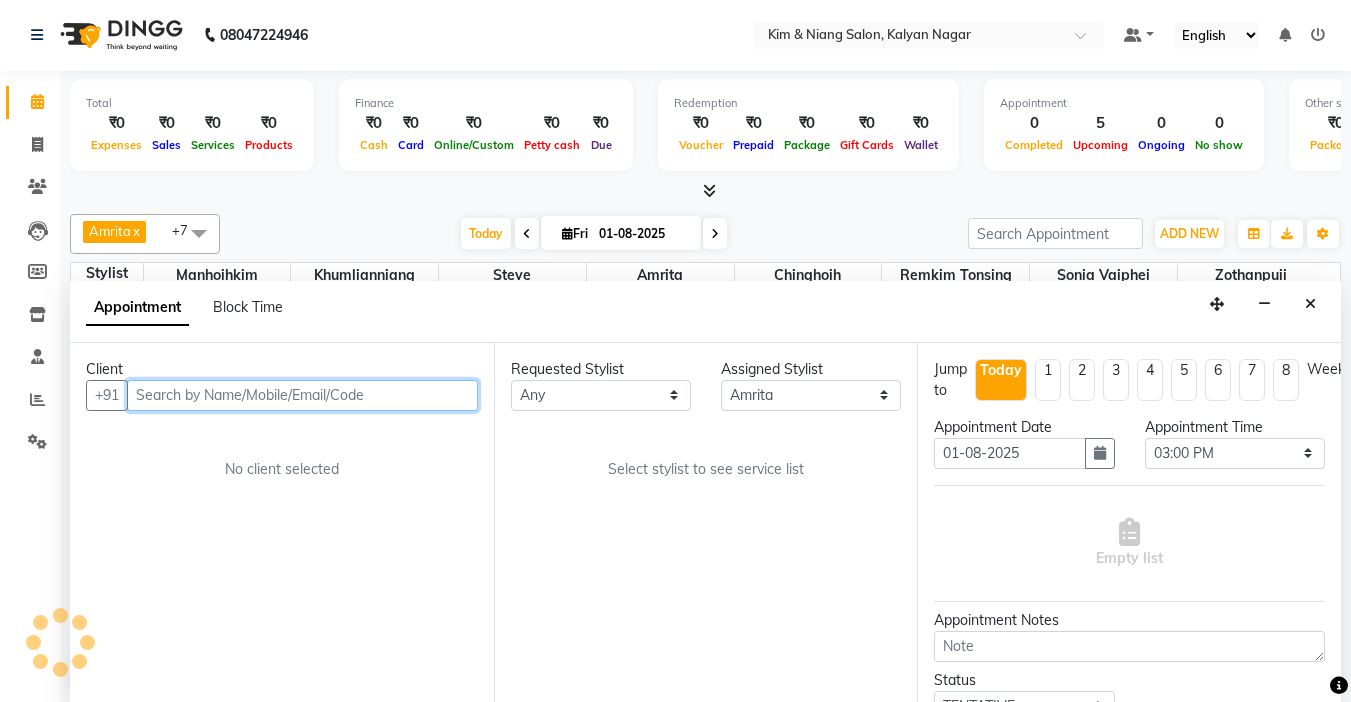 select on "3938" 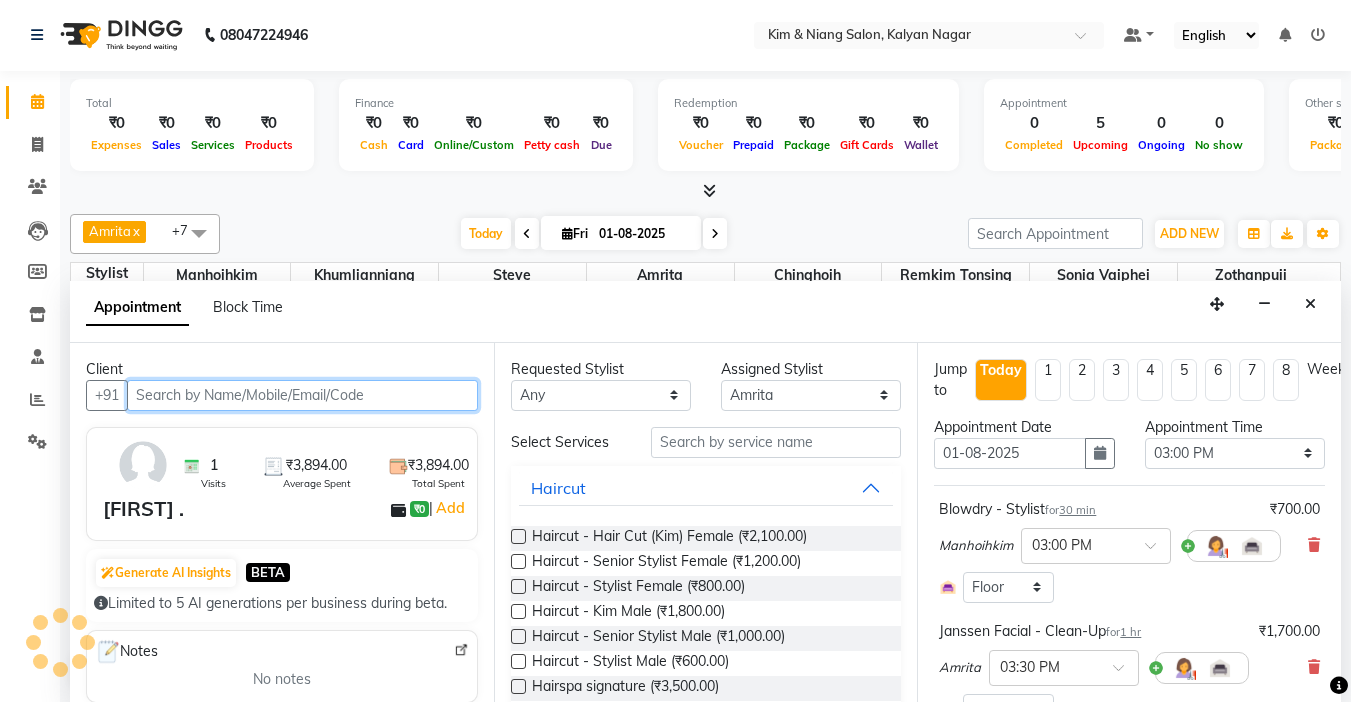 select on "3938" 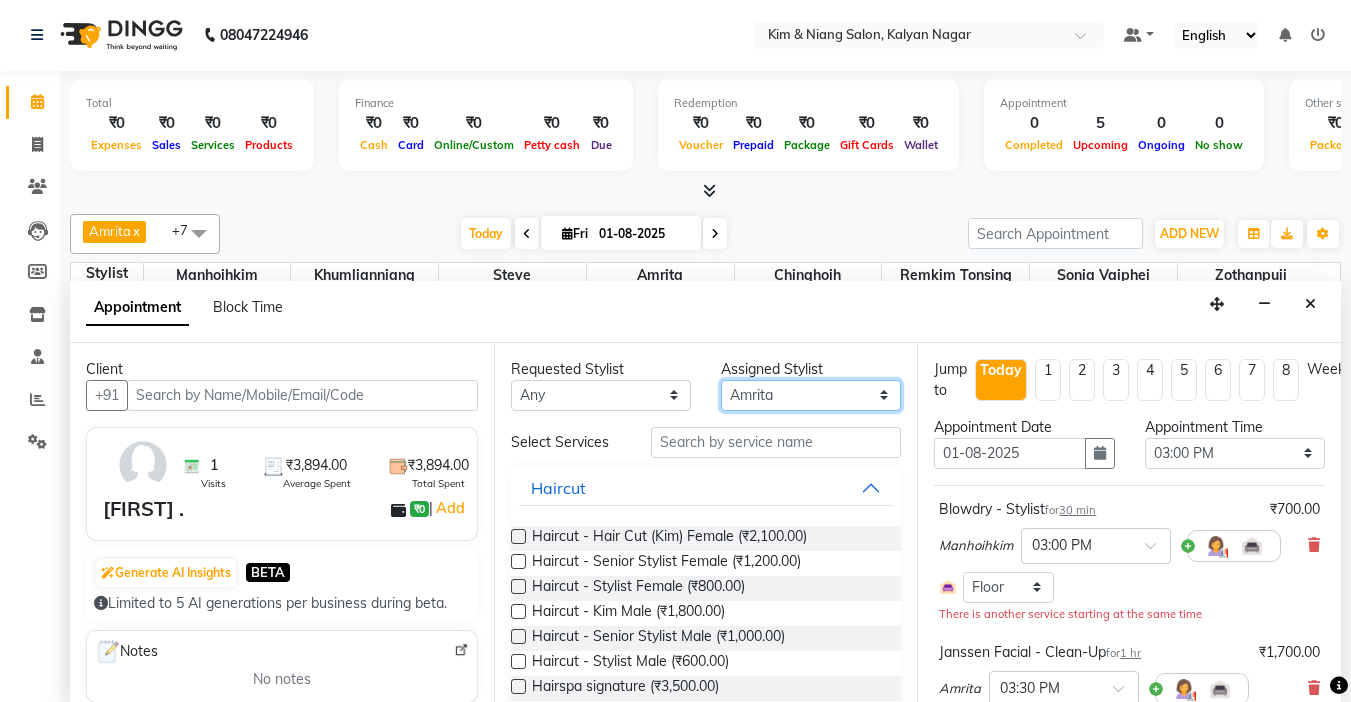 click on "Select [FIRST] [LAST] [FIRST] [LAST] [FIRST] [LAST] [FIRST] [LAST] [FIRST] [LAST] [FIRST] [LAST] [FIRST] [LAST] [FIRST] [LAST] +7 Select All [FIRST] [LAST] [FIRST] [LAST] [FIRST] [LAST] [FIRST] [LAST] [FIRST] [LAST] [FIRST] [LAST] [FIRST] [LAST] [FIRST] [LAST] Today  Fri 01-08-2025 Toggle Dropdown Add Appointment Add Invoice Add Expense Add Attendance Add Client Toggle Dropdown Add Appointment Add Invoice Add Expense Add Attendance Add Client ADD NEW Toggle Dropdown Add Appointment Add Invoice Add Expense Add Attendance Add Client [FIRST] [LAST] [FIRST] [LAST] [FIRST] [LAST] [FIRST] [LAST] [FIRST] [LAST] [FIRST] [LAST] [FIRST] [LAST] [FIRST] [LAST] +7 Select All [FIRST] [LAST] [FIRST] [LAST] [FIRST] [LAST] [FIRST] [LAST] [FIRST] [LAST] [FIRST] [LAST] [FIRST] [LAST] [FIRST] [LAST] Group By  Staff View   Room View  View as Vertical  Vertical - Week View  Horizontal  Horizontal - Week View  List  Manage Tags" at bounding box center [811, 395] 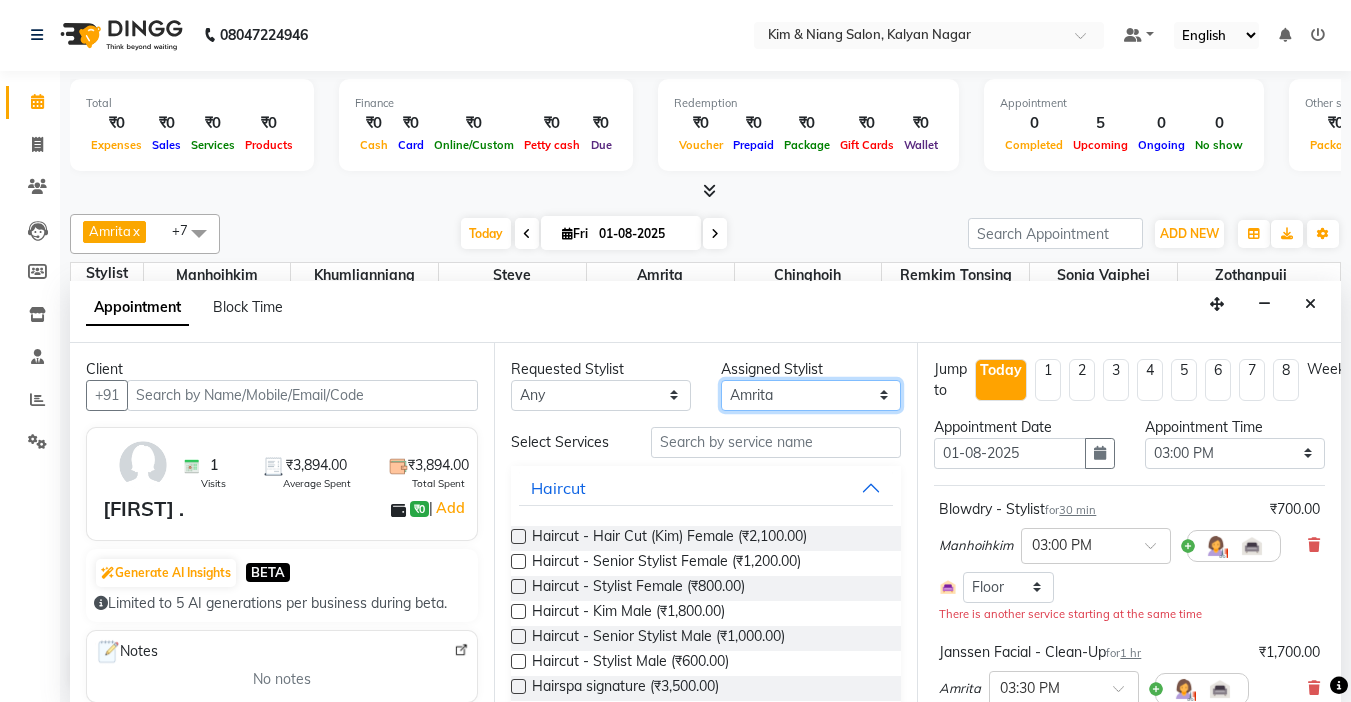 select on "70737" 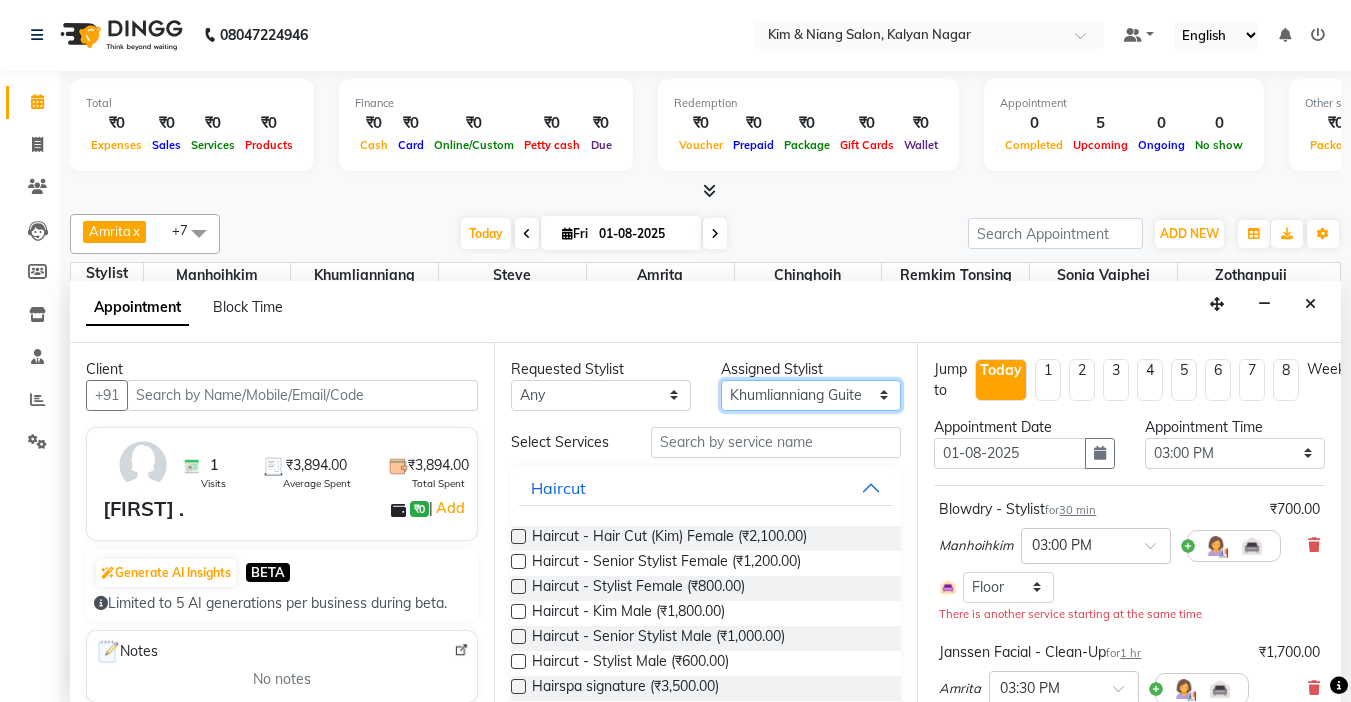 click on "Select [FIRST] [LAST] [FIRST] [LAST] [FIRST] [LAST] [FIRST] [LAST] [FIRST] [LAST] [FIRST] [LAST] [FIRST] [LAST] [FIRST] [LAST] +7 Select All [FIRST] [LAST] [FIRST] [LAST] [FIRST] [LAST] [FIRST] [LAST] [FIRST] [LAST] [FIRST] [LAST] [FIRST] [LAST] [FIRST] [LAST] Today  Fri 01-08-2025 Toggle Dropdown Add Appointment Add Invoice Add Expense Add Attendance Add Client Toggle Dropdown Add Appointment Add Invoice Add Expense Add Attendance Add Client ADD NEW Toggle Dropdown Add Appointment Add Invoice Add Expense Add Attendance Add Client [FIRST] [LAST] [FIRST] [LAST] [FIRST] [LAST] [FIRST] [LAST] [FIRST] [LAST] [FIRST] [LAST] [FIRST] [LAST] [FIRST] [LAST] +7 Select All [FIRST] [LAST] [FIRST] [LAST] [FIRST] [LAST] [FIRST] [LAST] [FIRST] [LAST] [FIRST] [LAST] [FIRST] [LAST] [FIRST] [LAST] Group By  Staff View   Room View  View as Vertical  Vertical - Week View  Horizontal  Horizontal - Week View  List  Manage Tags" at bounding box center (811, 395) 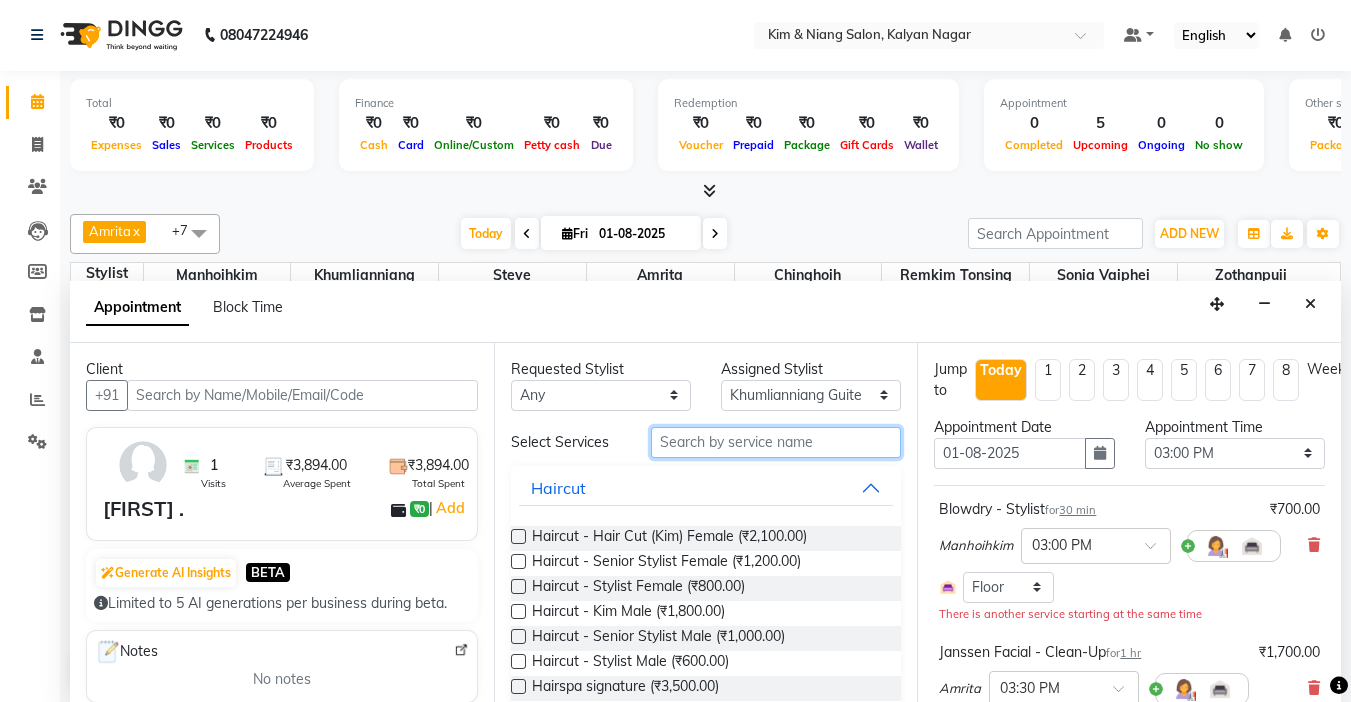 click at bounding box center [776, 442] 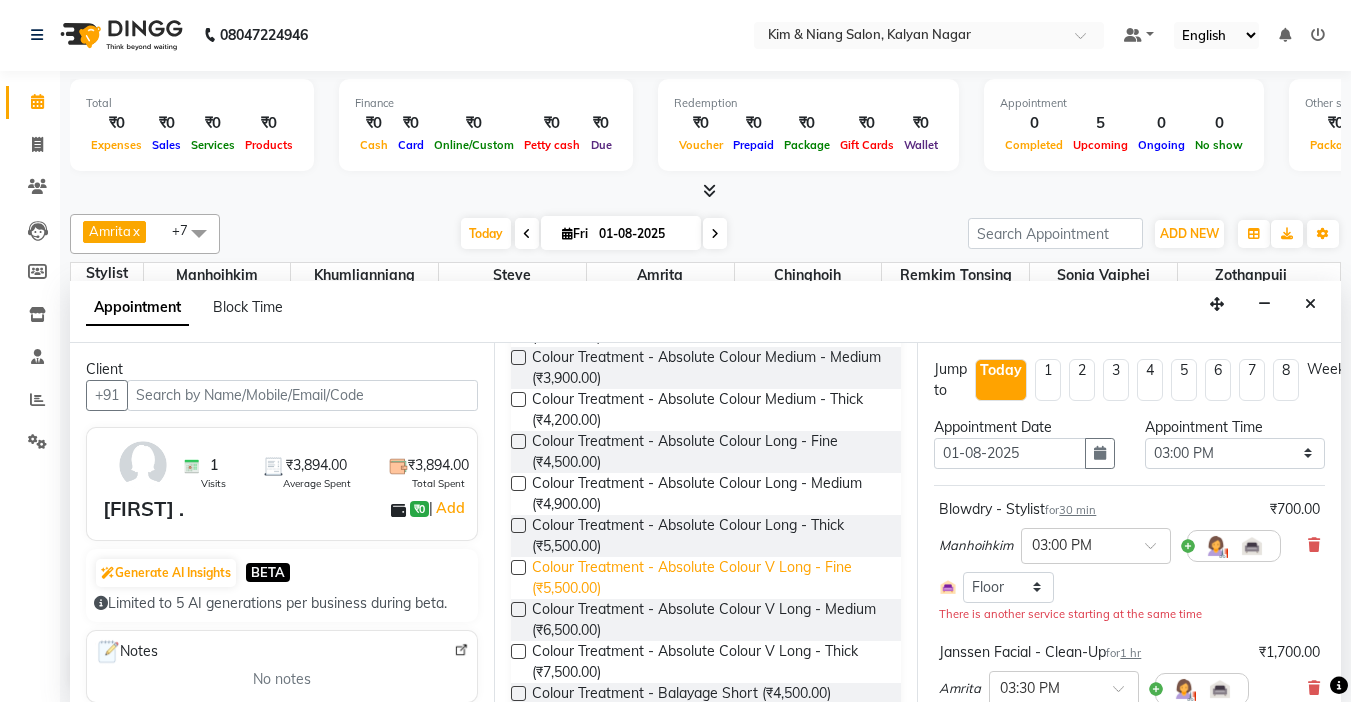 scroll, scrollTop: 600, scrollLeft: 0, axis: vertical 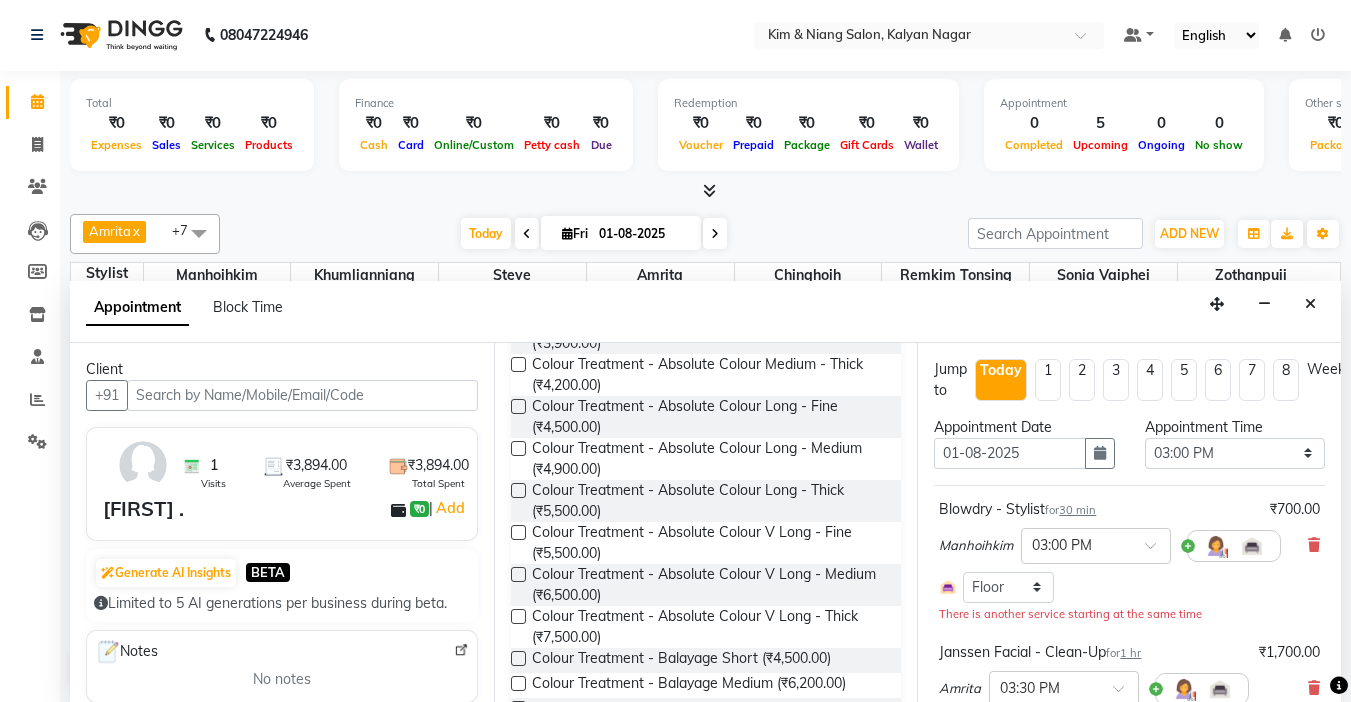 type on "colo" 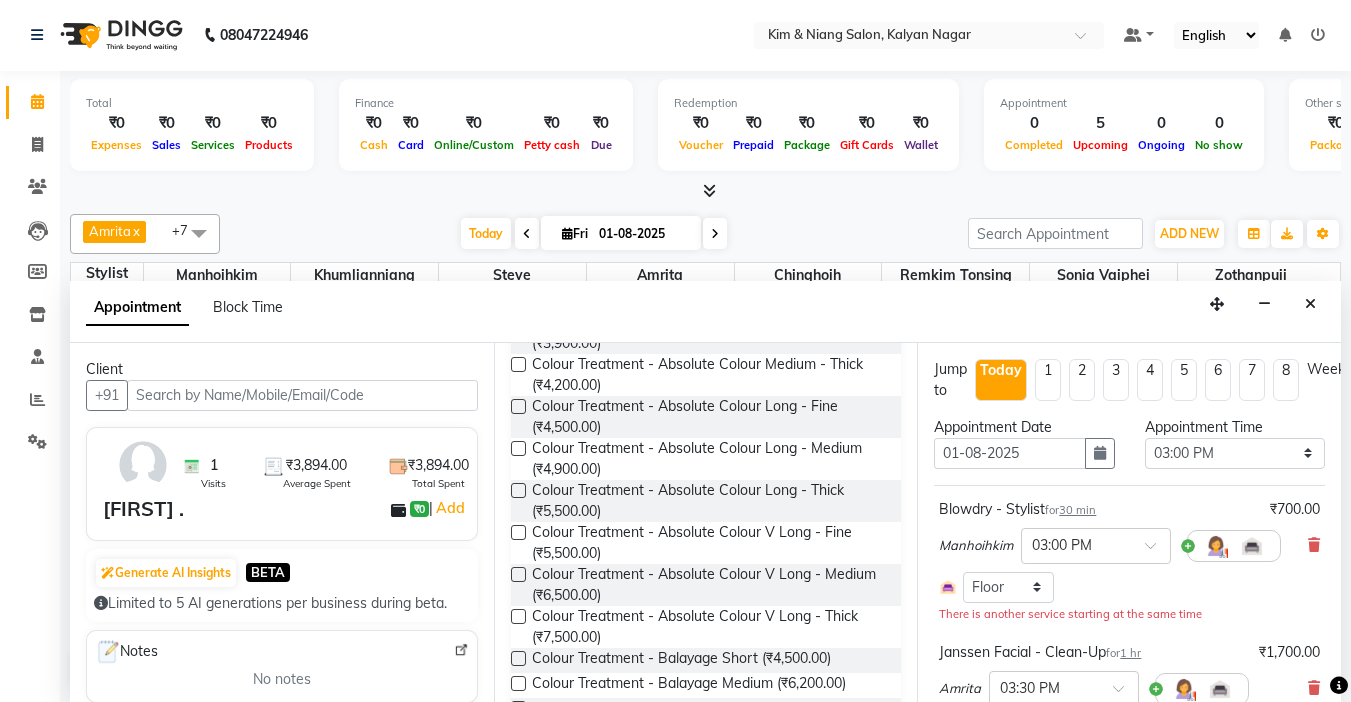 click at bounding box center (518, 406) 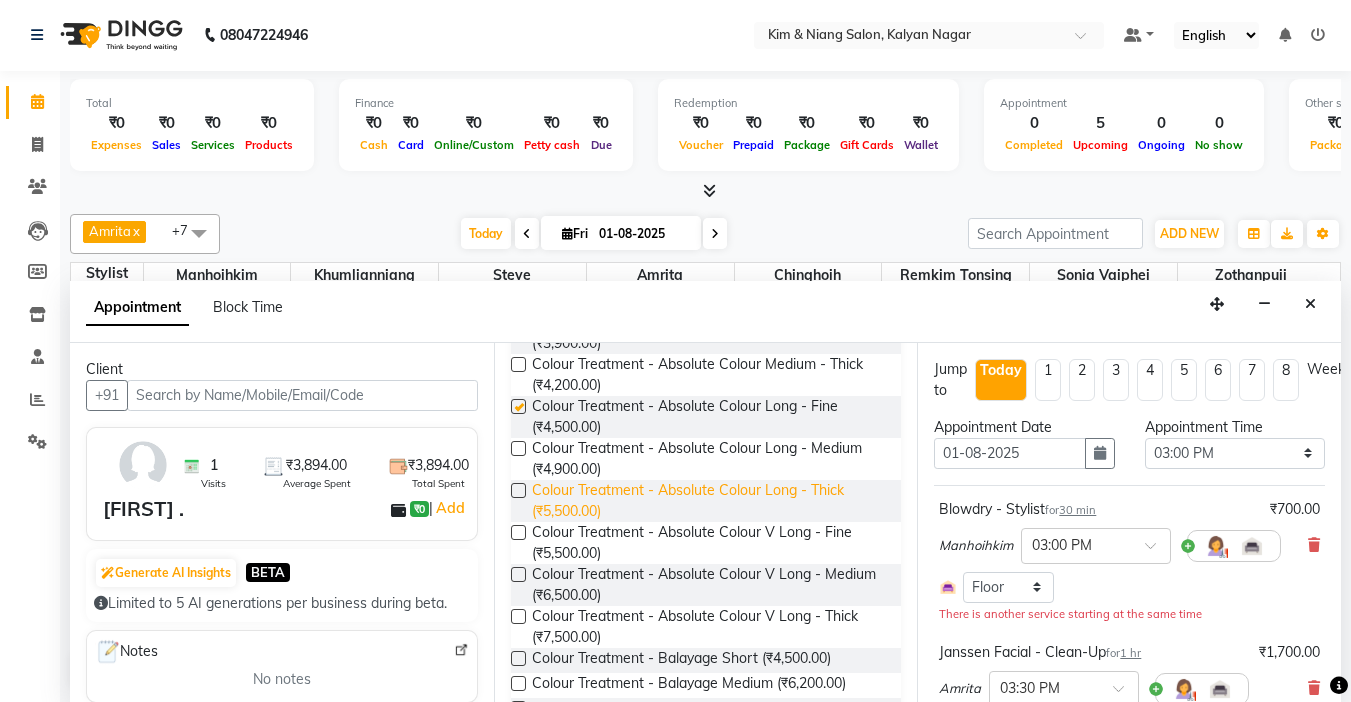 checkbox on "false" 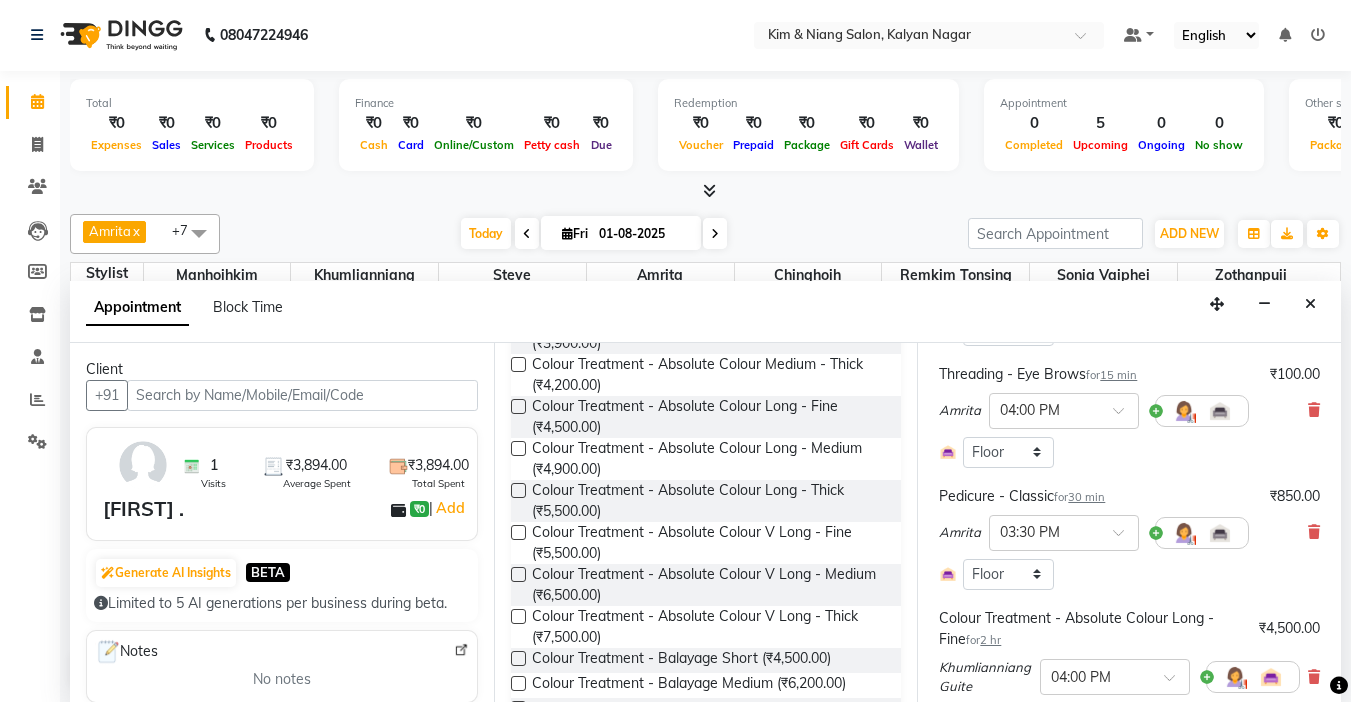 scroll, scrollTop: 600, scrollLeft: 0, axis: vertical 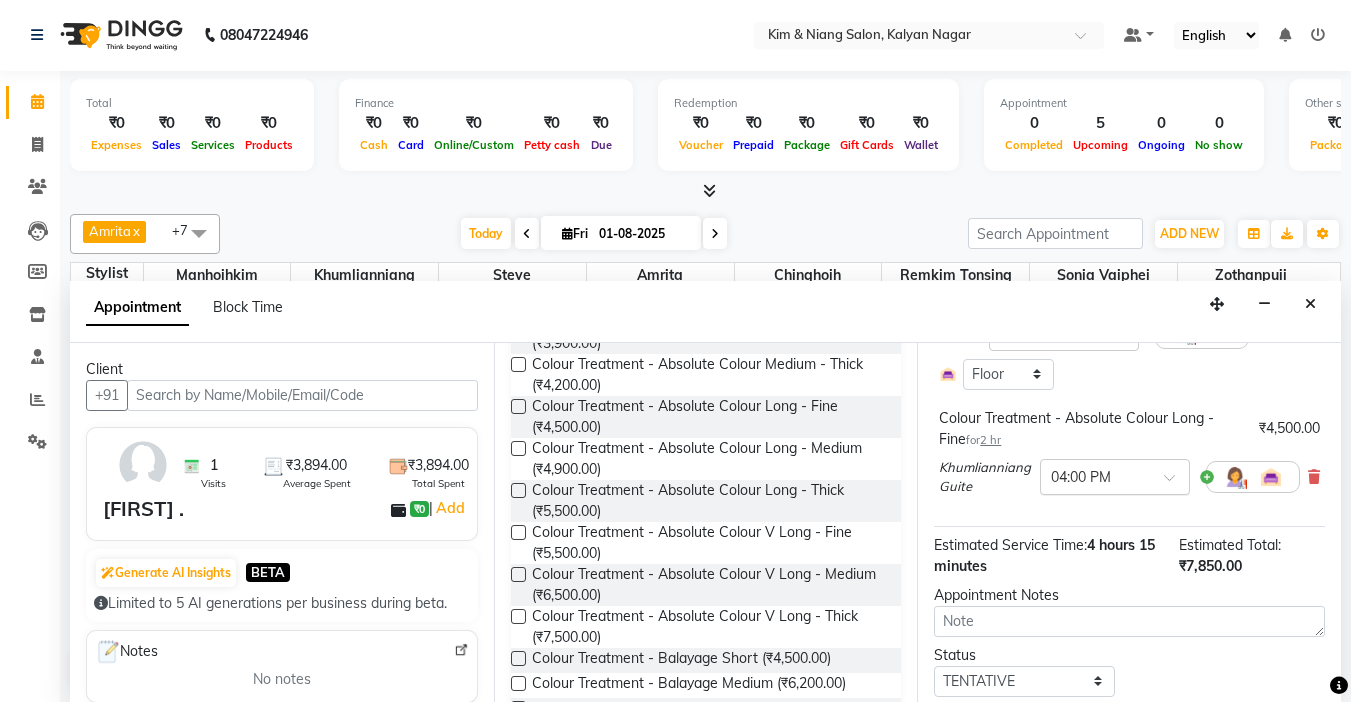 click at bounding box center [1115, 475] 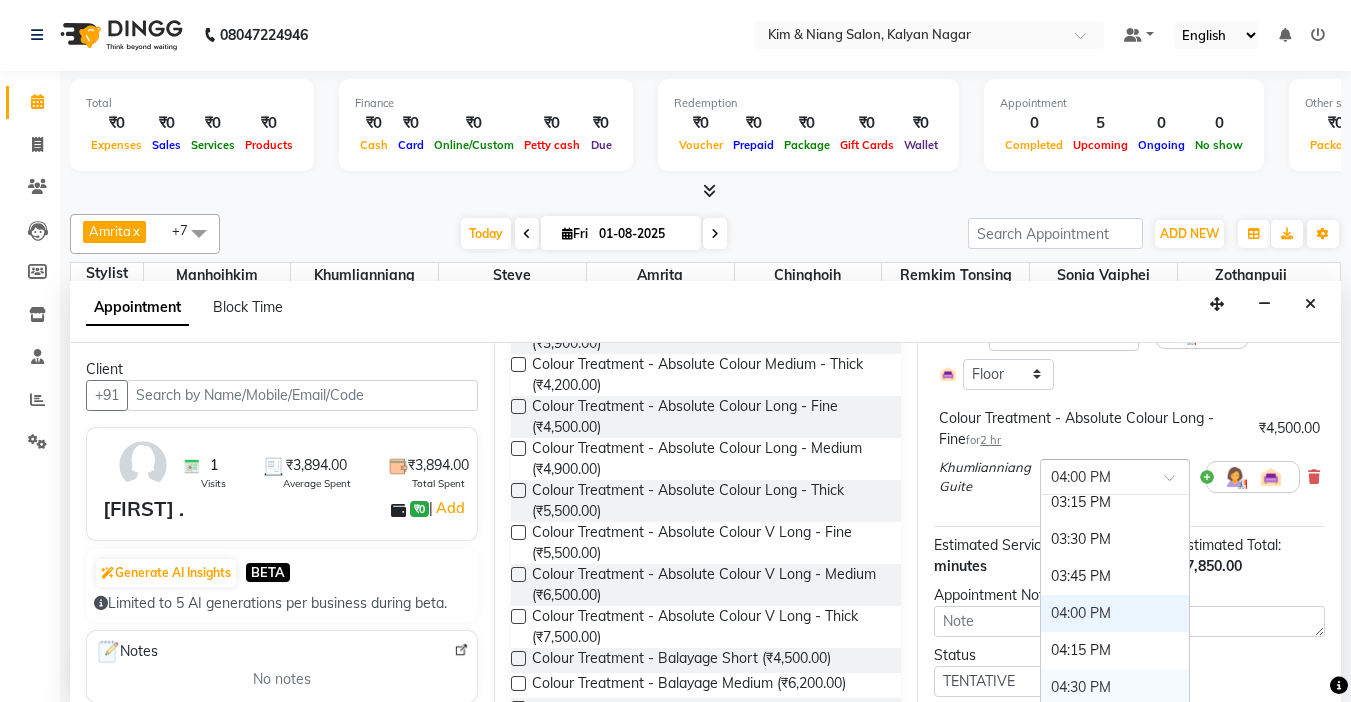 scroll, scrollTop: 688, scrollLeft: 0, axis: vertical 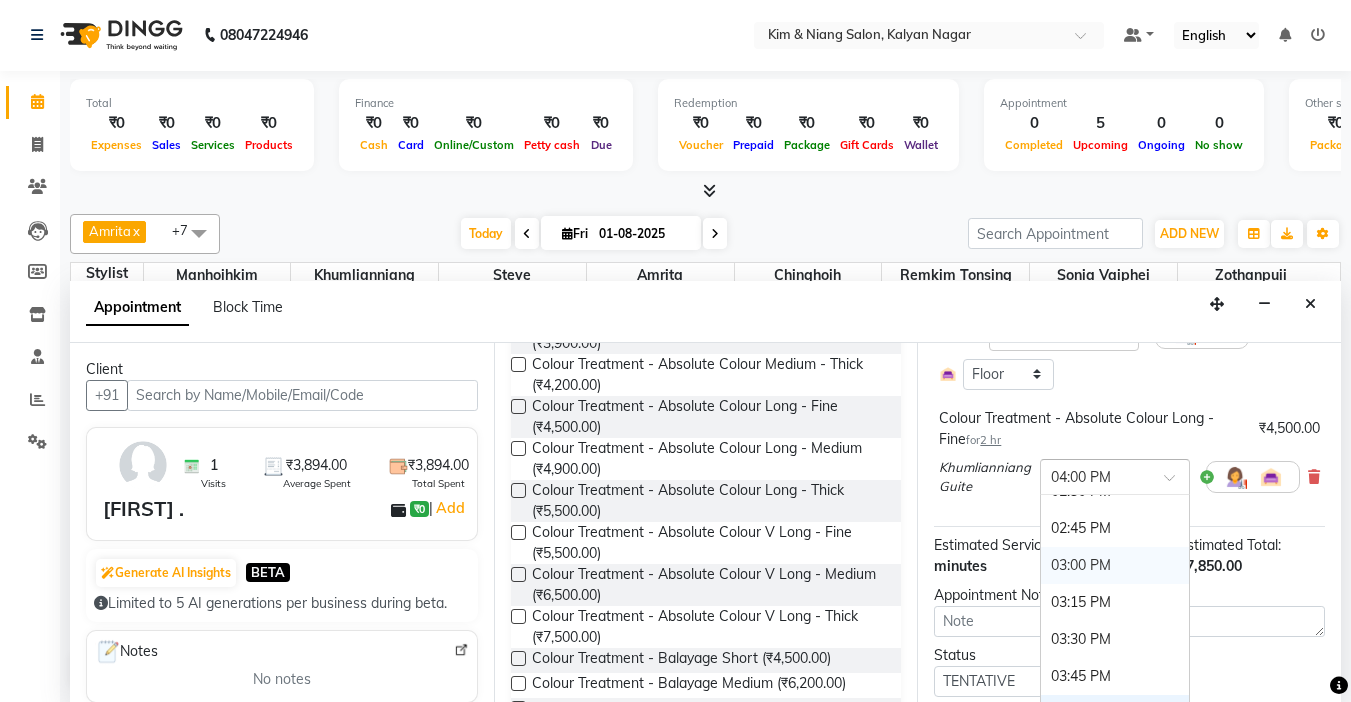 click on "03:00 PM" at bounding box center (1115, 565) 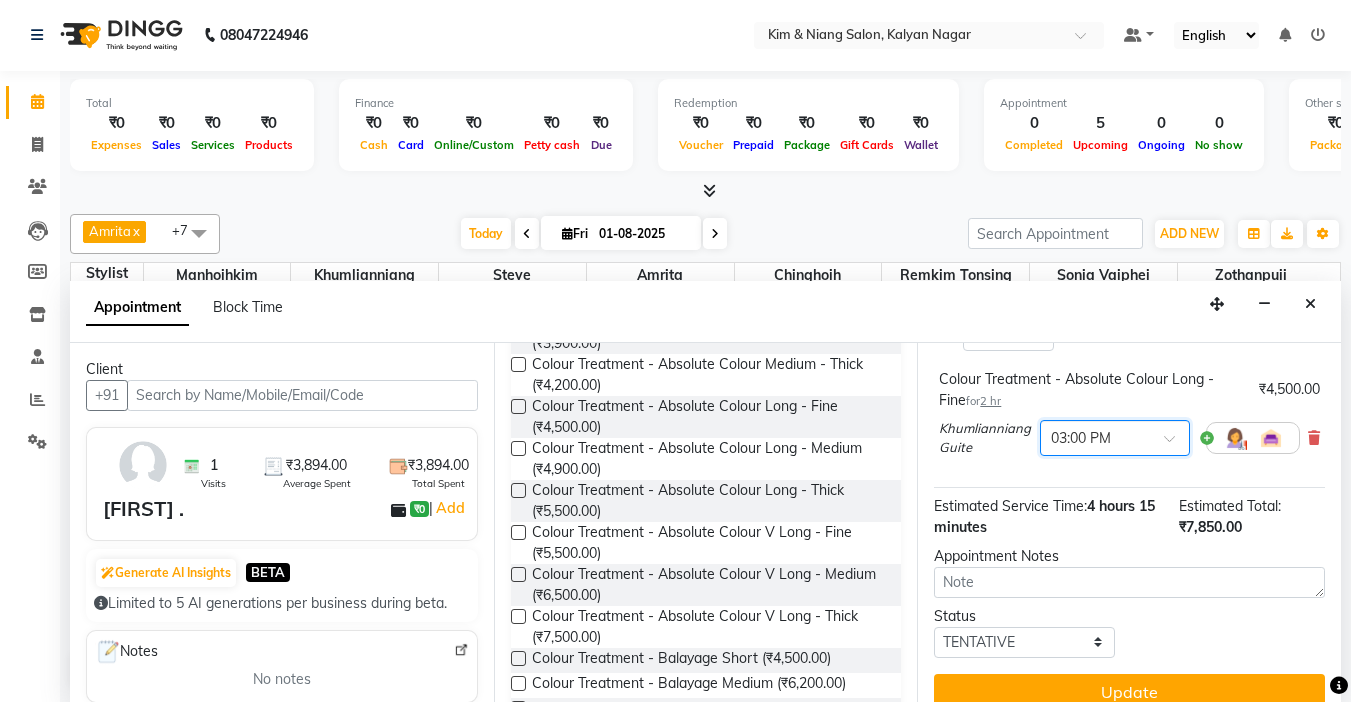 scroll, scrollTop: 678, scrollLeft: 0, axis: vertical 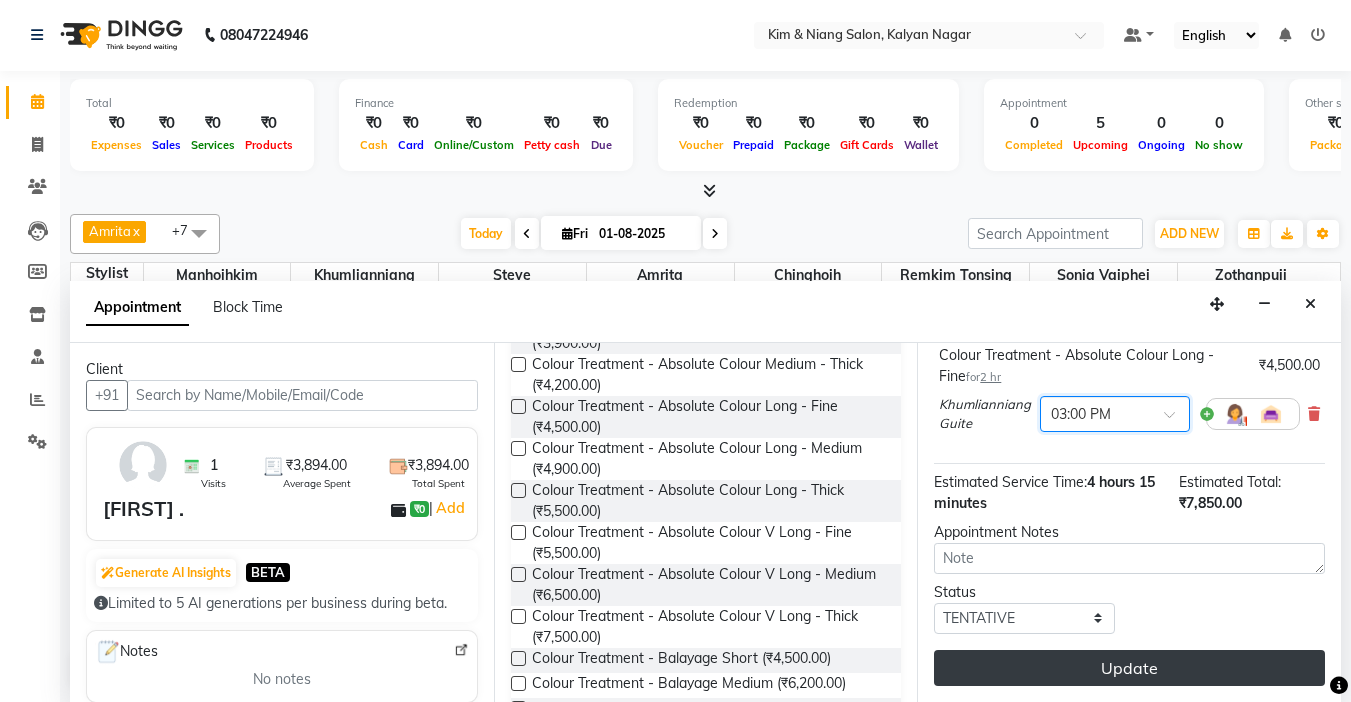 click on "Update" at bounding box center (1129, 668) 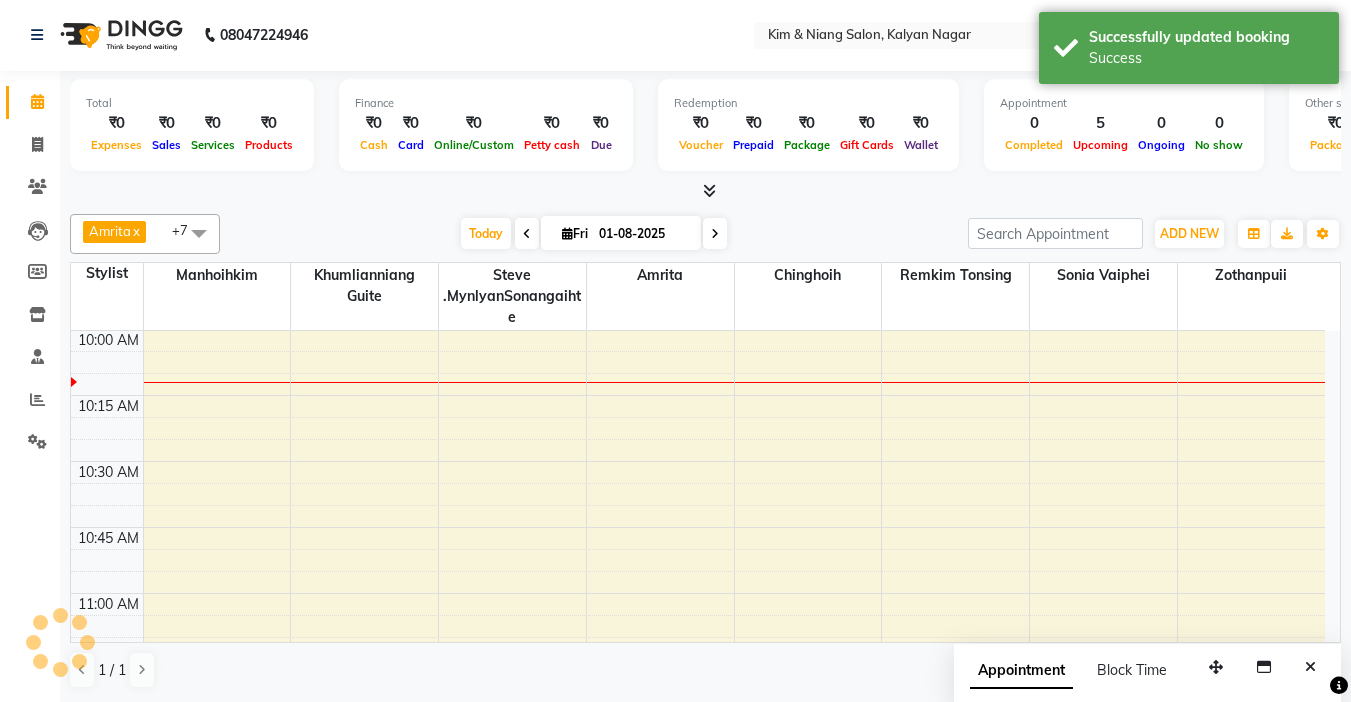 scroll, scrollTop: 0, scrollLeft: 0, axis: both 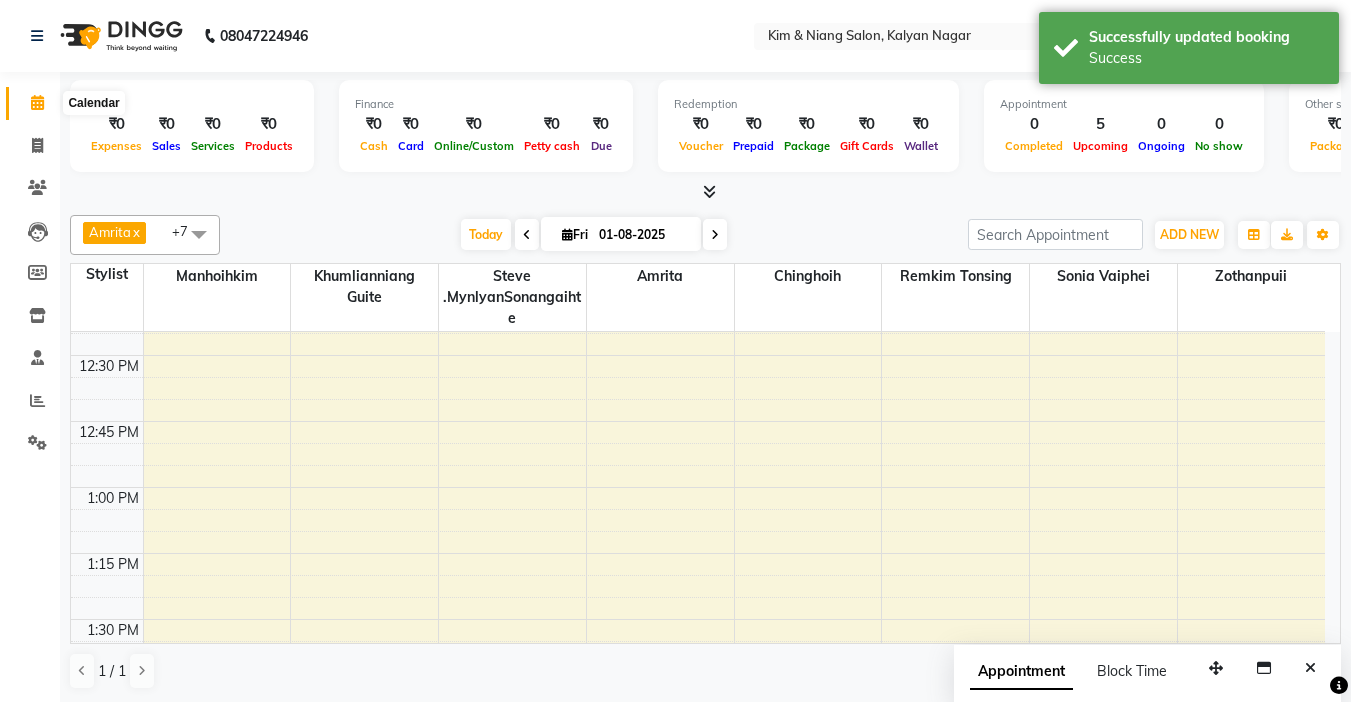 click 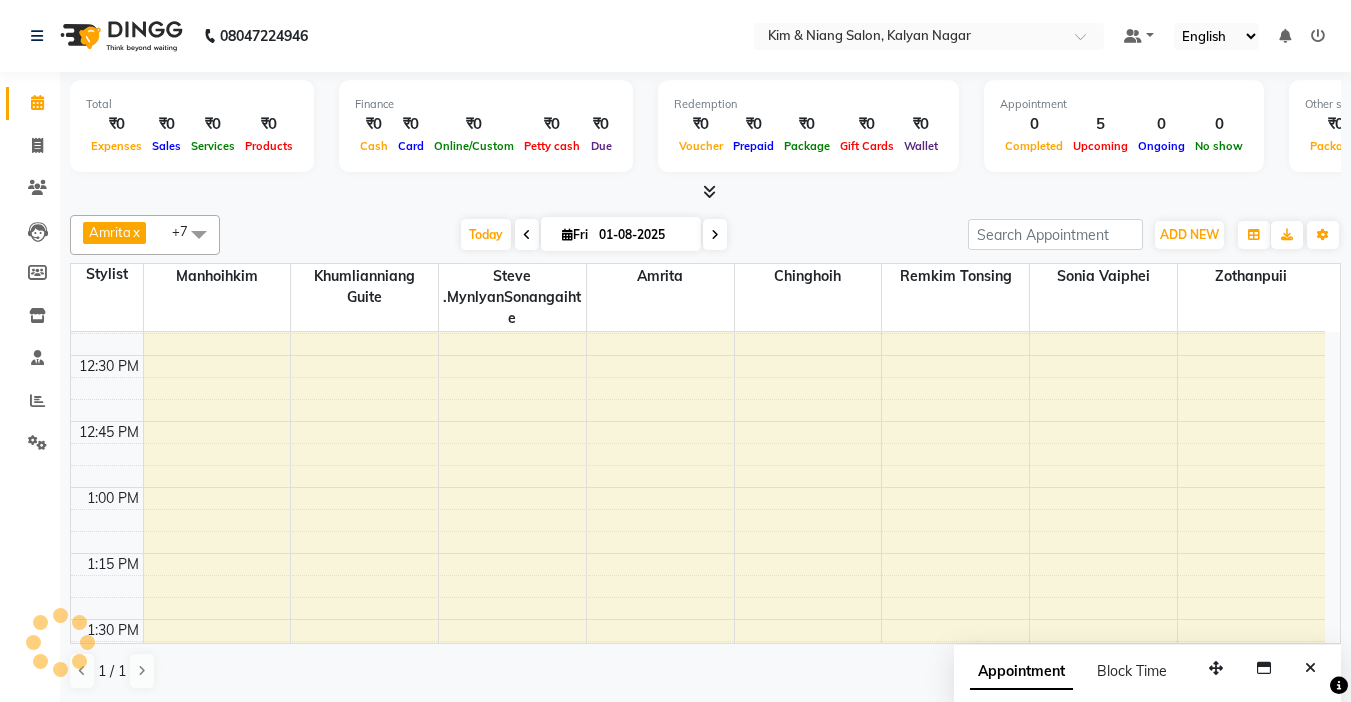 scroll, scrollTop: 1, scrollLeft: 0, axis: vertical 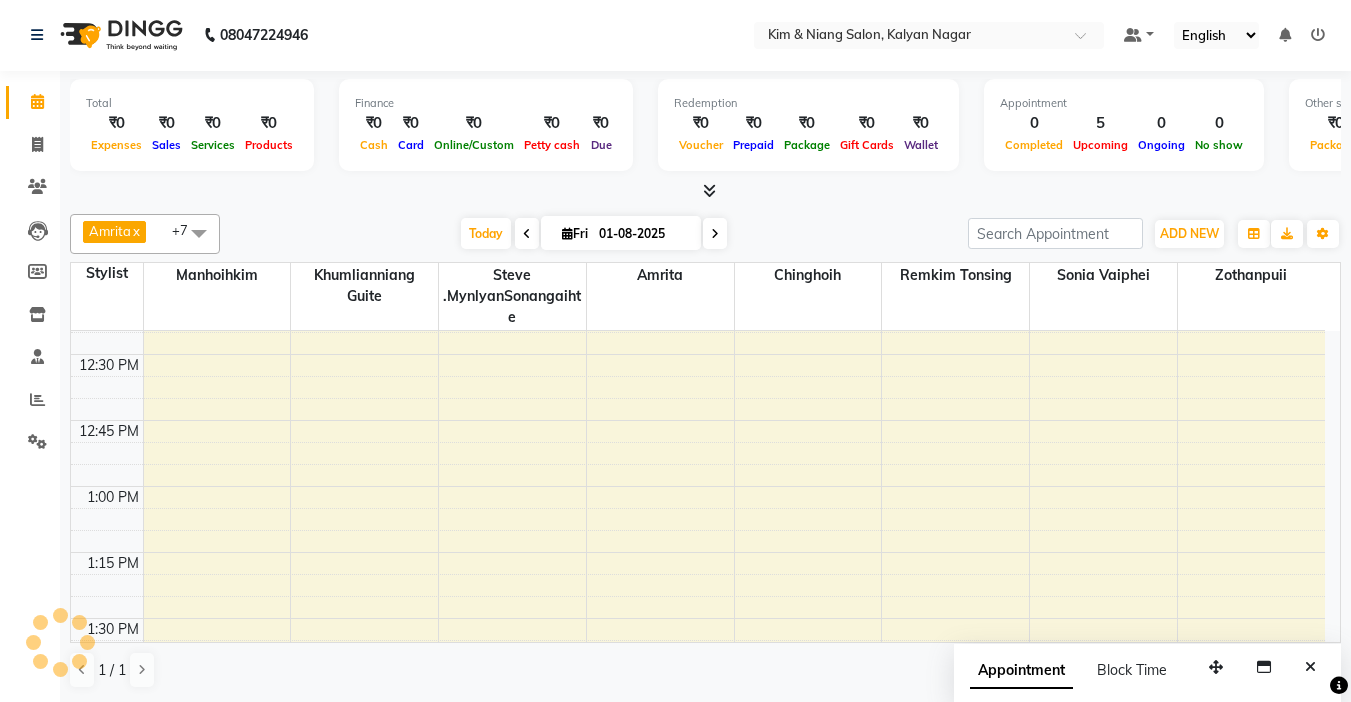 drag, startPoint x: 541, startPoint y: 410, endPoint x: 533, endPoint y: 417, distance: 10.630146 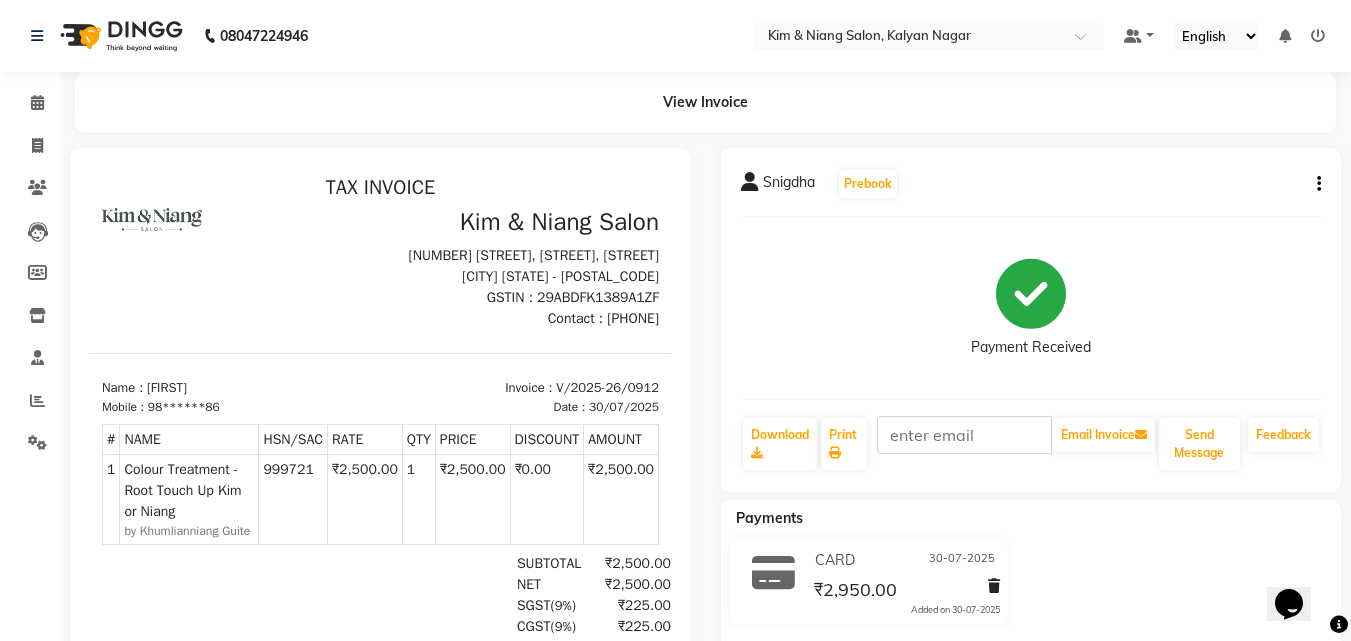 scroll, scrollTop: 0, scrollLeft: 0, axis: both 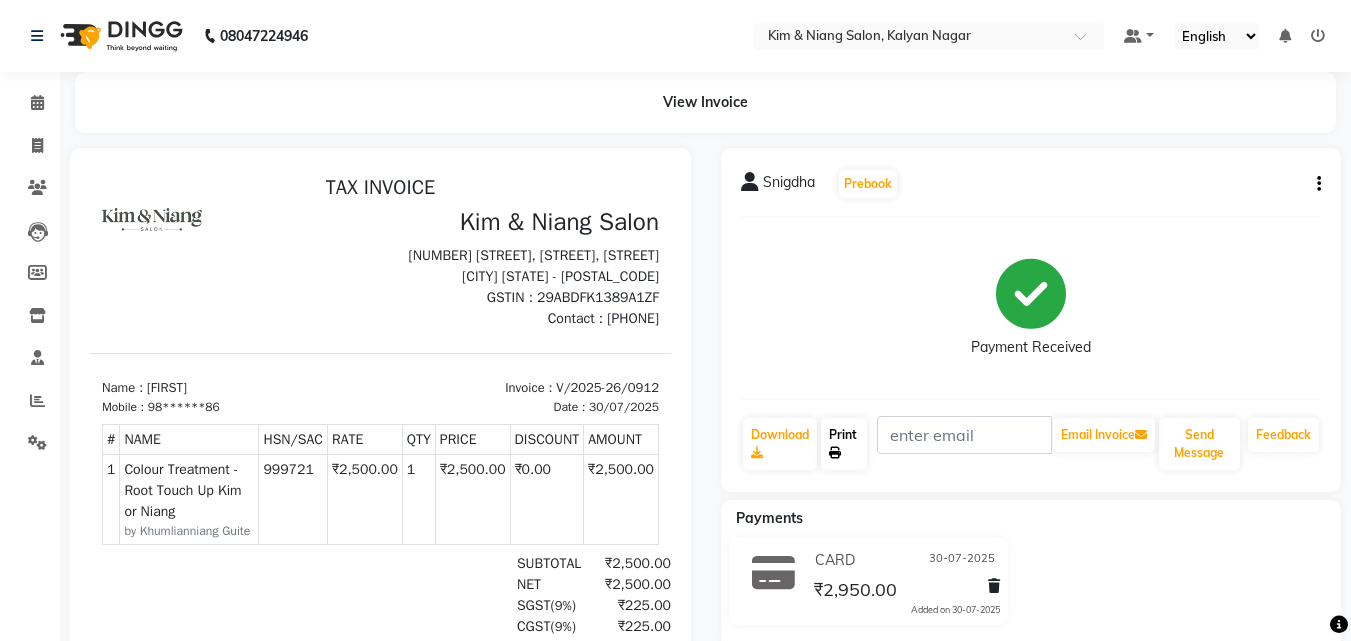 click on "Print" 